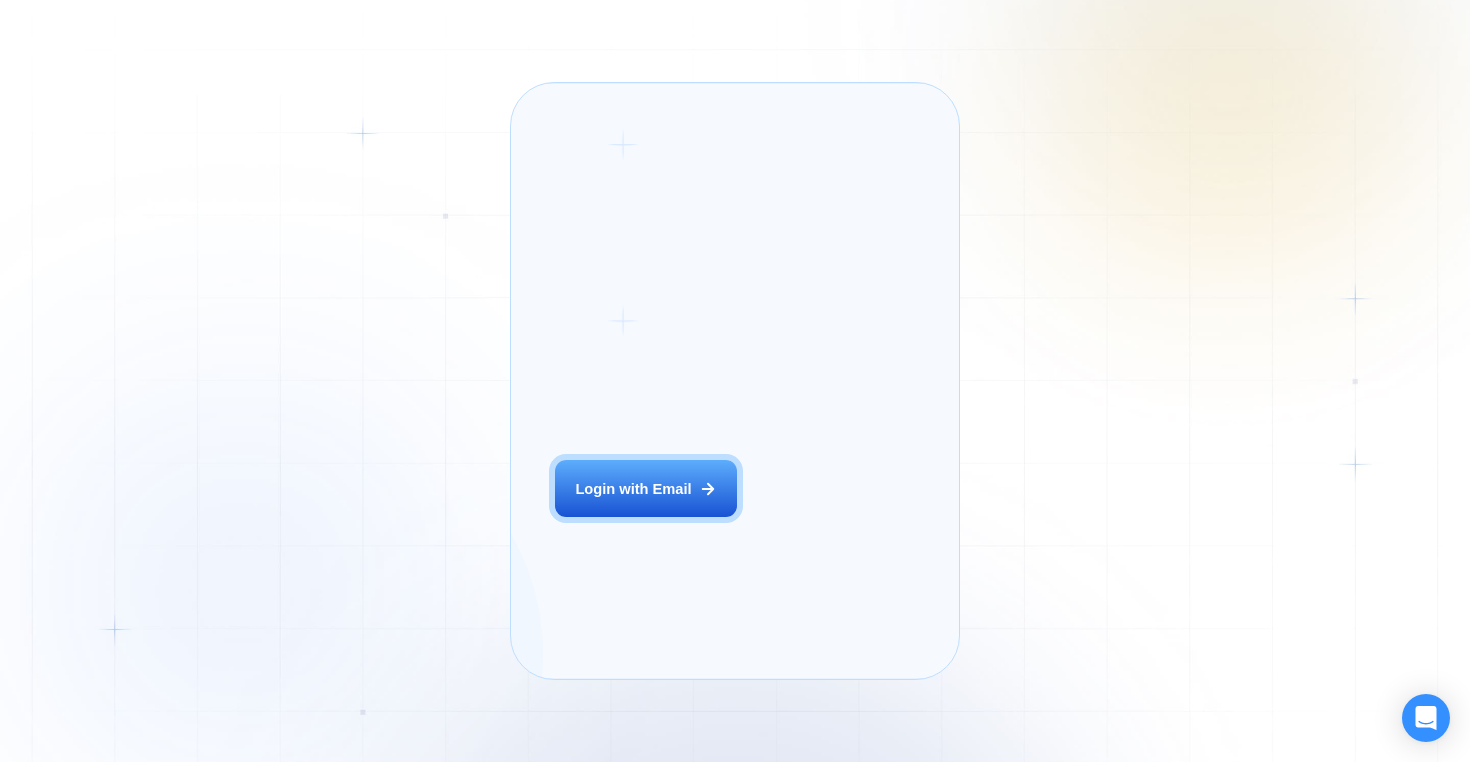 scroll, scrollTop: 0, scrollLeft: 0, axis: both 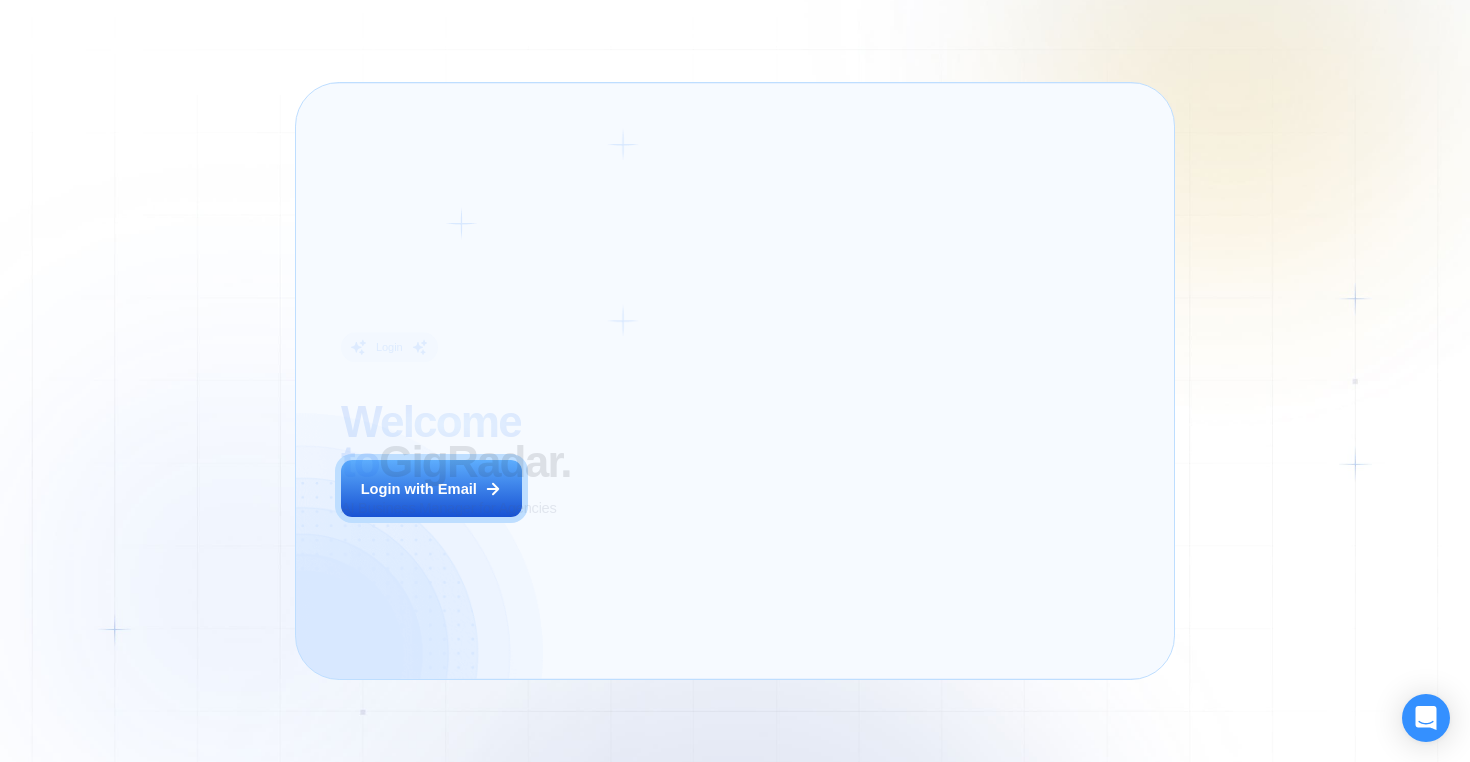 click on "Login ‍ Welcome to  GigRadar. AI Business Manager for Agencies Login with Email" at bounding box center (506, 380) 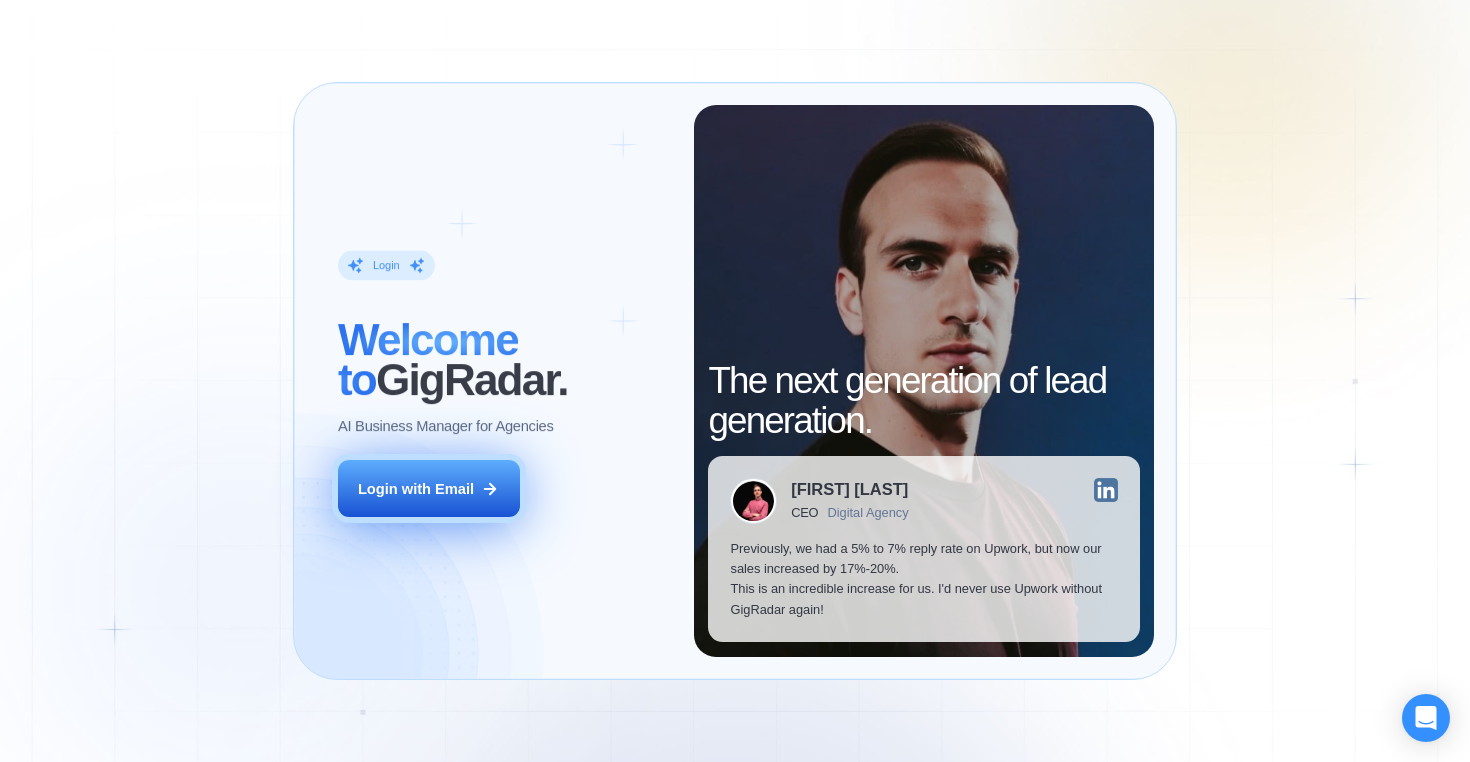 click on "Login with Email" at bounding box center [416, 489] 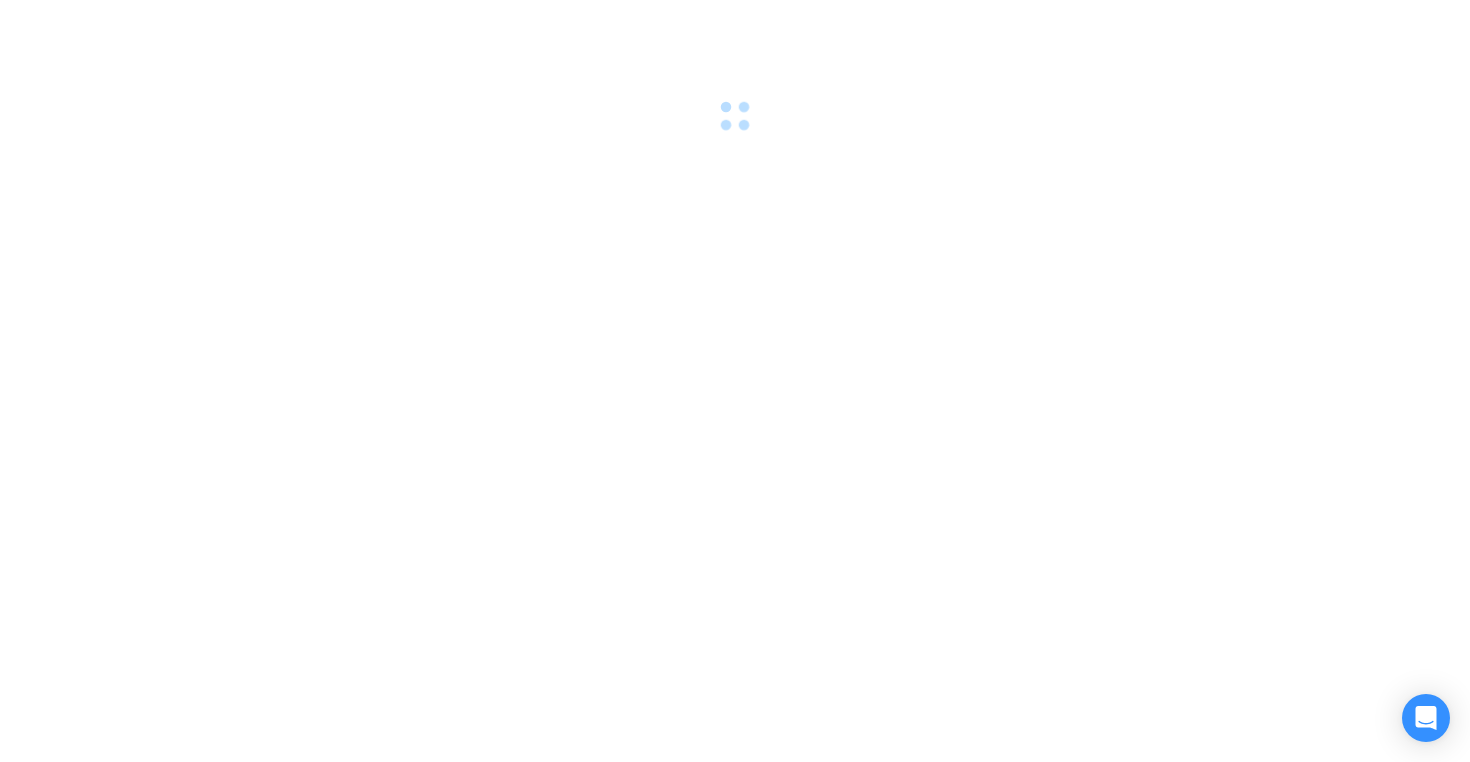 scroll, scrollTop: 0, scrollLeft: 0, axis: both 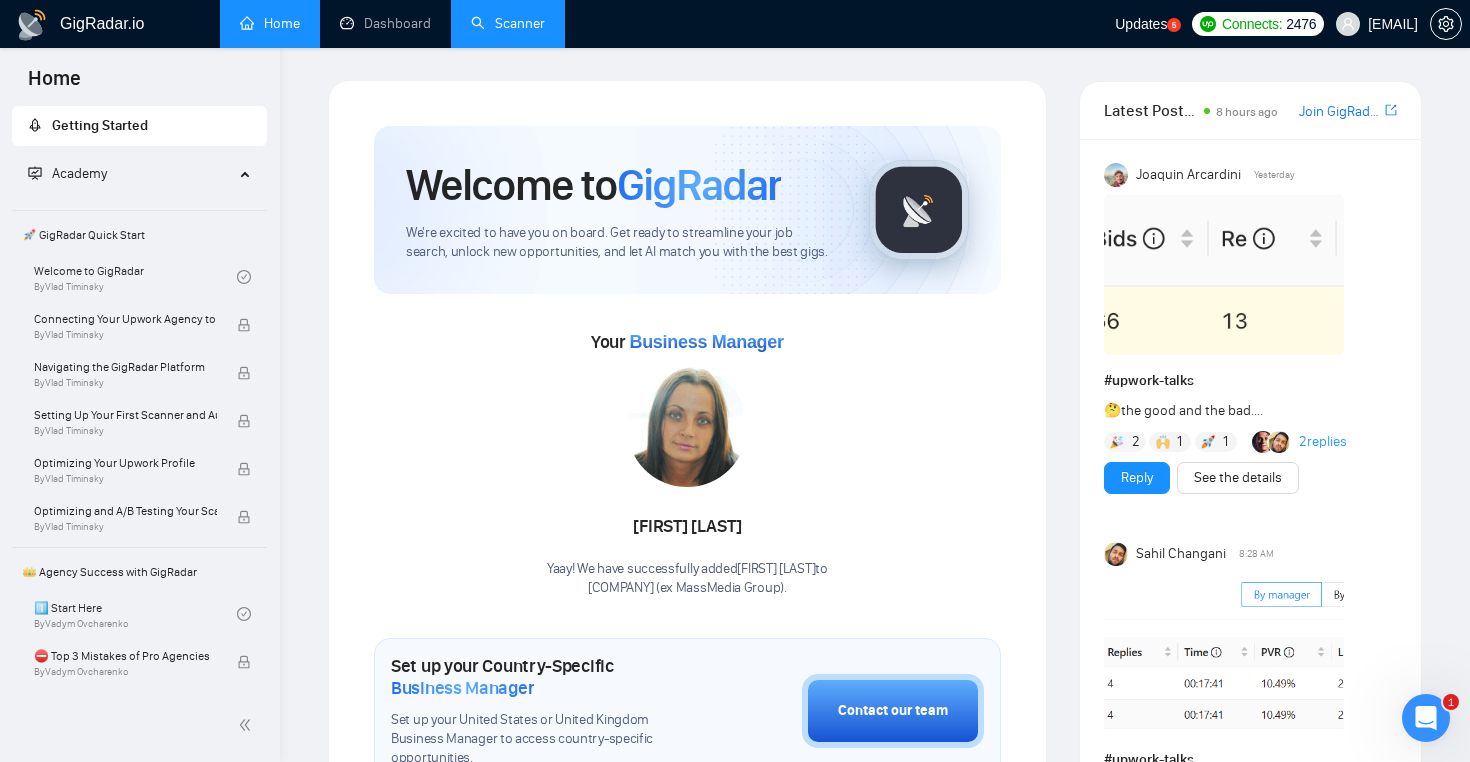 click on "Scanner" at bounding box center [508, 23] 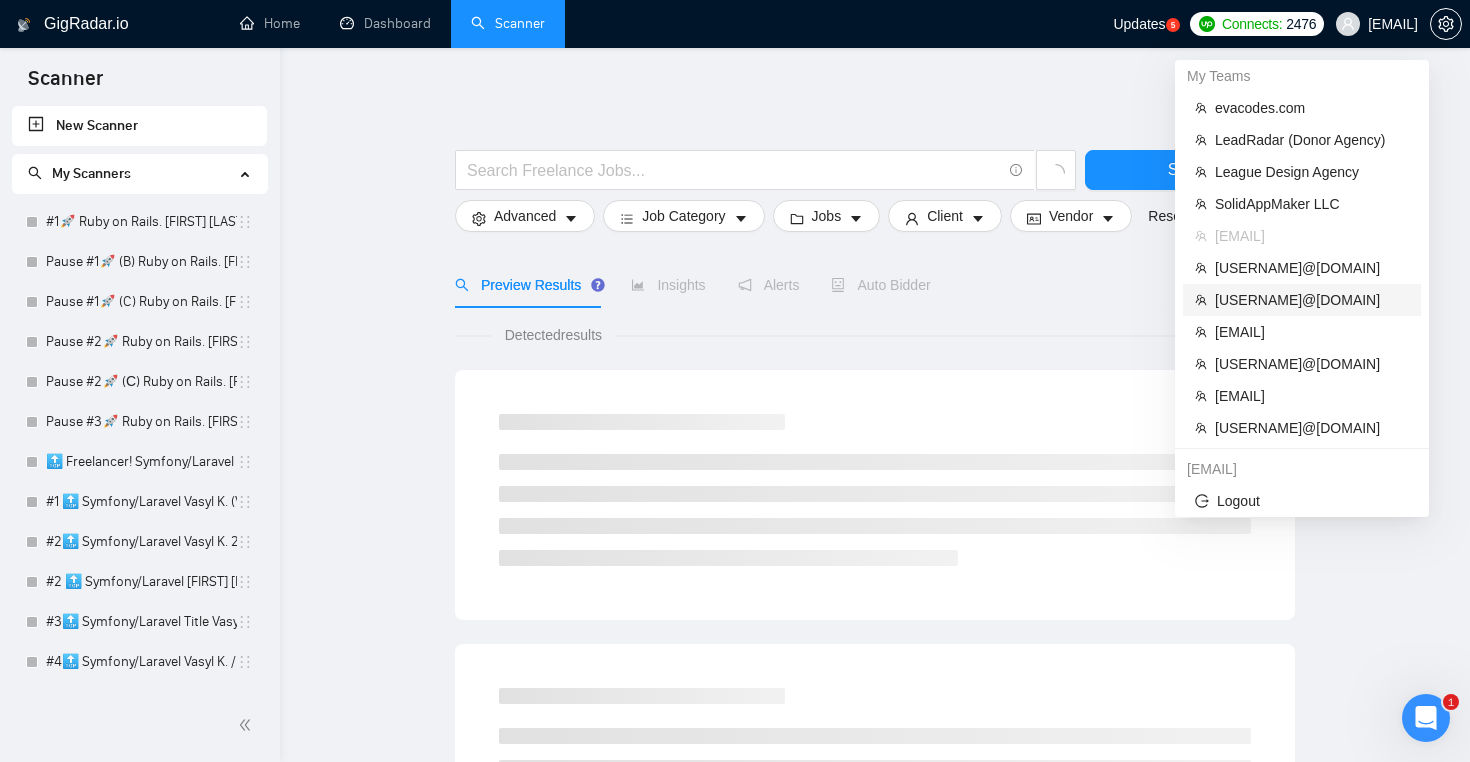 click on "[USERNAME]@[DOMAIN]" at bounding box center (1312, 300) 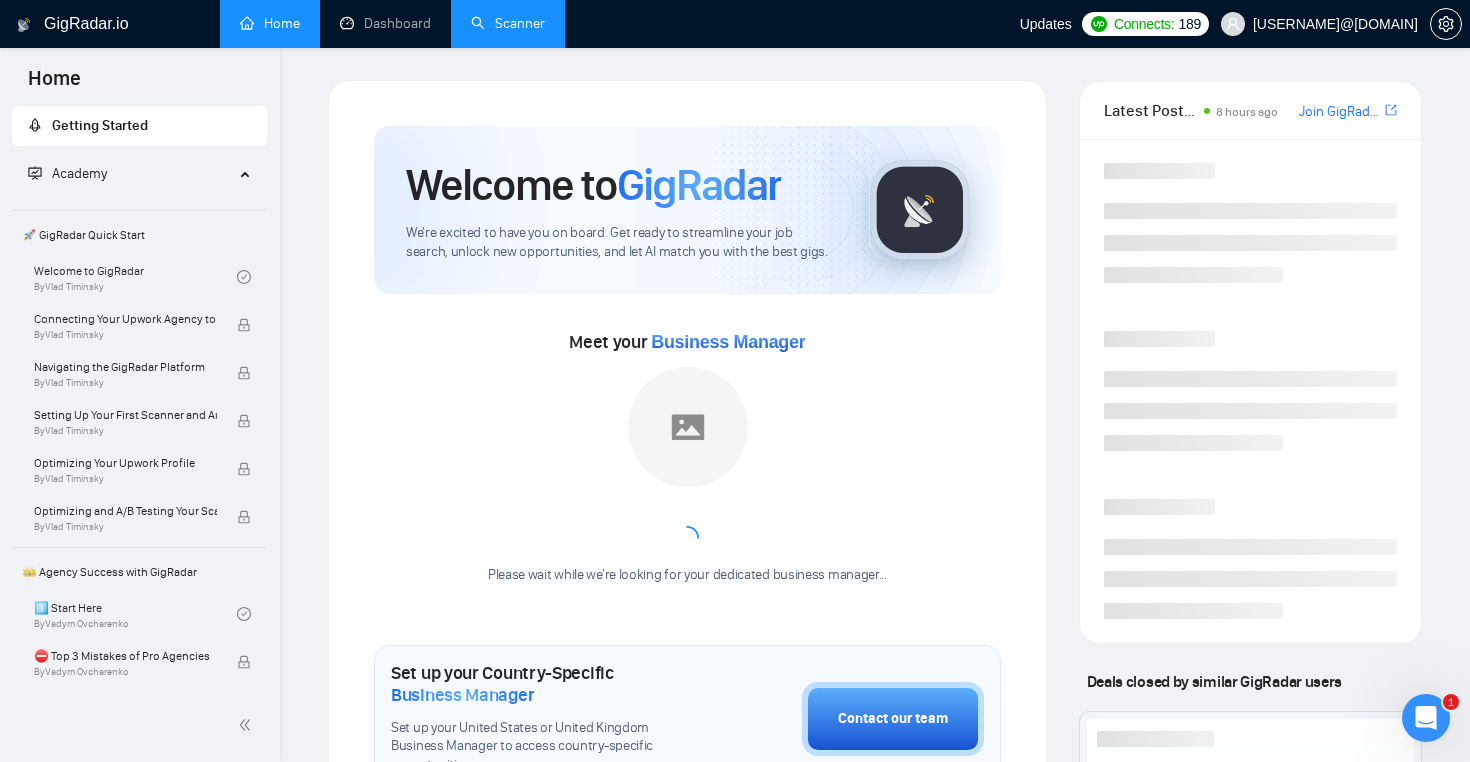 click on "Scanner" at bounding box center (508, 23) 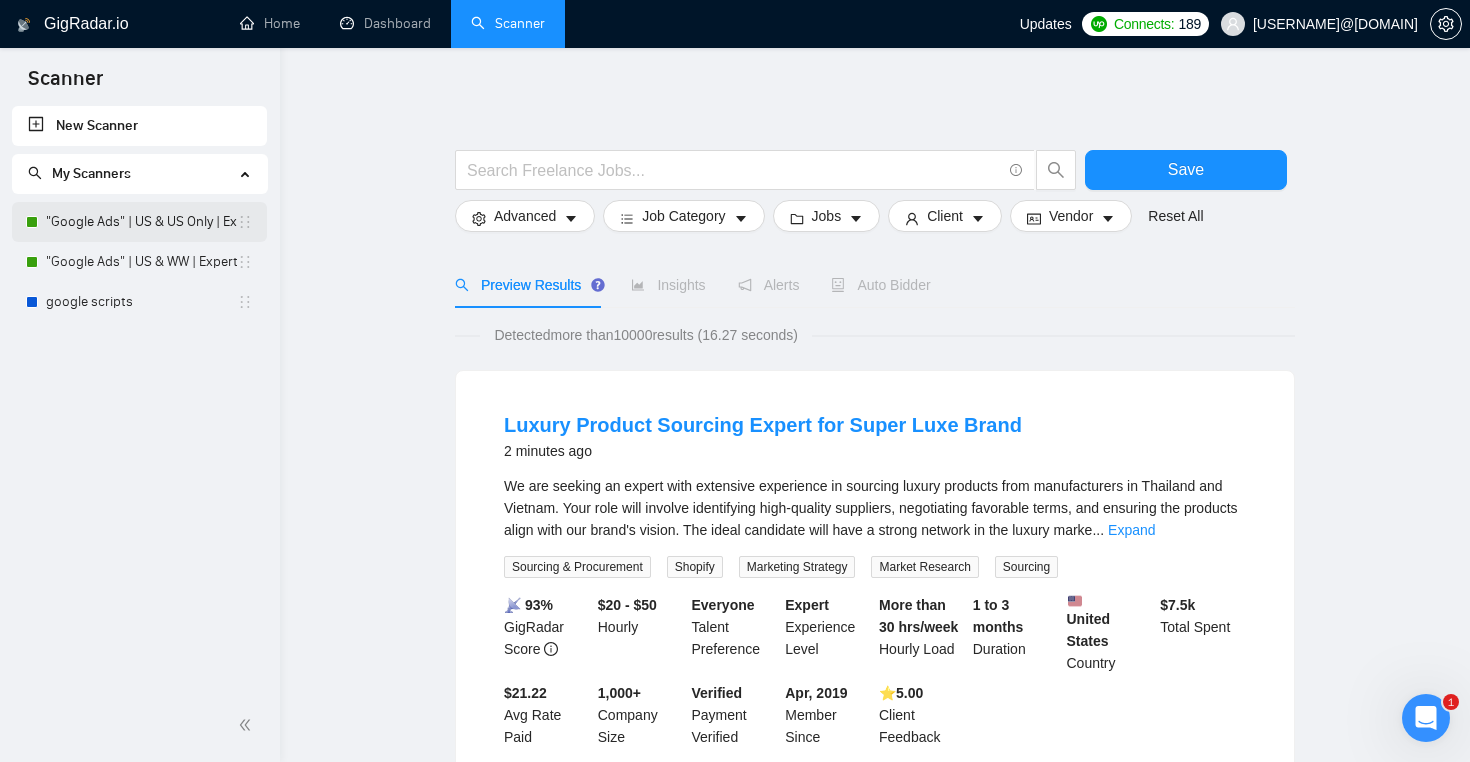 click on ""Google Ads" | US & US Only | Expert" at bounding box center [141, 222] 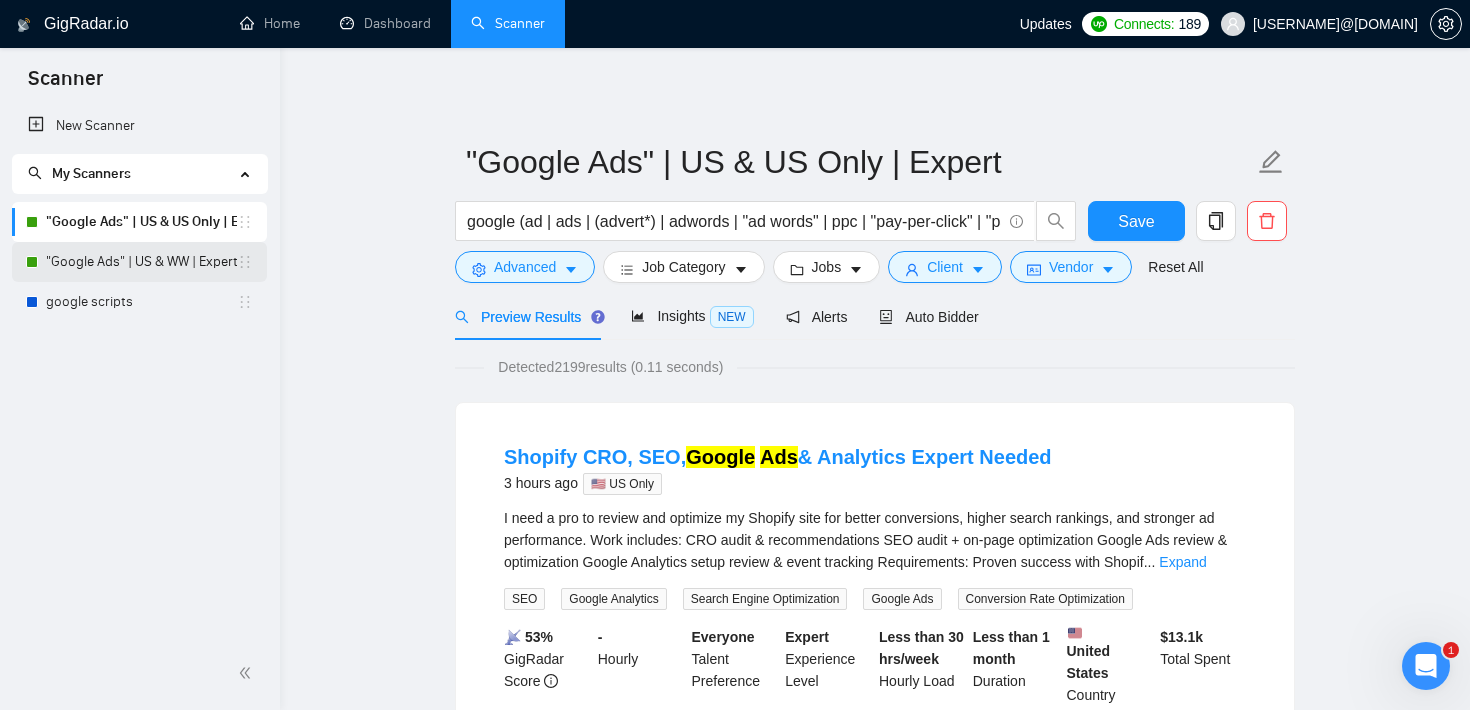 click on ""Google Ads" | US & WW | Expert" at bounding box center (141, 262) 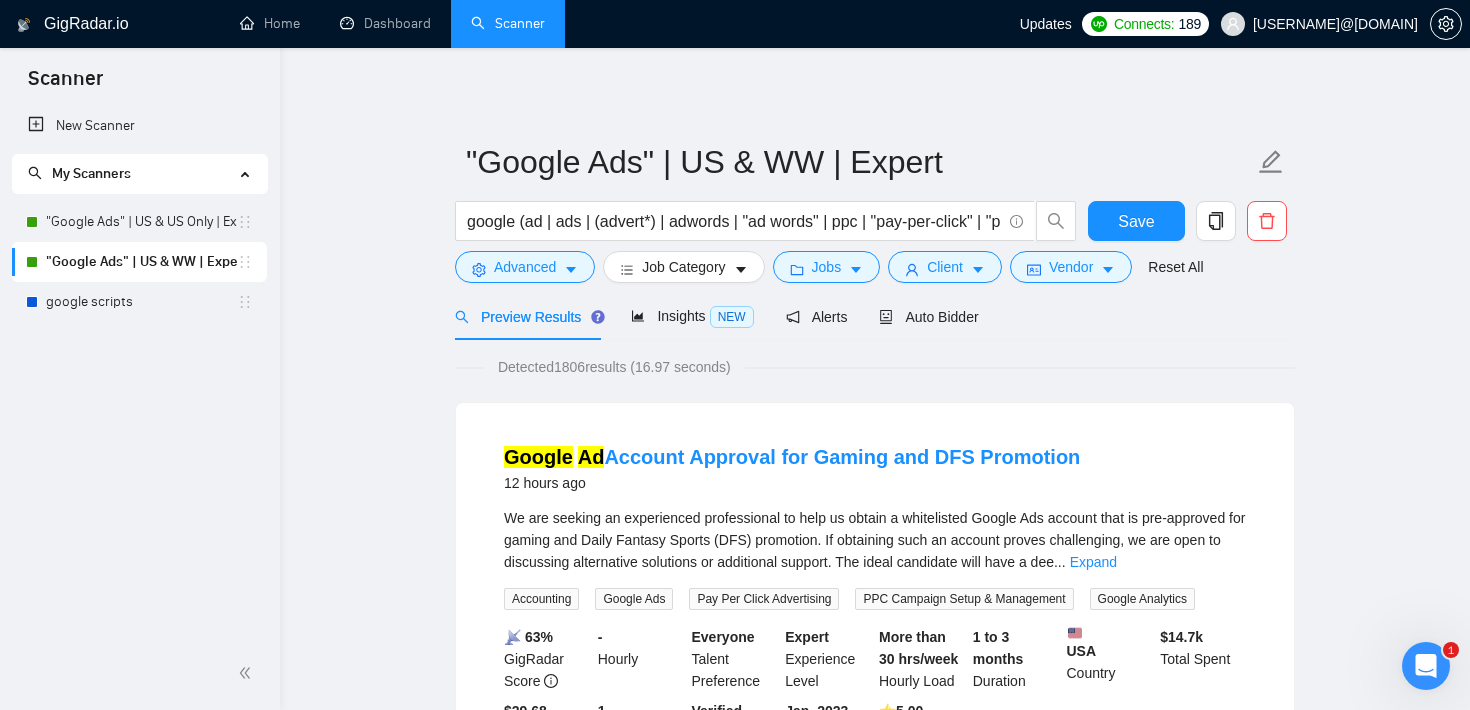 click on ""Google Ads" | US & WW | Expert google (ad | ads | (advert*) | adwords | "ad words" | ppc | "pay-per-click" | "pay per click") Save Advanced Job Category Jobs Client Vendor Reset All Preview Results Insights NEW Alerts Auto Bidder Detected 1806 results (16.97 seconds) Google Ad Account Approval for Gaming and DFS Promotion 12 hours ago We are seeking an experienced professional to help us obtain a whitelisted Google Ads account that is pre-approved for gaming and Daily Fantasy Sports (DFS) promotion. If obtaining such an account proves challenging, we are open to discussing alternative solutions or additional support. The ideal candidate will have a dee ... Expand Accounting Google Ads Pay Per Click Advertising PPC Campaign Setup & Management Google Analytics 📡 63% GigRadar Score - Hourly Everyone Talent Preference Expert Experience Level More than 30 hrs/week Hourly Load 1 to 3 months Duration USA Country $ 14.7k Total Spent $29.68 Avg Rate Paid 1 Company Size Verified Jan, 2023" at bounding box center (875, 2605) 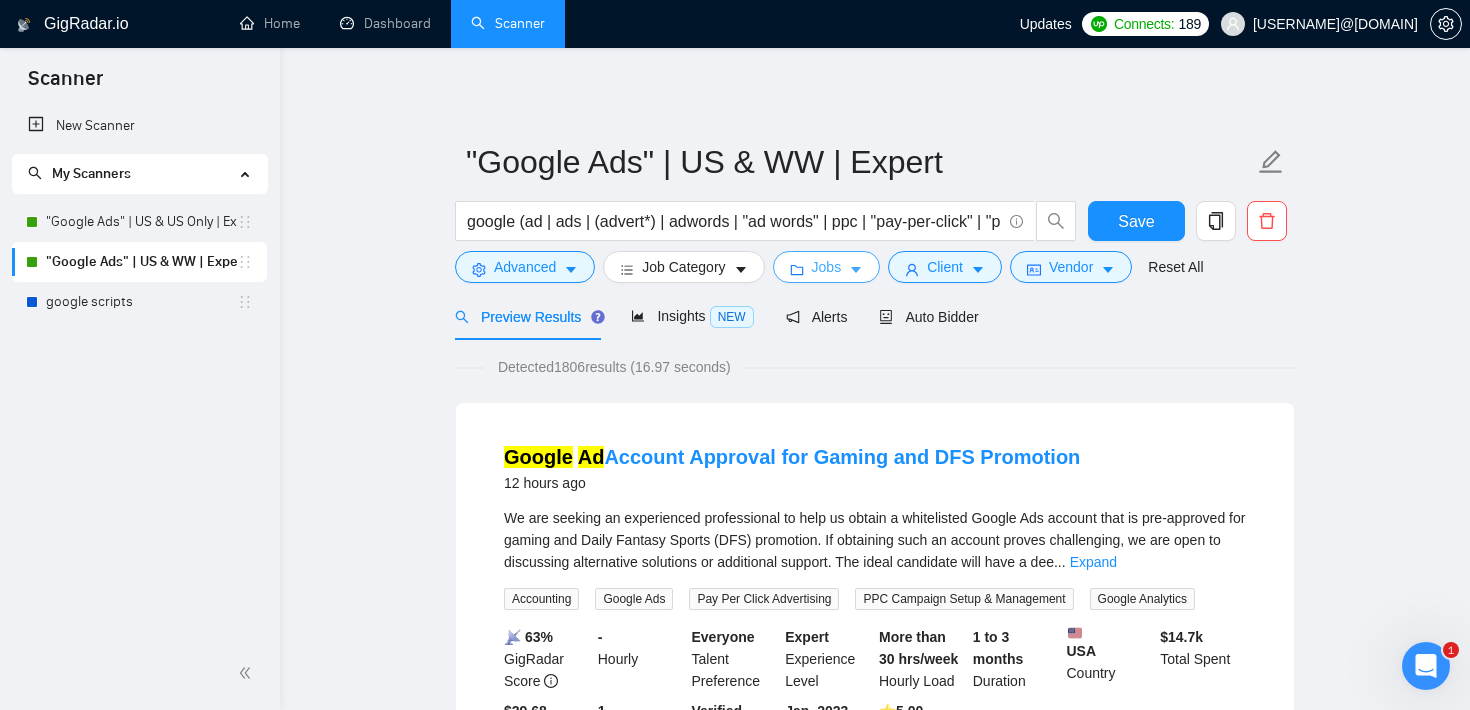 click on "Jobs" at bounding box center (827, 267) 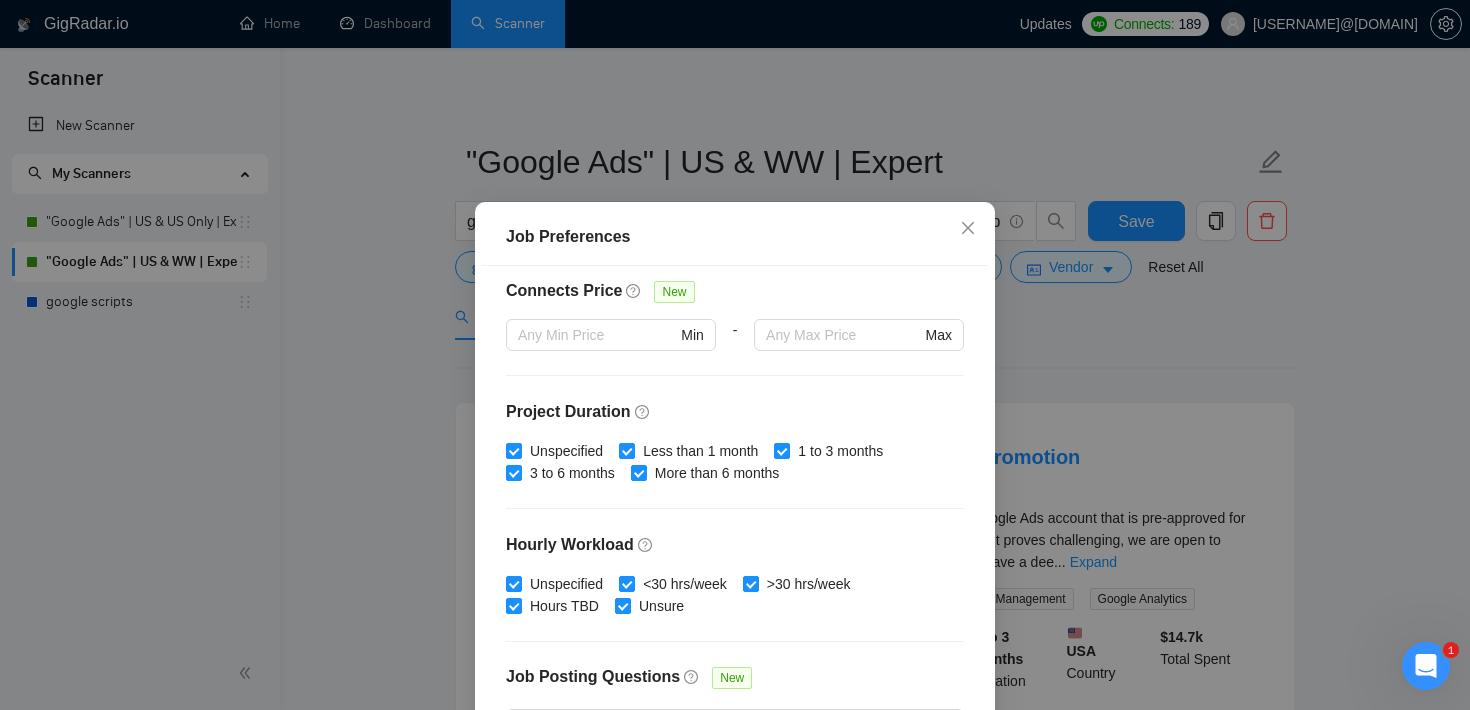 scroll, scrollTop: 479, scrollLeft: 0, axis: vertical 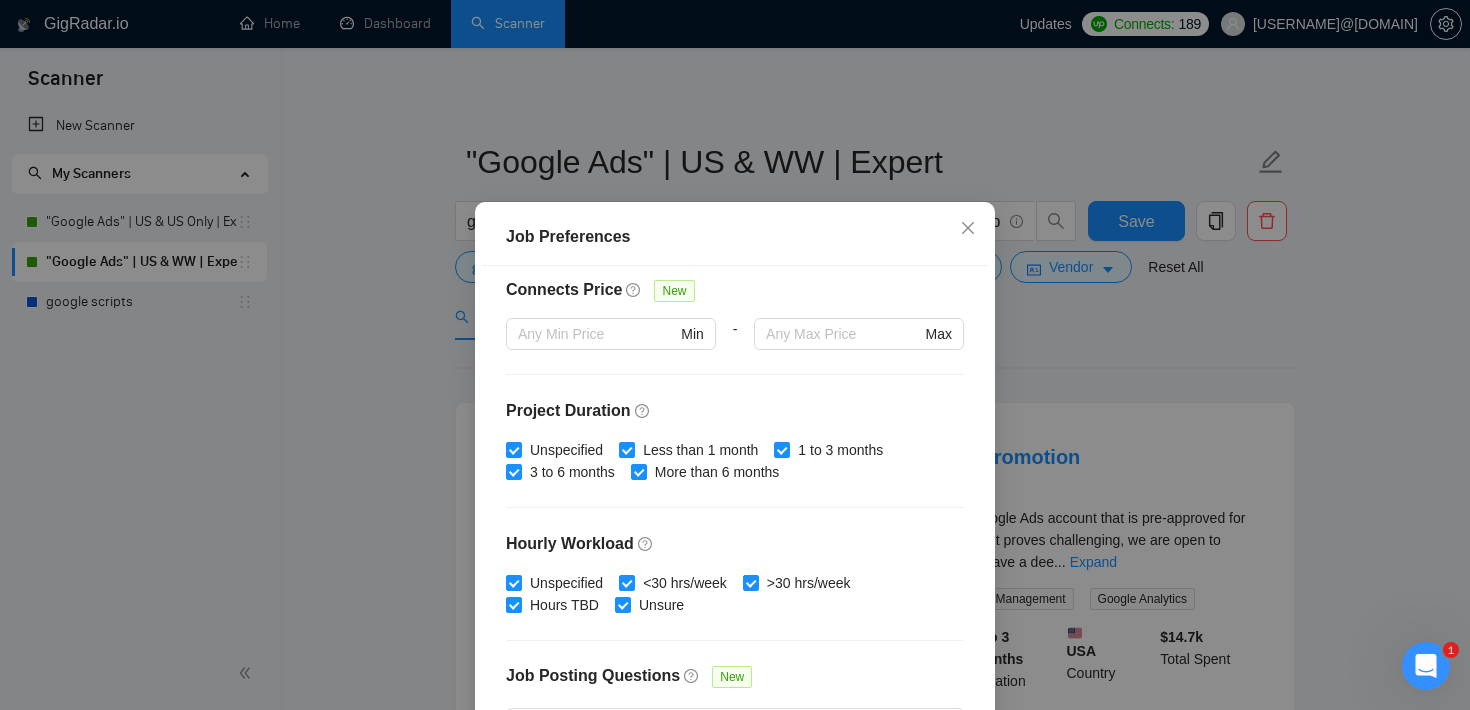 click on "Job Preferences Budget Project Type All Fixed Price Hourly Rate   Fixed Price Budget $ Min - $ Max Estimate Fixed Price When It’s Not Available New   Hourly Rate Price Budget $ 50 Min - $ Max Estimate Hourly Rate When It’s Not Available New Include Budget Placeholders Include Jobs with Unspecified Budget   Connects Price New Min - Max Project Duration   Unspecified Less than 1 month 1 to 3 months 3 to 6 months More than 6 months Hourly Workload   Unspecified <30 hrs/week >30 hrs/week Hours TBD Unsure Job Posting Questions New   Any posting questions Description Preferences Description Size New   Any description size Reset OK" at bounding box center [735, 355] 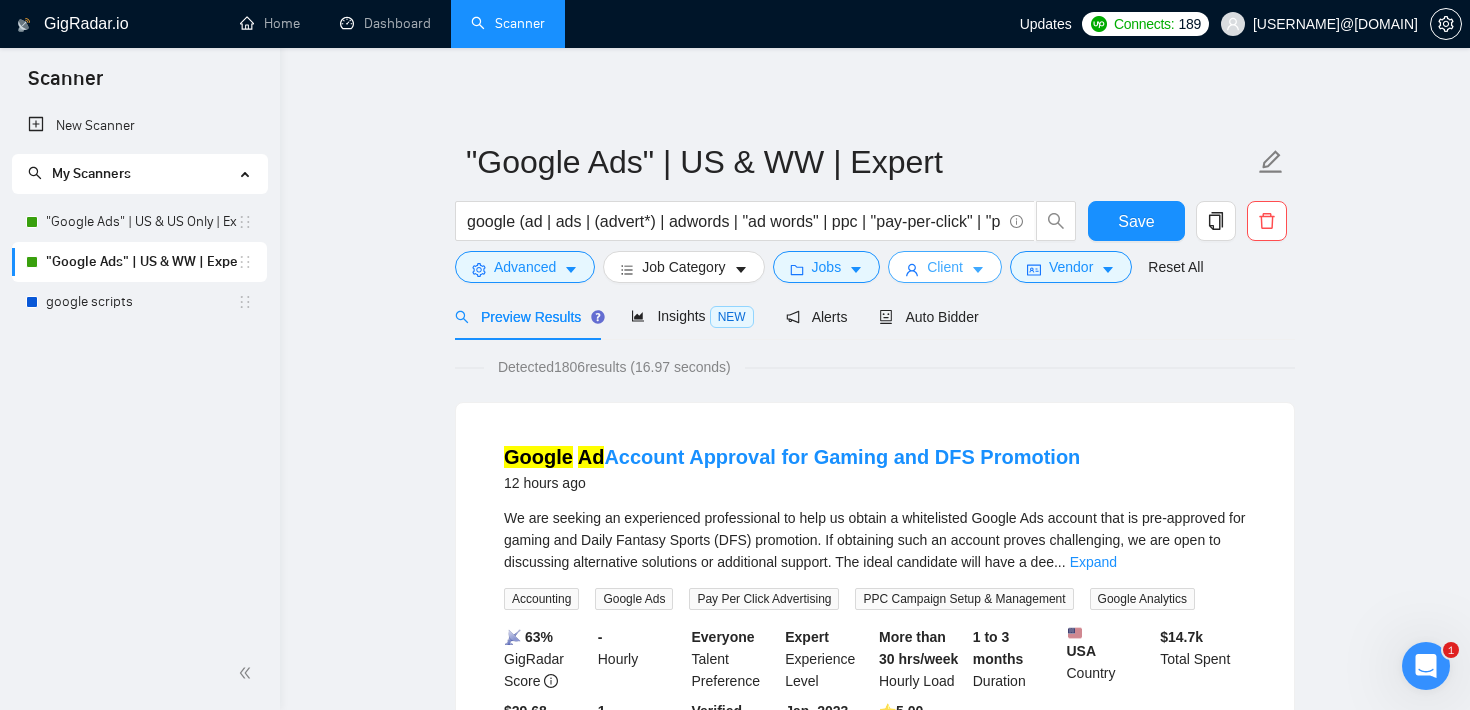 click on "Client" at bounding box center (945, 267) 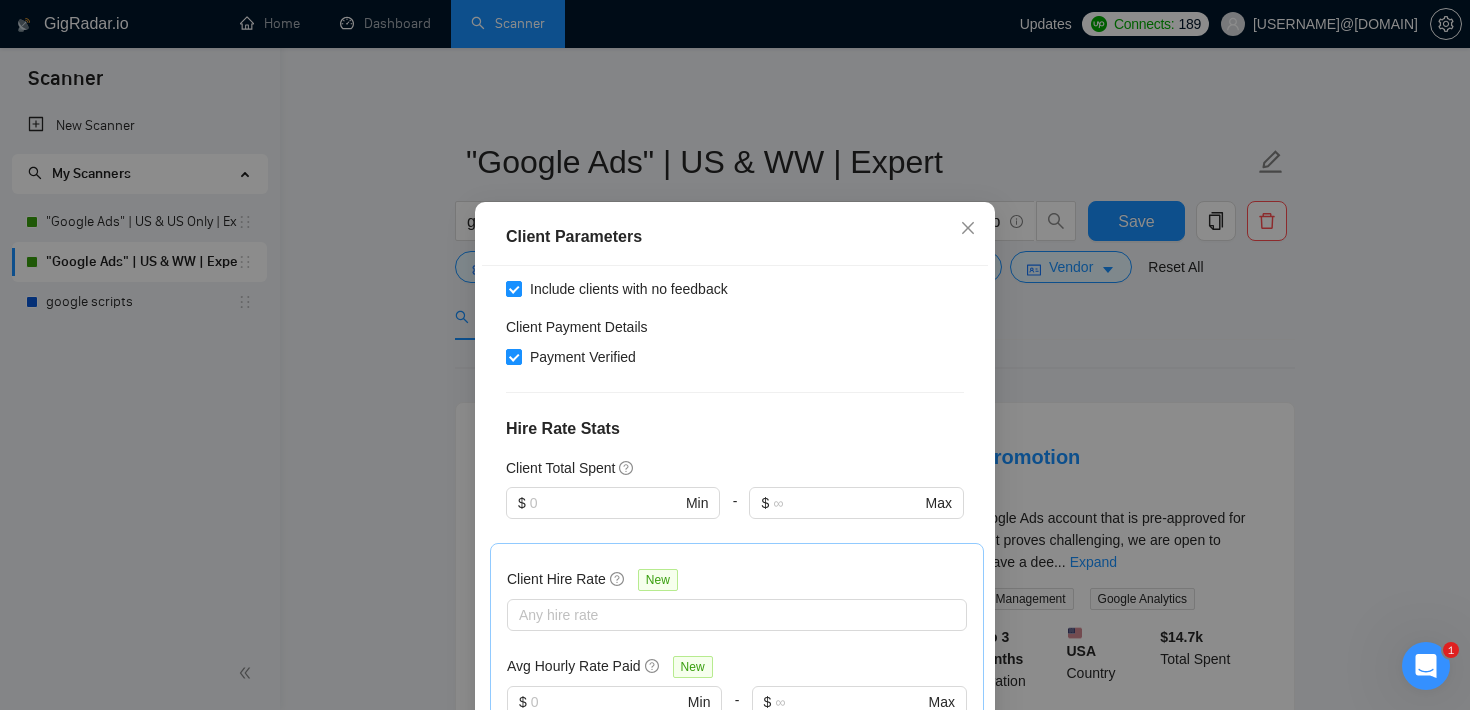 scroll, scrollTop: 435, scrollLeft: 0, axis: vertical 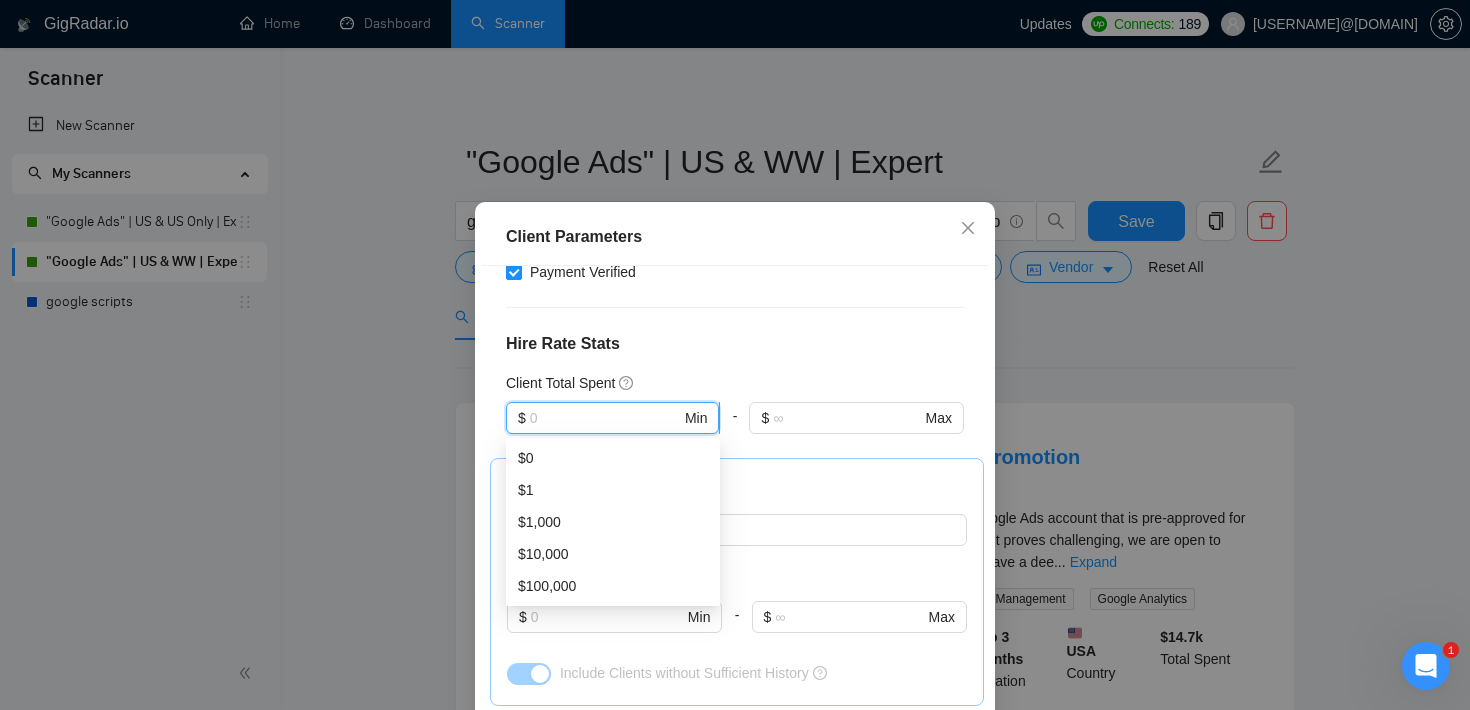 click at bounding box center [605, 418] 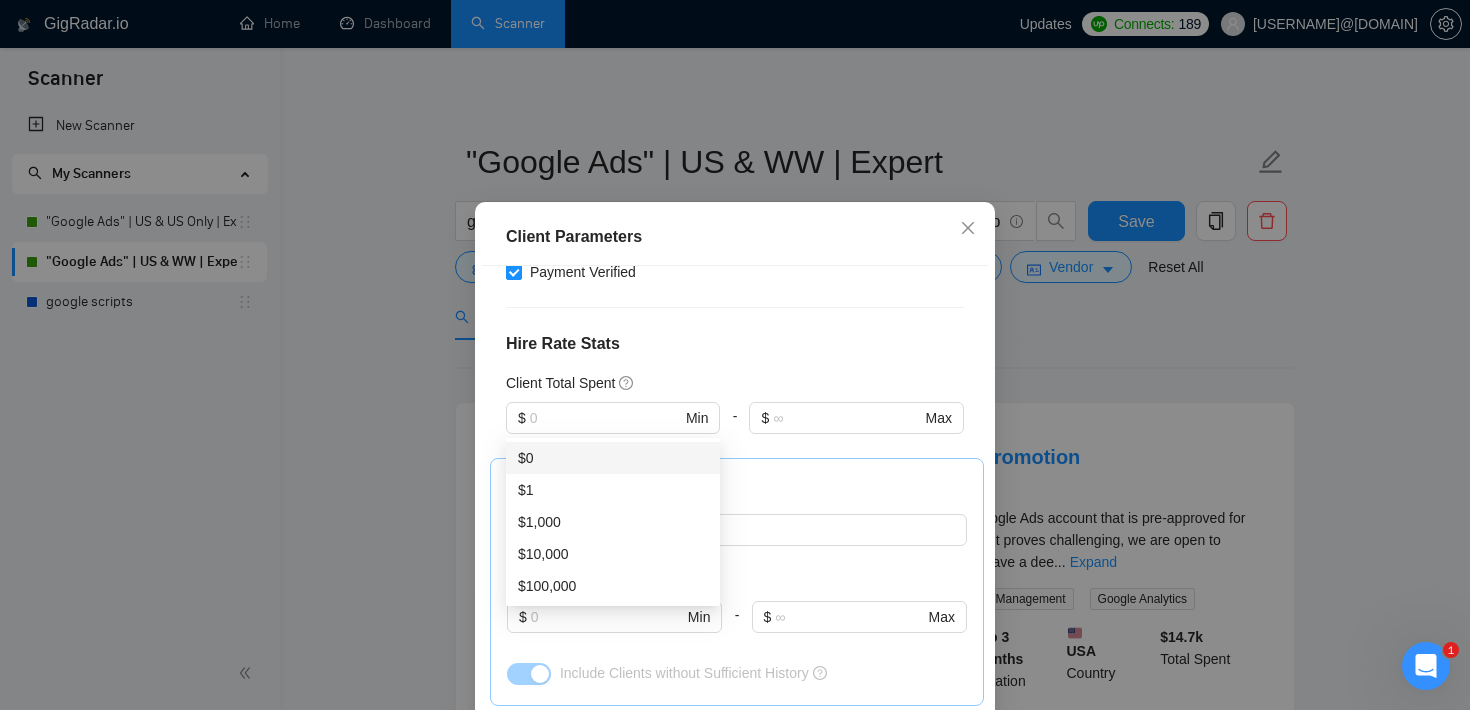 click on "Client Location Include Client Countries United States   Exclude Client Countries   Select Client Rating Client Min Average Feedback Include clients with no feedback Client Payment Details Payment Verified Hire Rate Stats   Client Total Spent $ Min - $ Max Client Hire Rate New   Any hire rate   Avg Hourly Rate Paid New $ Min - $ Max Include Clients without Sufficient History Client Profile Client Industry New   Any industry Client Company Size   Any company size Enterprise Clients New   Any clients" at bounding box center [735, 514] 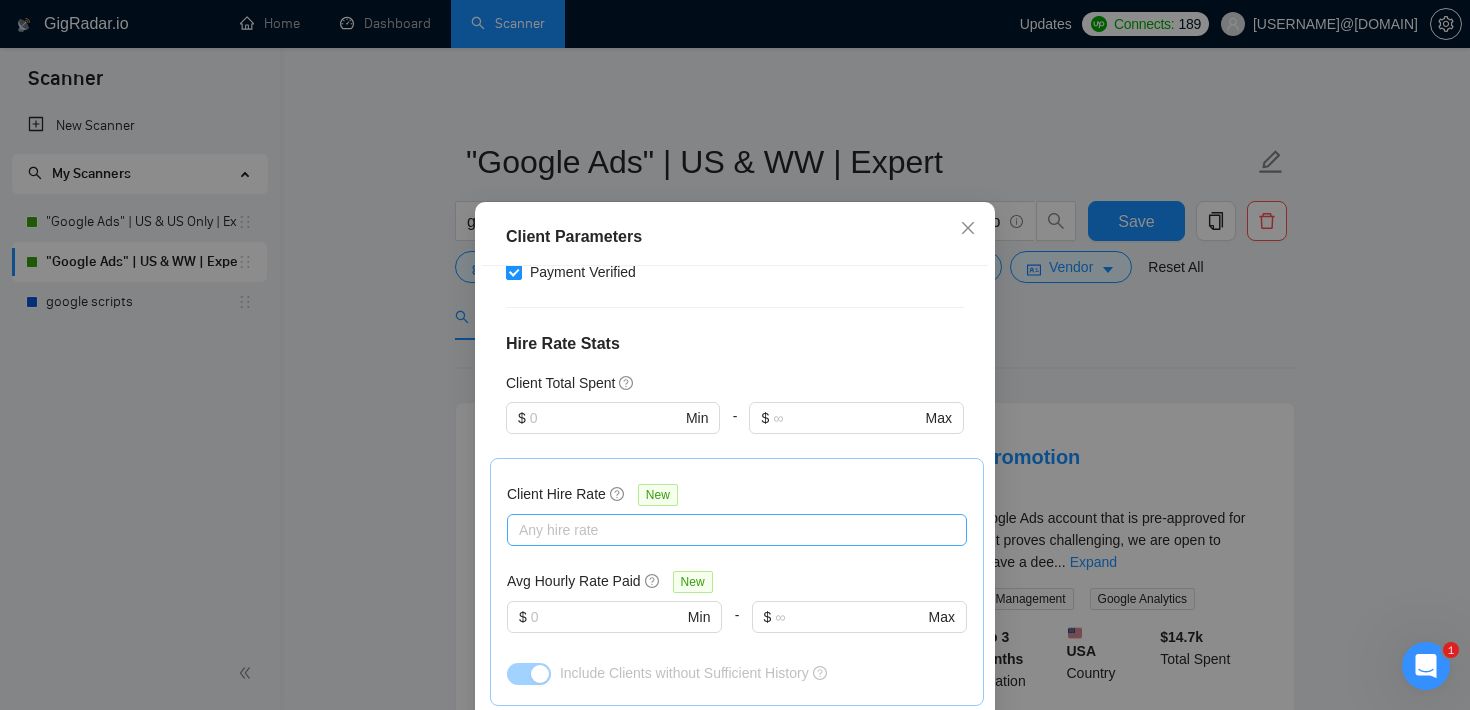 click at bounding box center [727, 530] 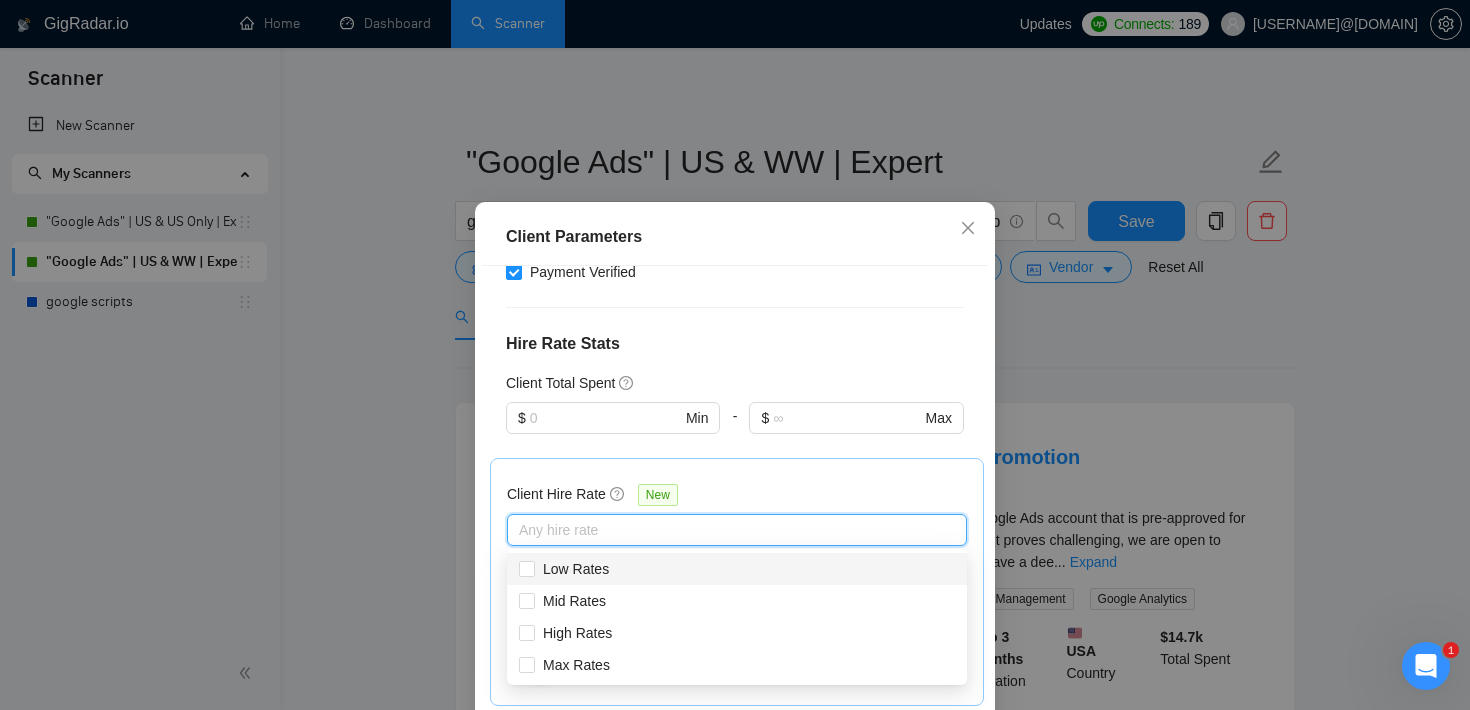 click on "Client Parameters Client Location Include Client Countries United States   Exclude Client Countries   Select Client Rating Client Min Average Feedback Include clients with no feedback Client Payment Details Payment Verified Hire Rate Stats   Client Total Spent $ Min - $ Max Client Hire Rate New   Any hire rate   Avg Hourly Rate Paid New $ Min - $ Max Include Clients without Sufficient History Client Profile Client Industry New   Any industry Client Company Size   Any company size Enterprise Clients New   Any clients Reset OK" at bounding box center (735, 355) 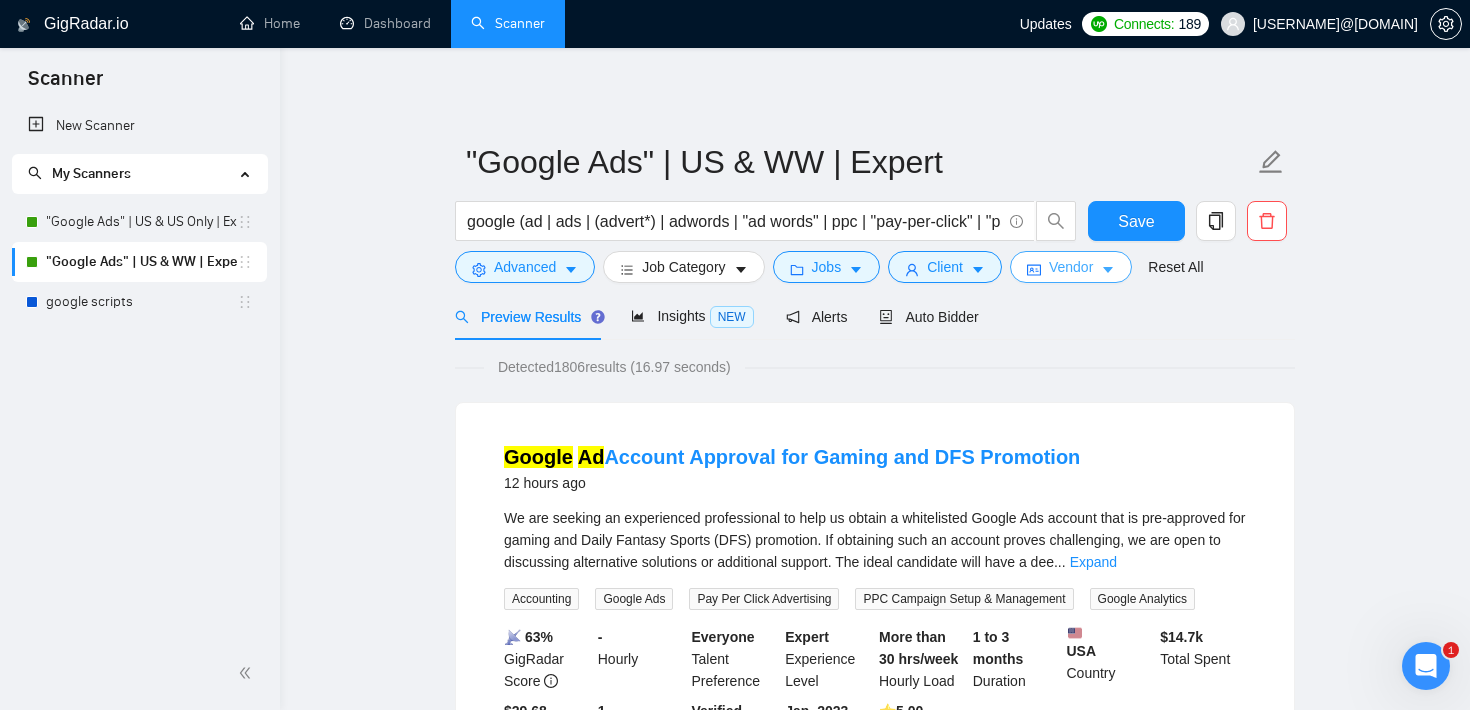 click on "Vendor" at bounding box center (1071, 267) 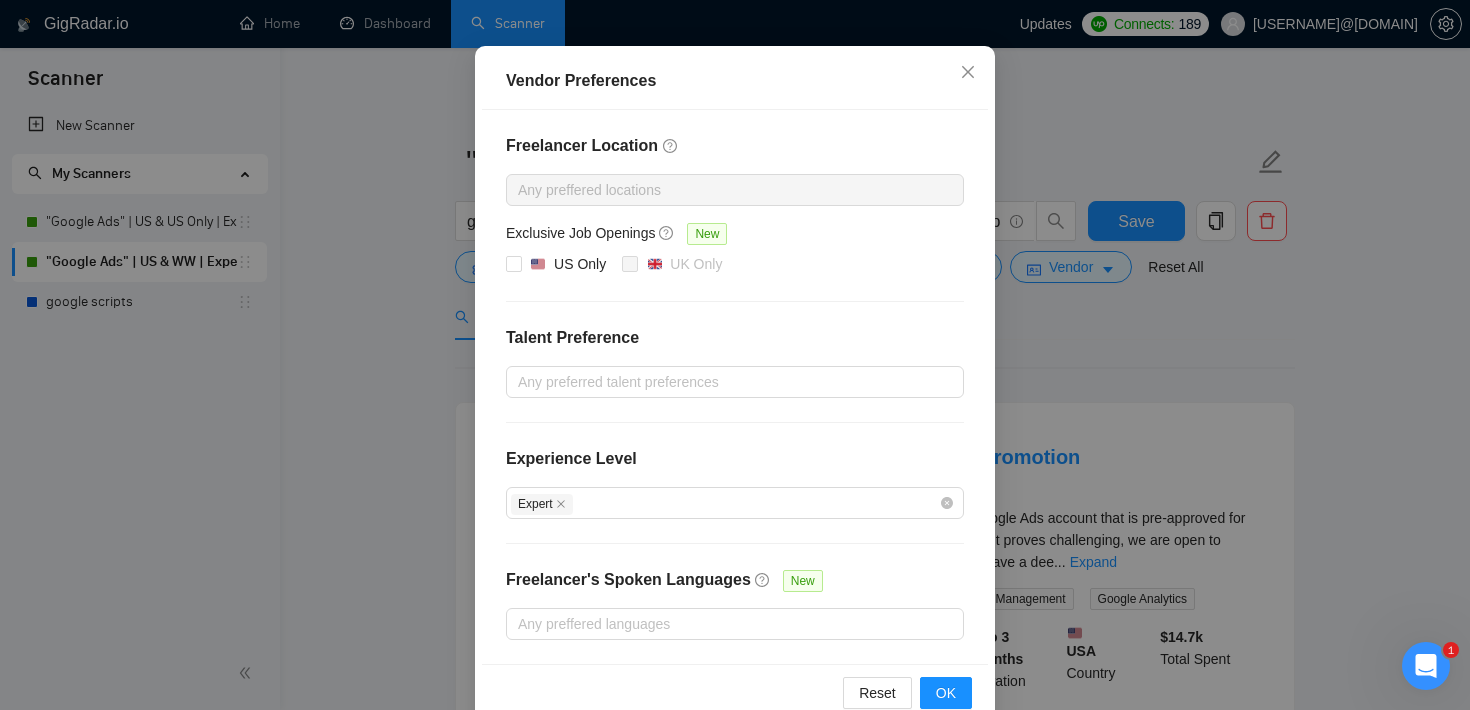 scroll, scrollTop: 185, scrollLeft: 0, axis: vertical 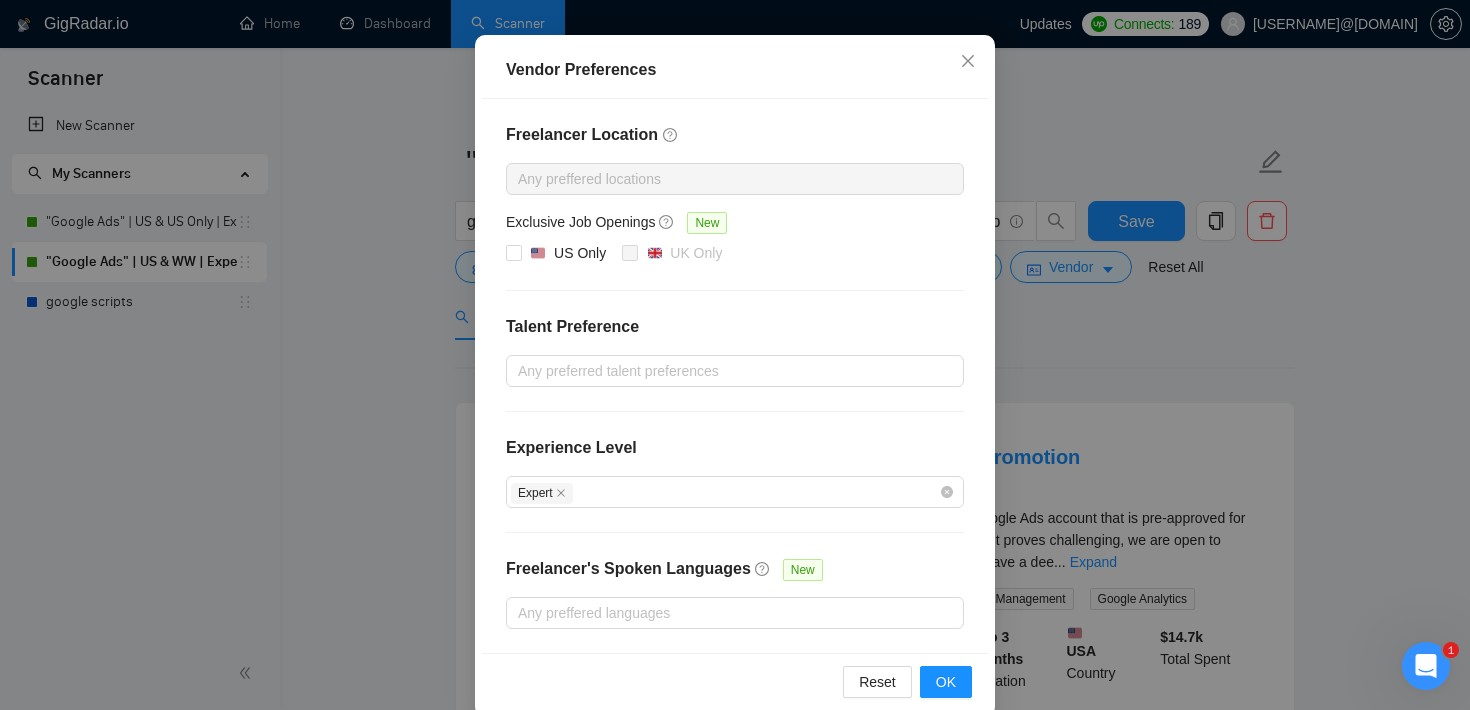 click on "Vendor Preferences Freelancer Location     Any preffered locations Exclusive Job Openings New US Only UK Only Talent Preference   Any preferred talent preferences Experience Level Expert   Freelancer's Spoken Languages New   Any preffered languages Reset OK" at bounding box center [735, 355] 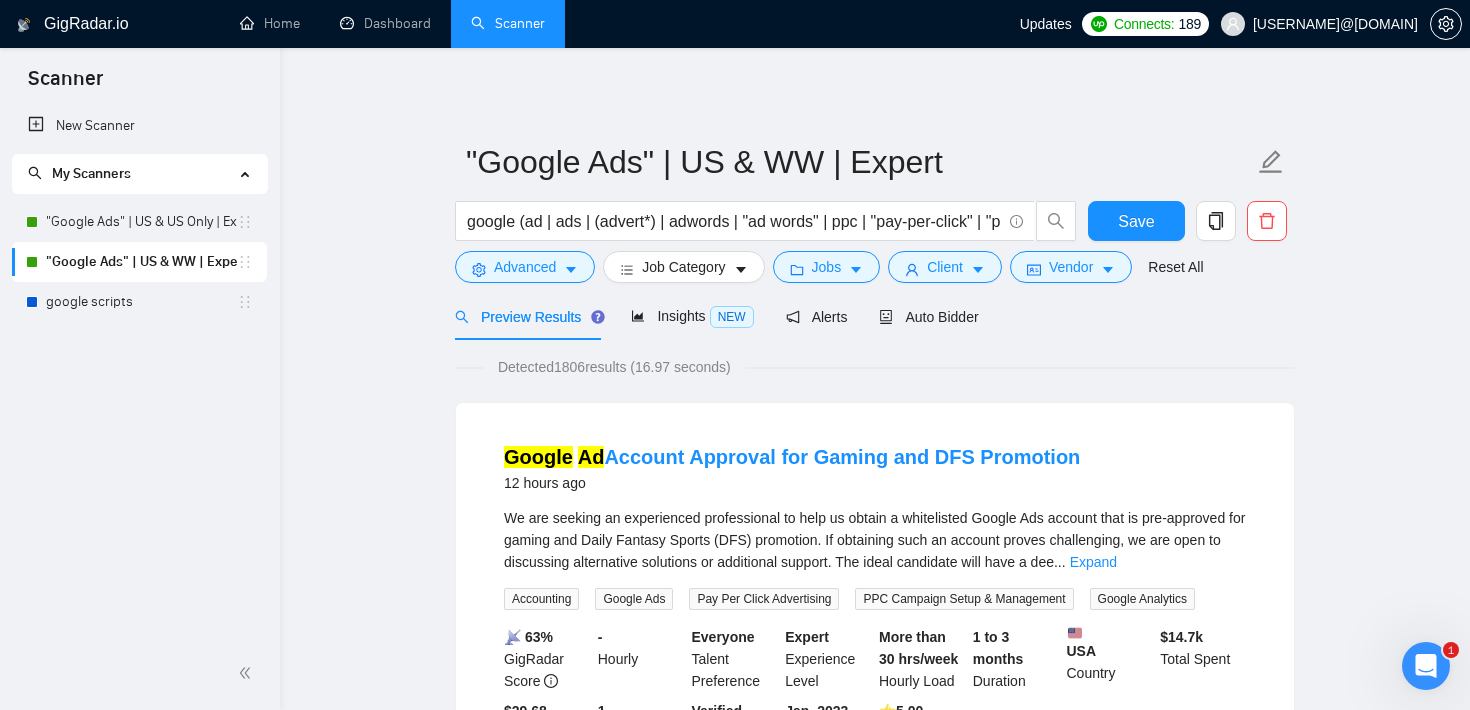 scroll, scrollTop: 115, scrollLeft: 0, axis: vertical 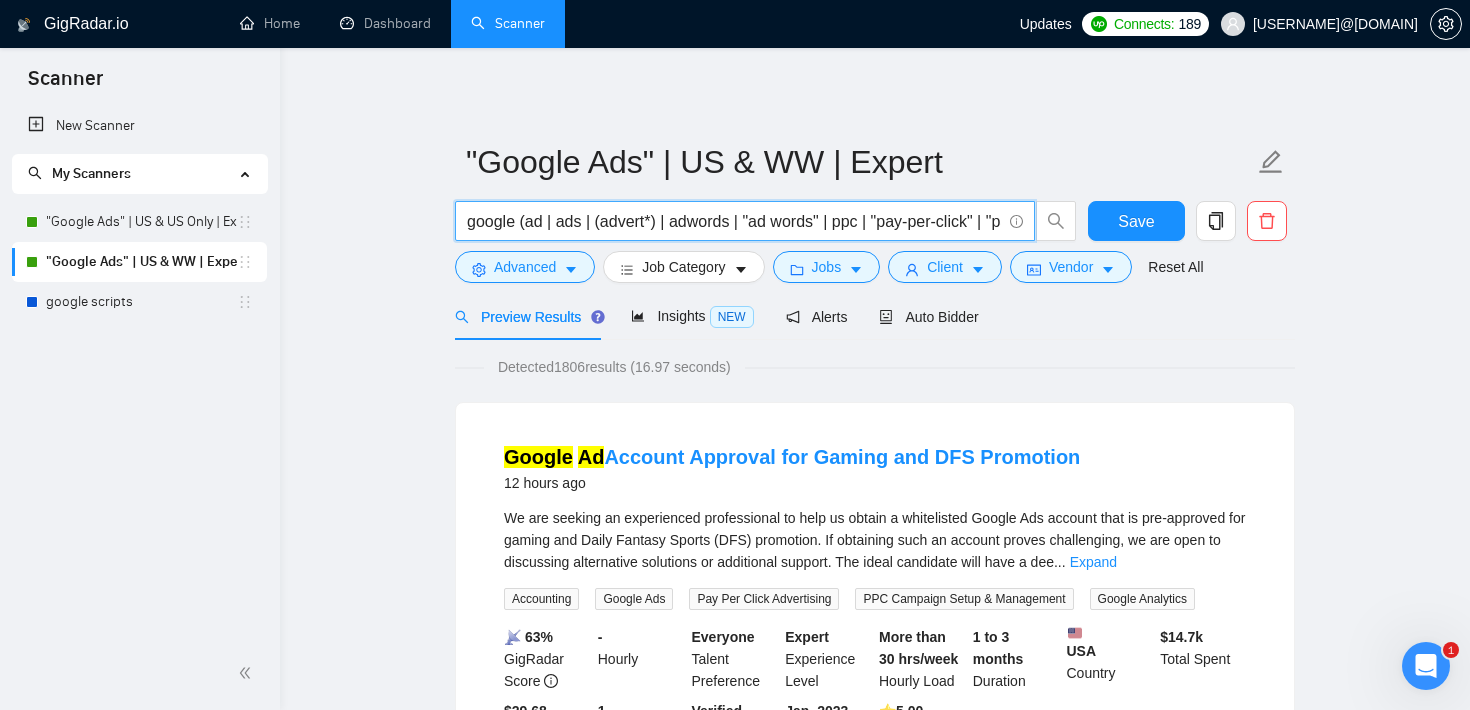 click on "google (ad | ads | (advert*) | adwords | "ad words" | ppc | "pay-per-click" | "pay per click")" at bounding box center (734, 221) 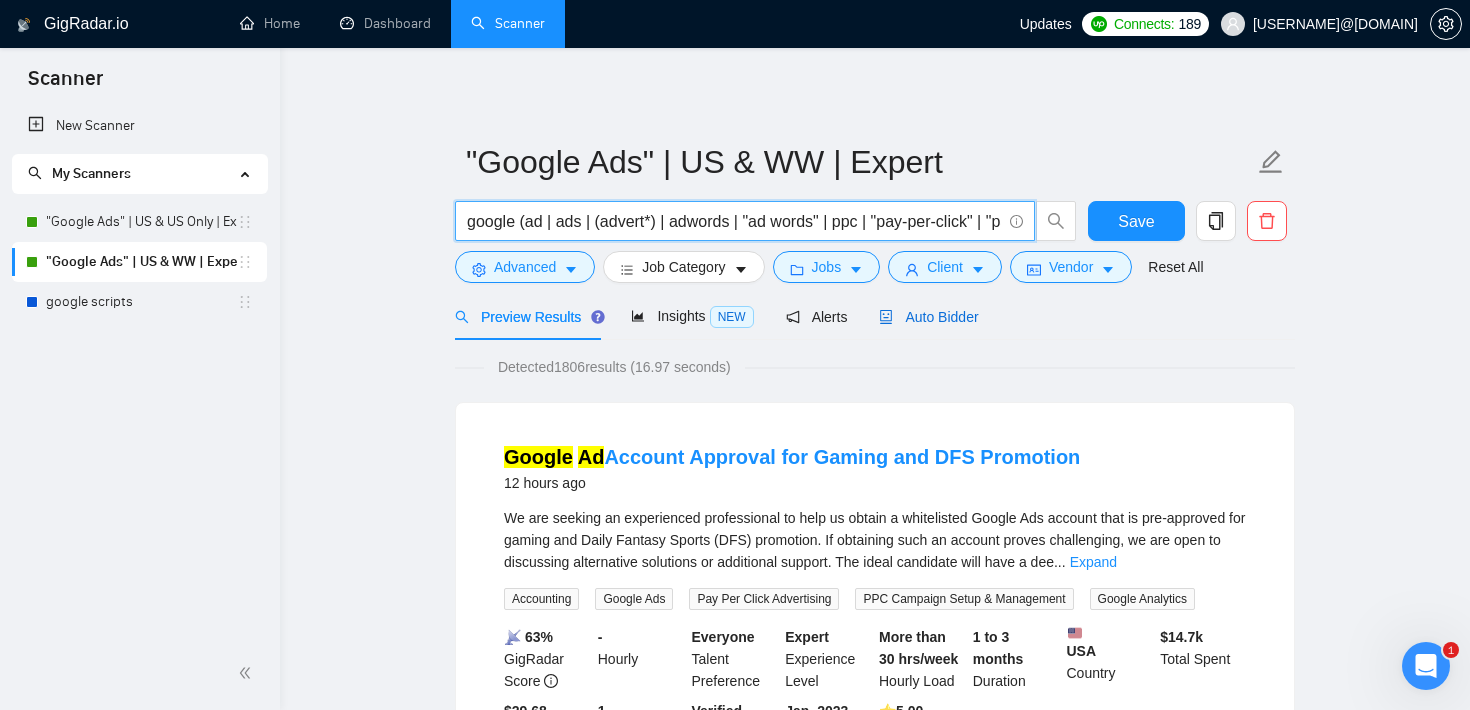 click on "Auto Bidder" at bounding box center (928, 317) 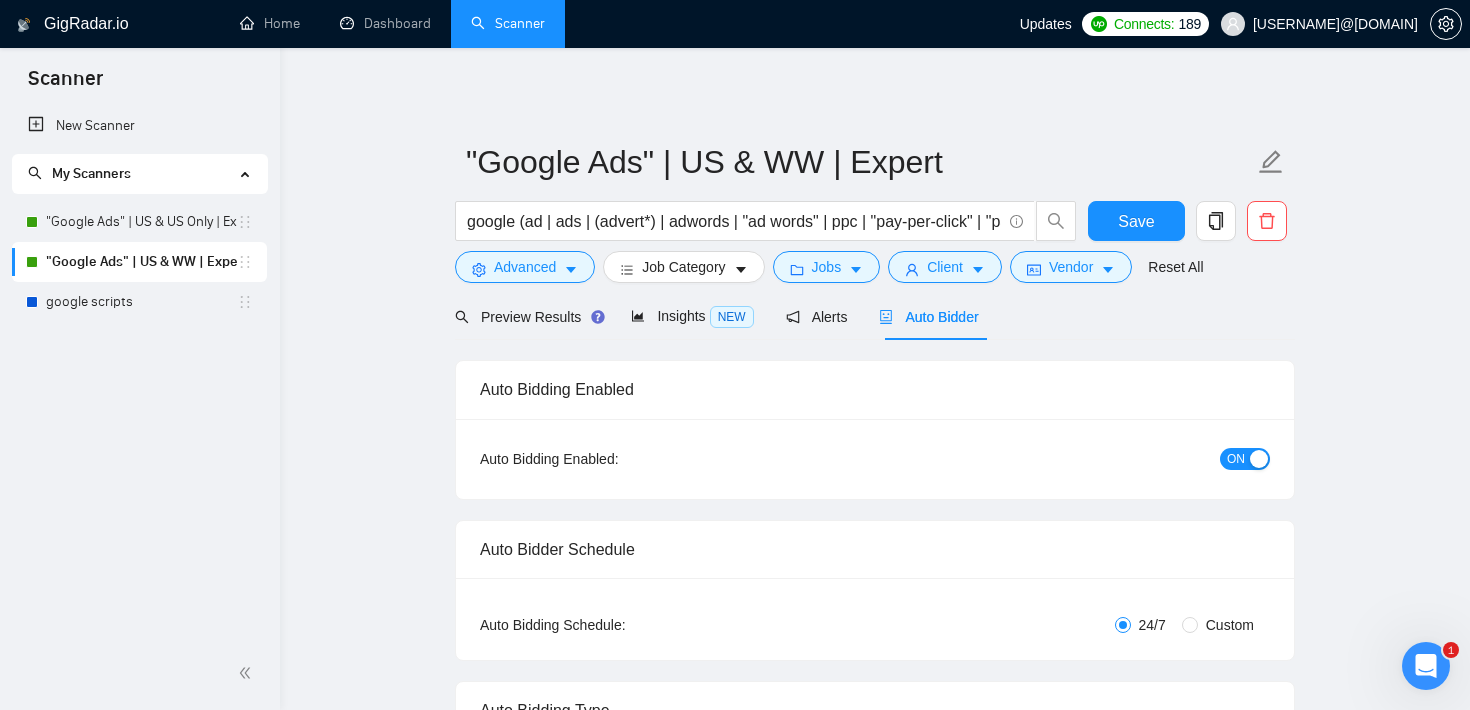 type 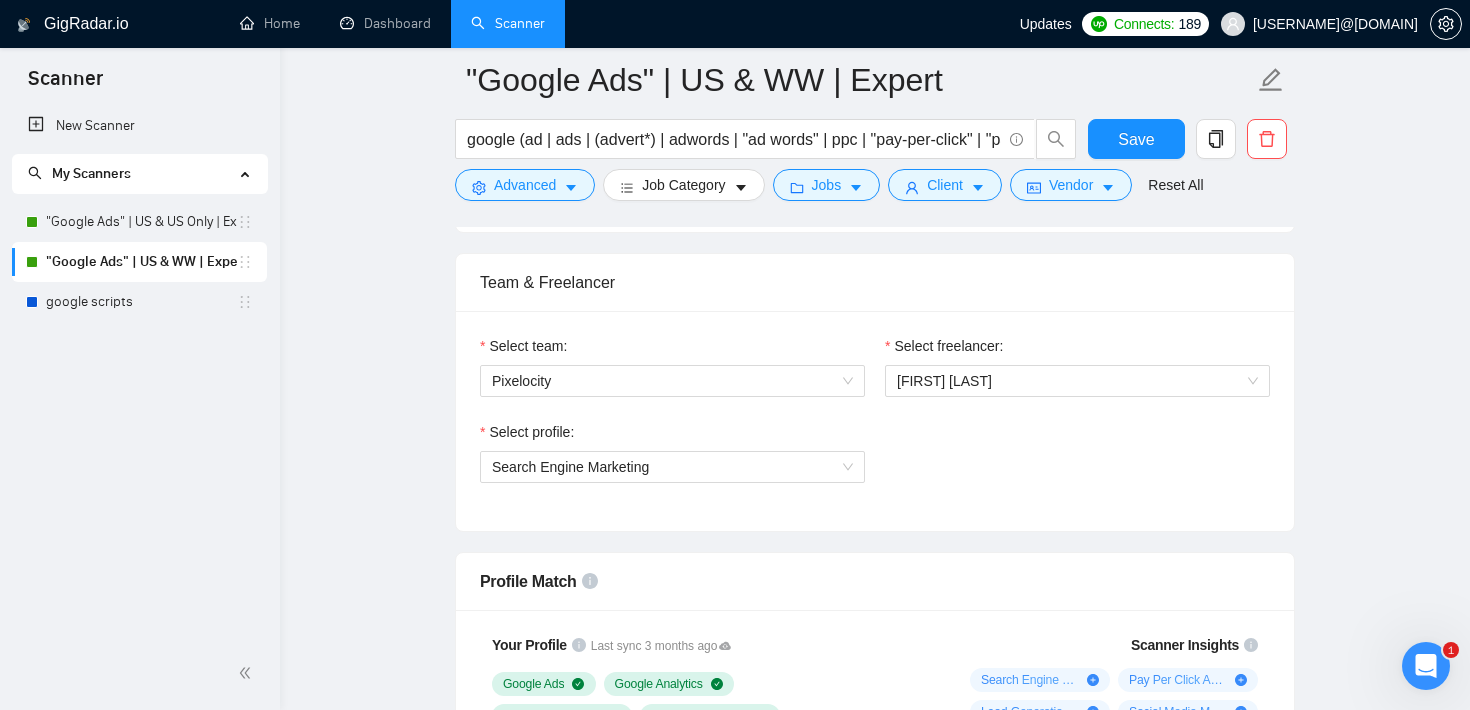 scroll, scrollTop: 998, scrollLeft: 0, axis: vertical 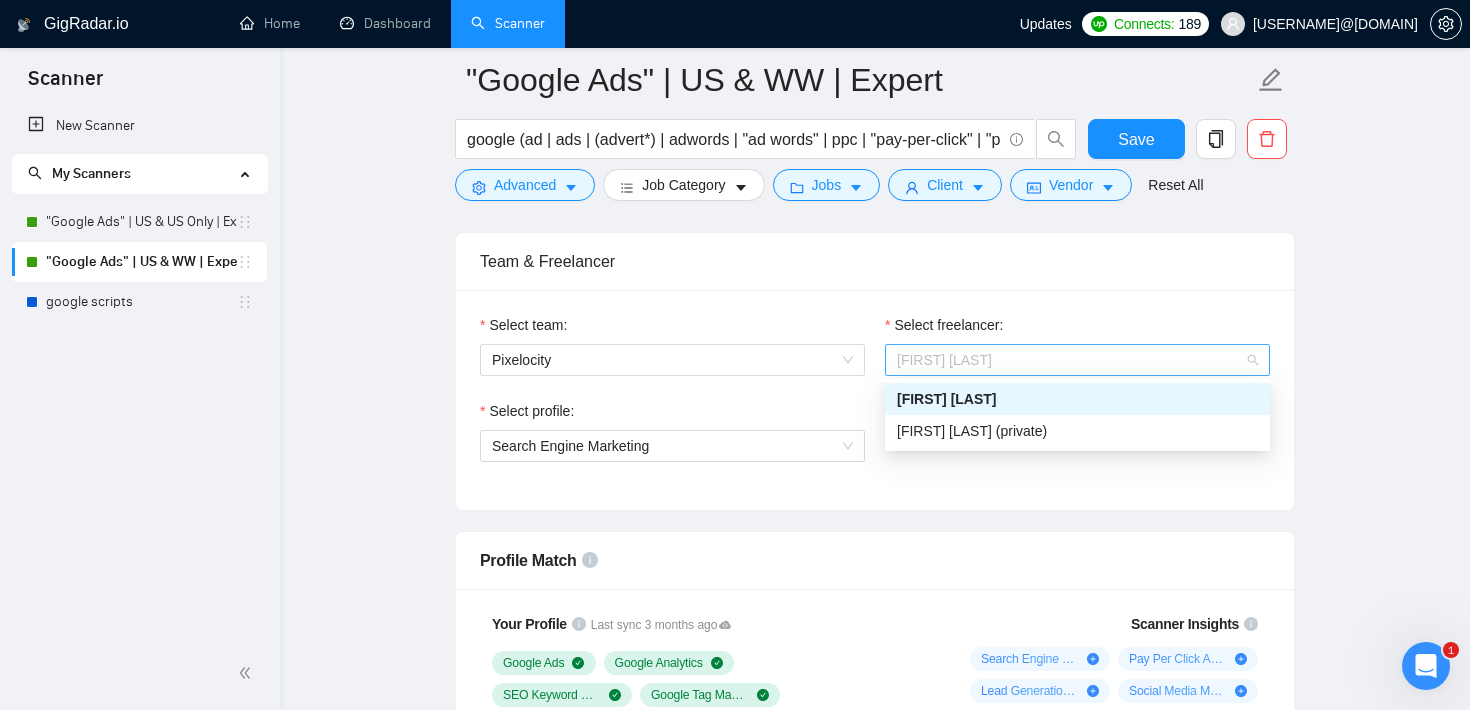 click on "[FIRST] [LAST]" at bounding box center [1077, 360] 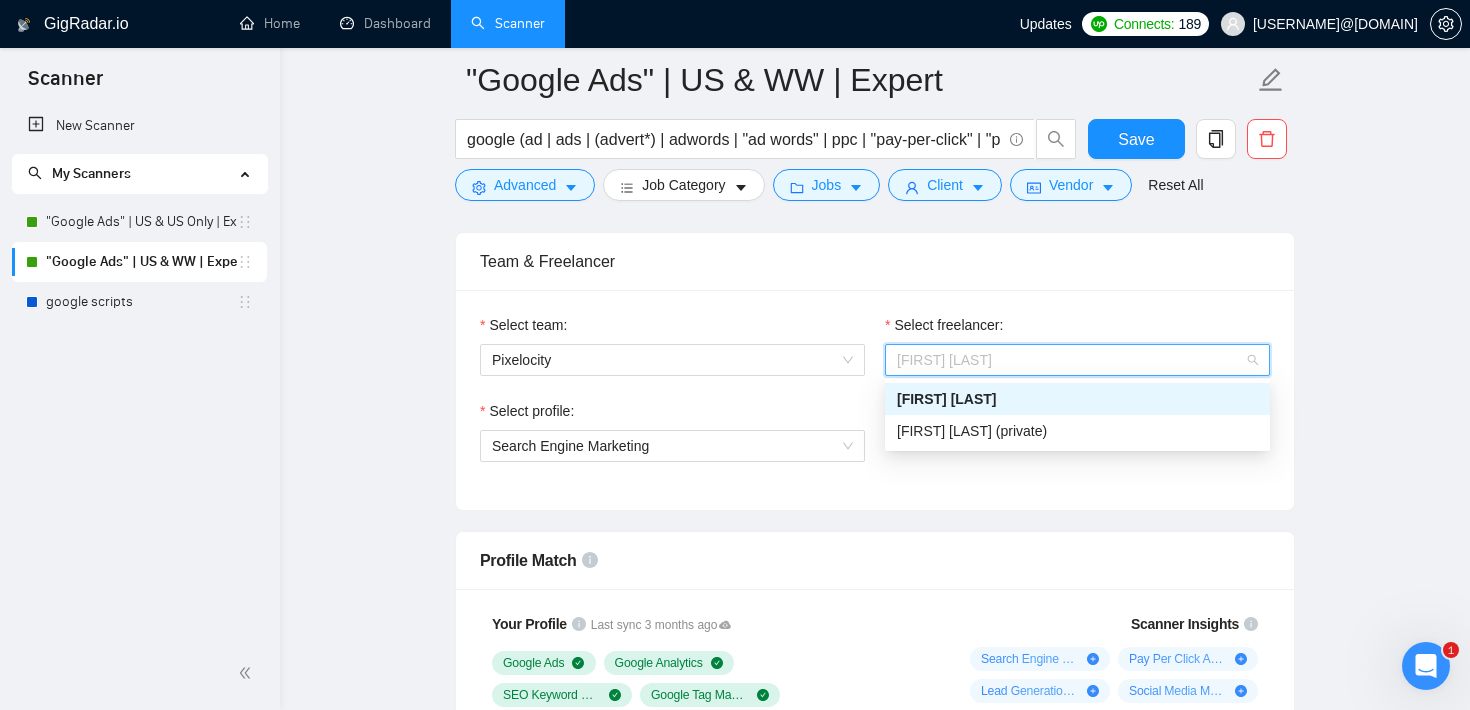 click on "Team & Freelancer" at bounding box center [875, 261] 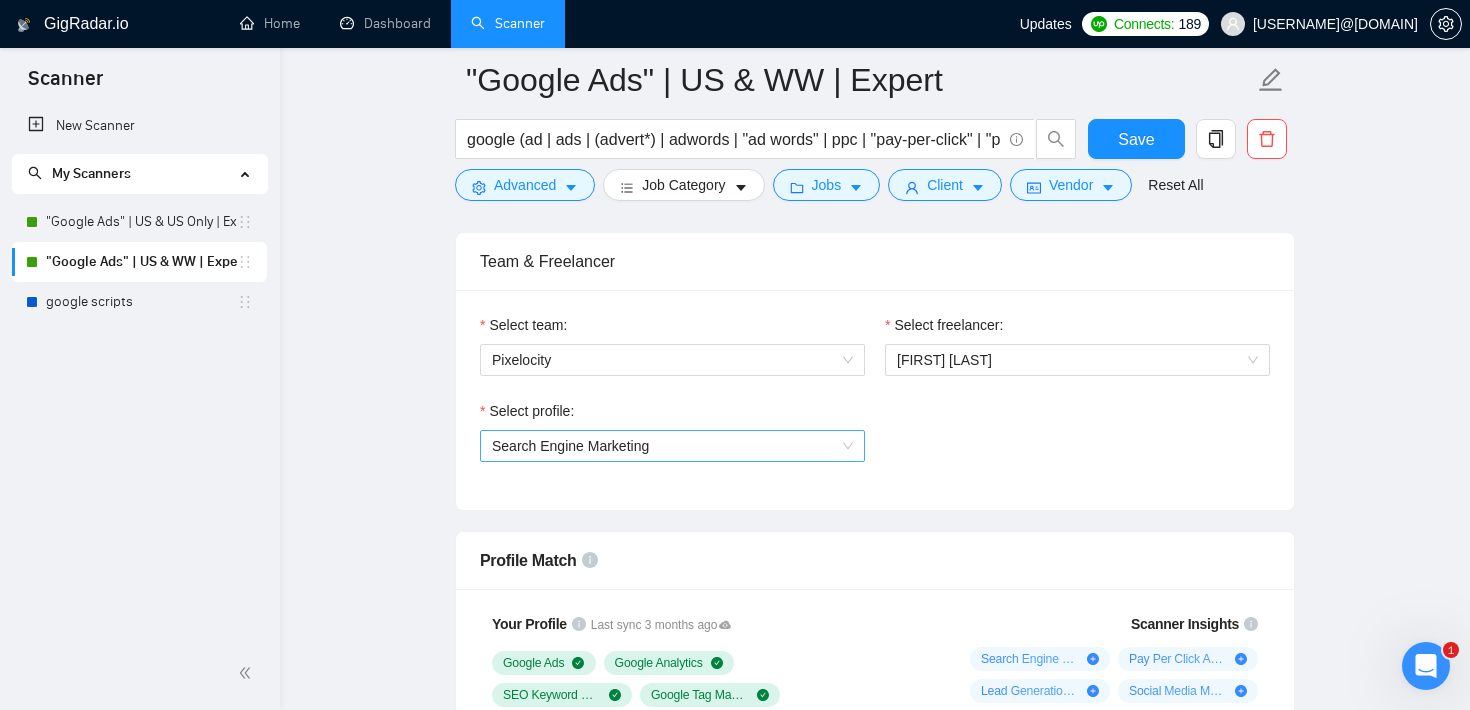 click on "Search Engine Marketing" at bounding box center [672, 446] 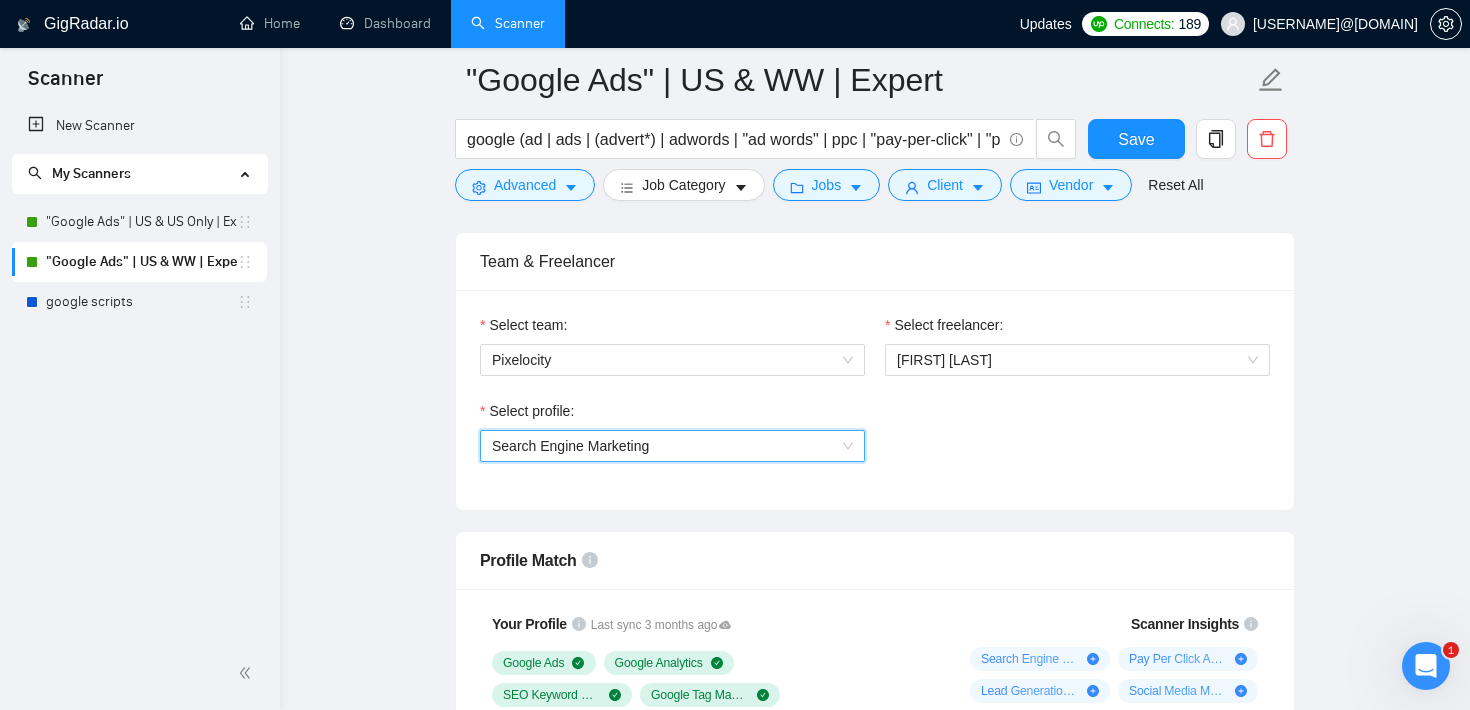 click on "Select profile: 1017484851352699006 Search Engine Marketing" at bounding box center [875, 443] 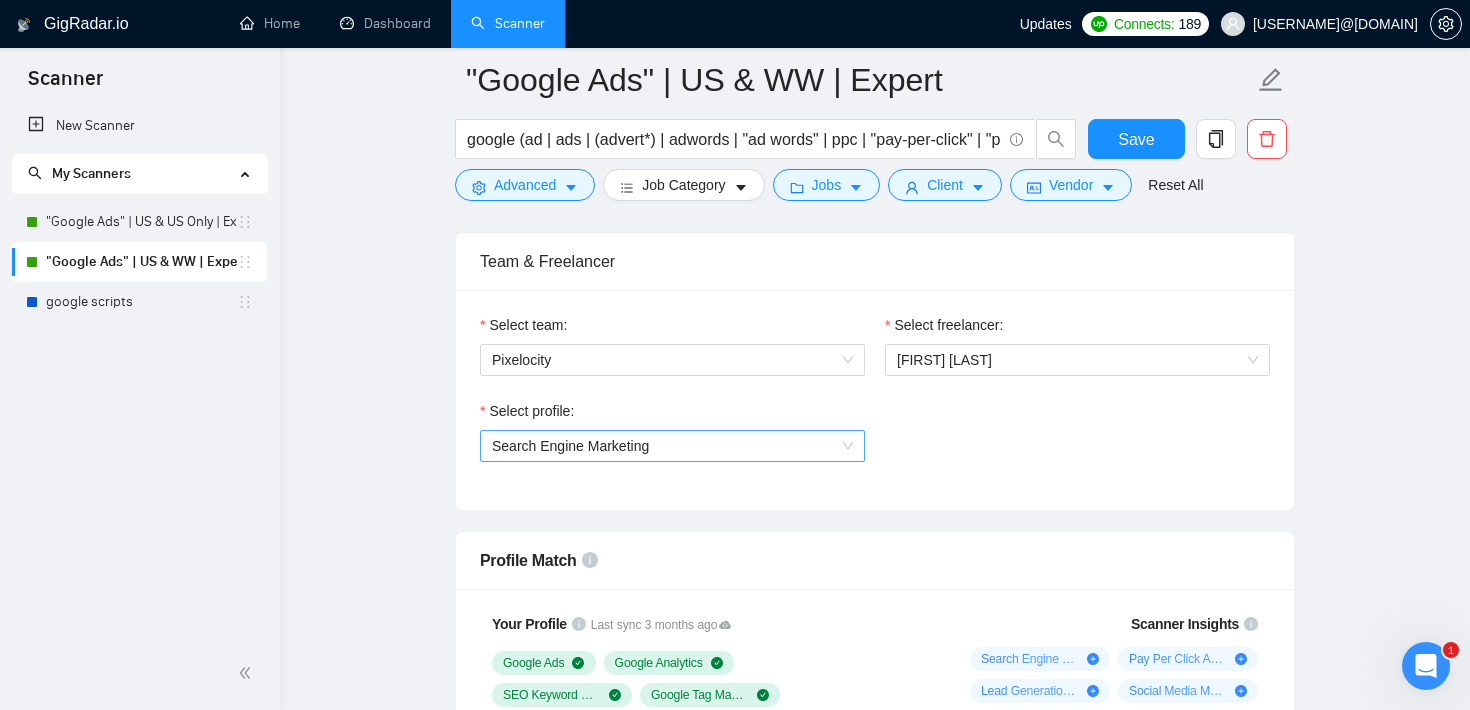 click on "Search Engine Marketing" at bounding box center (672, 446) 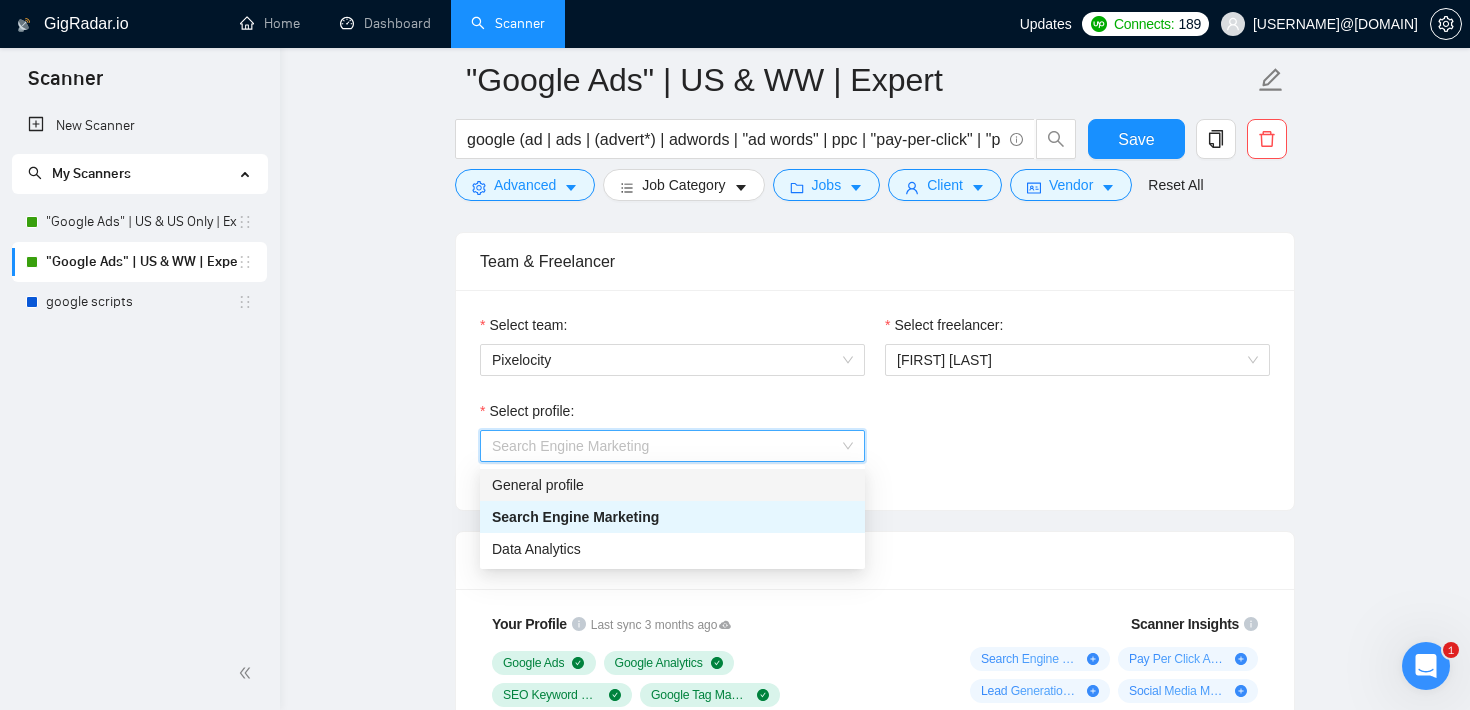 click on "Select profile: [ID] [SERVICE]" at bounding box center (1077, 357) 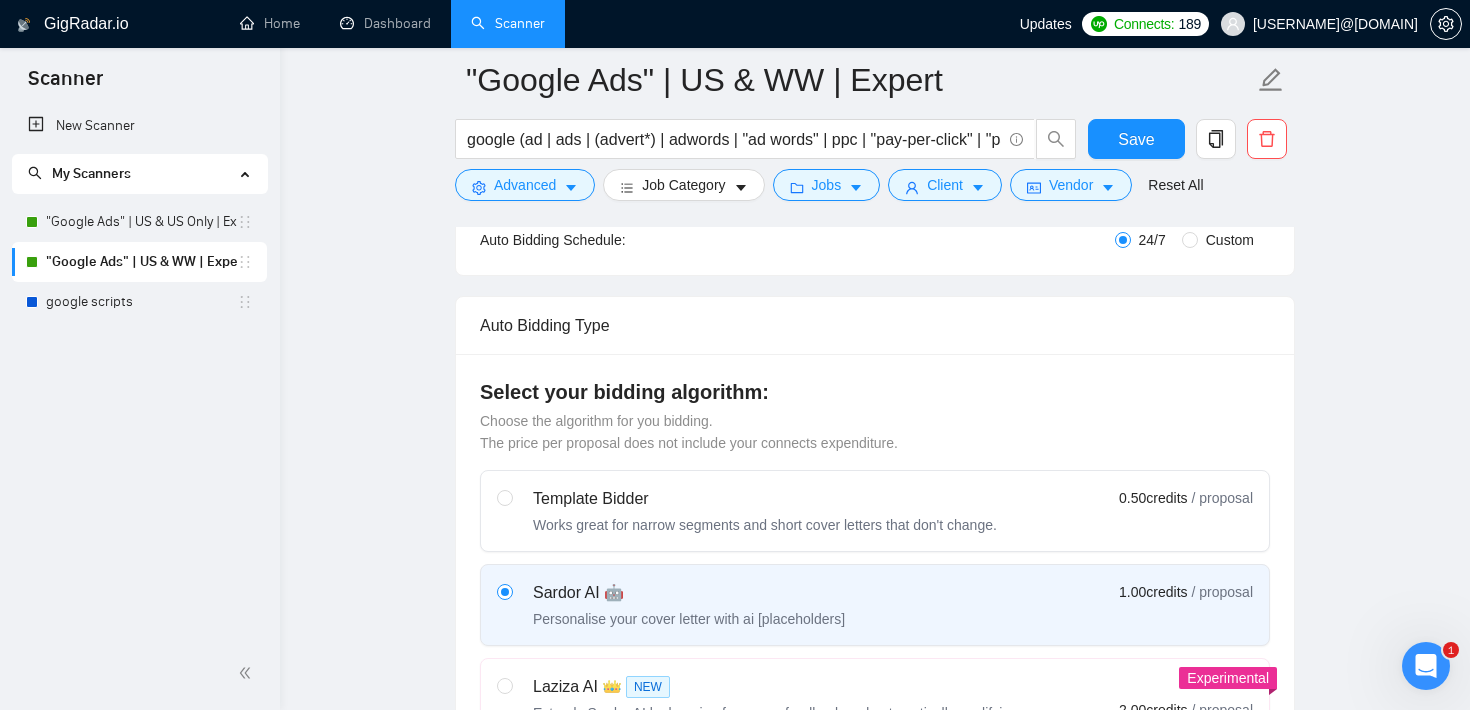 scroll, scrollTop: 0, scrollLeft: 0, axis: both 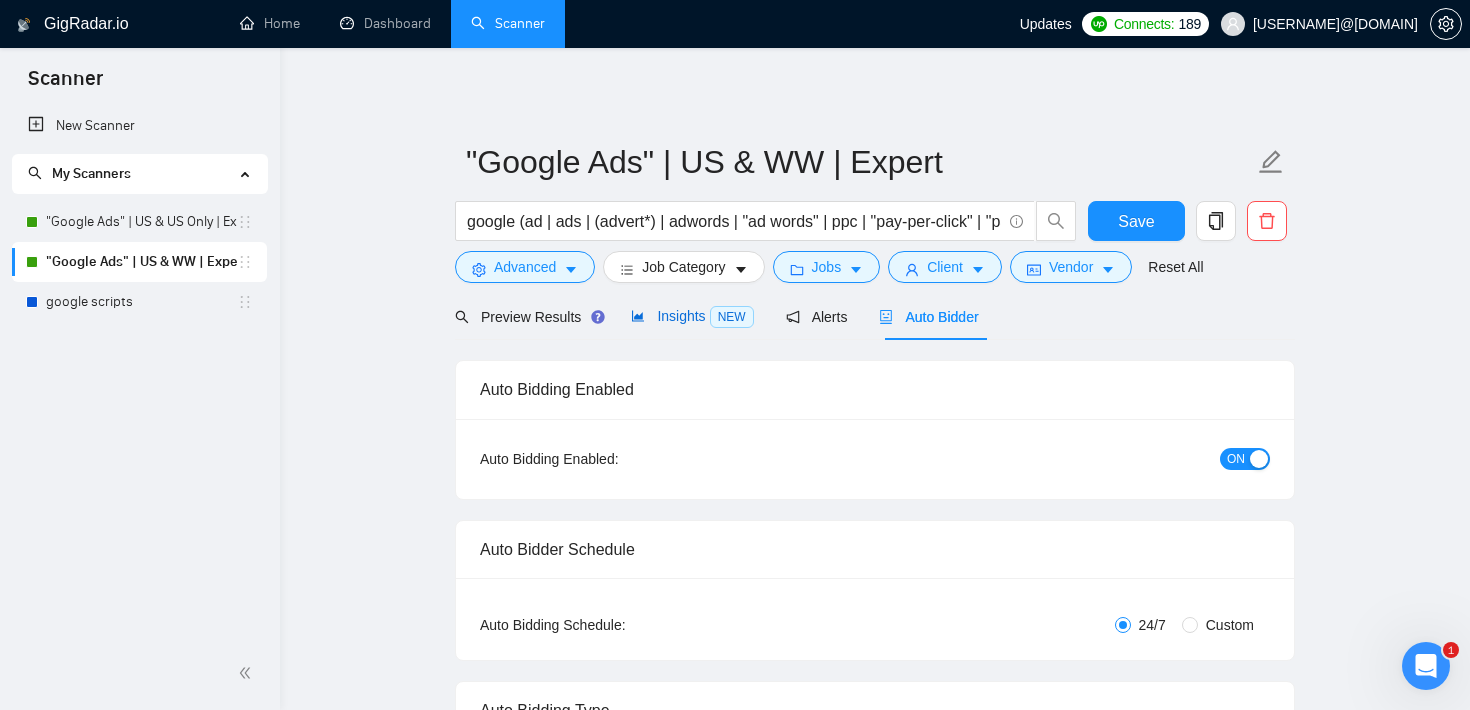 click on "Insights NEW" at bounding box center [692, 316] 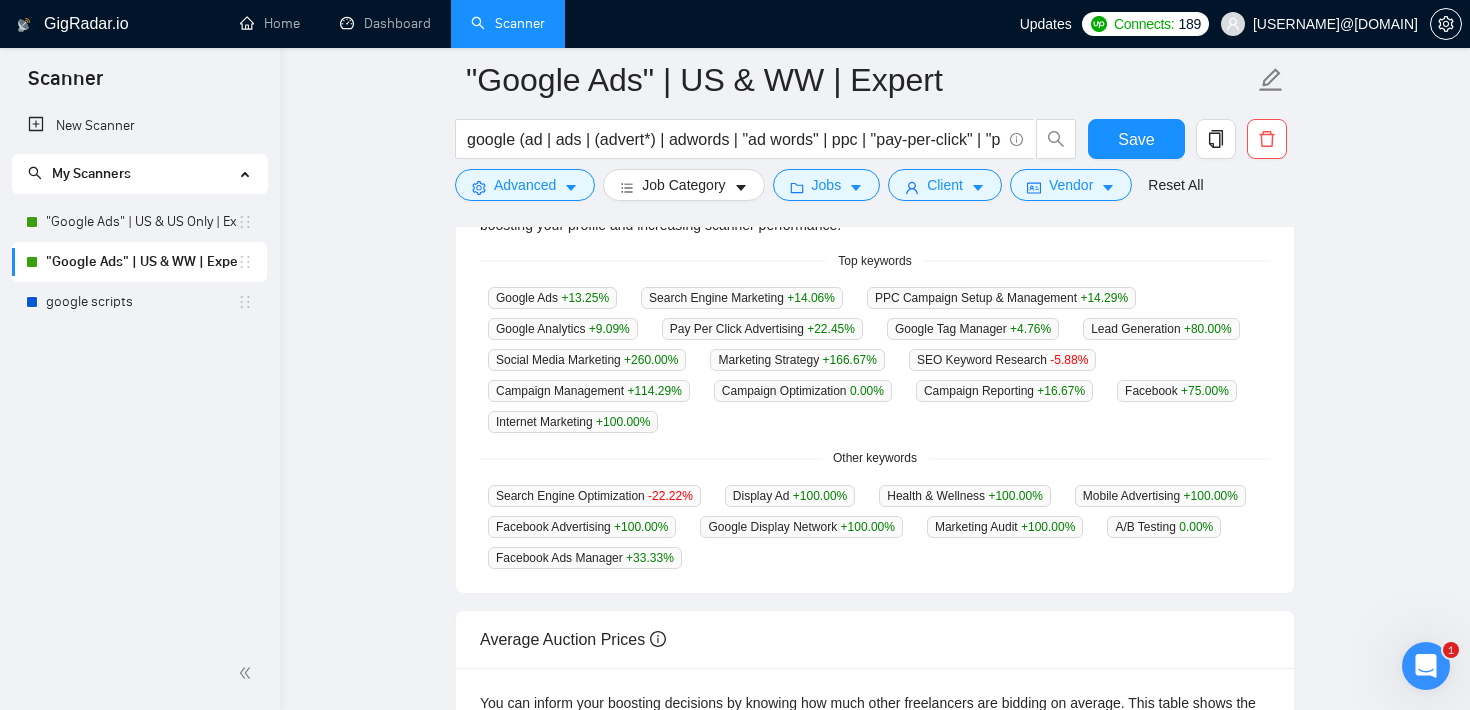 scroll, scrollTop: 509, scrollLeft: 0, axis: vertical 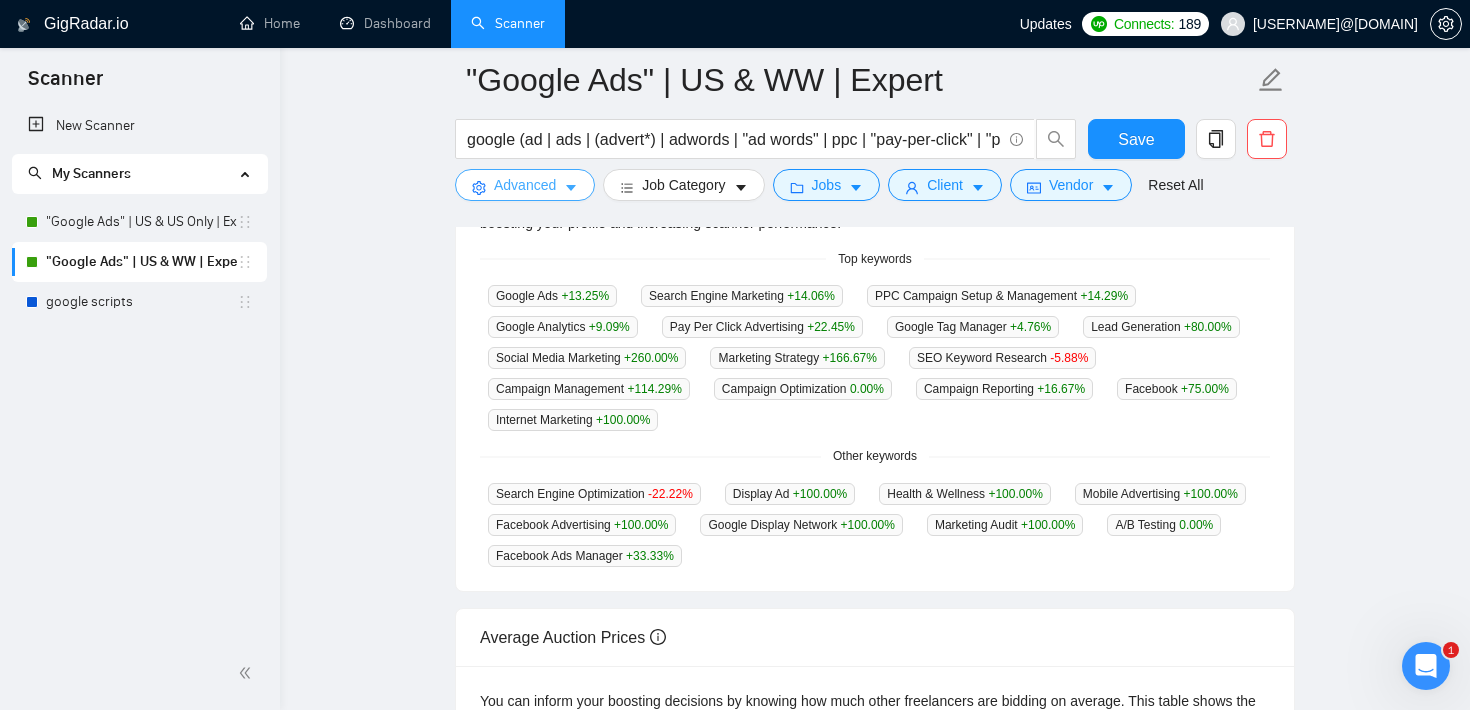 click on "Advanced" at bounding box center (525, 185) 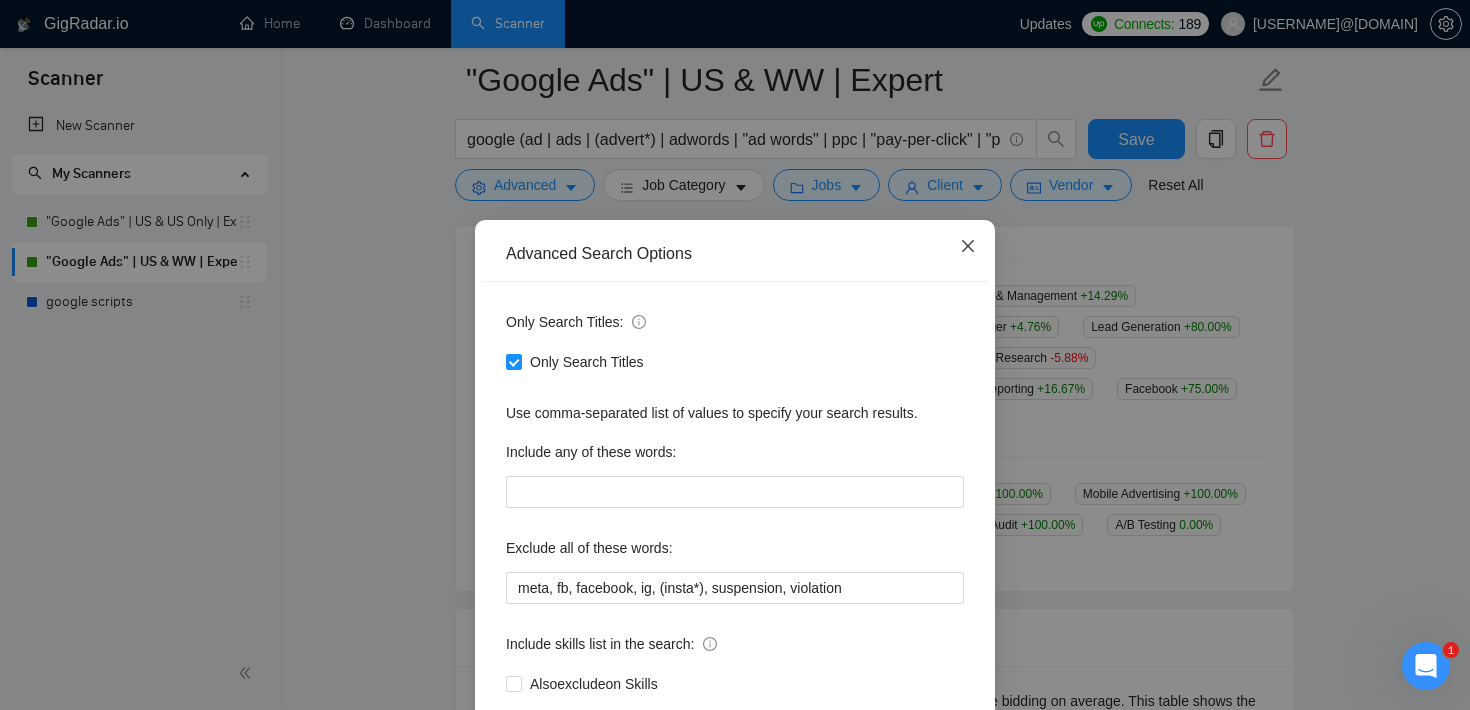 click at bounding box center (968, 247) 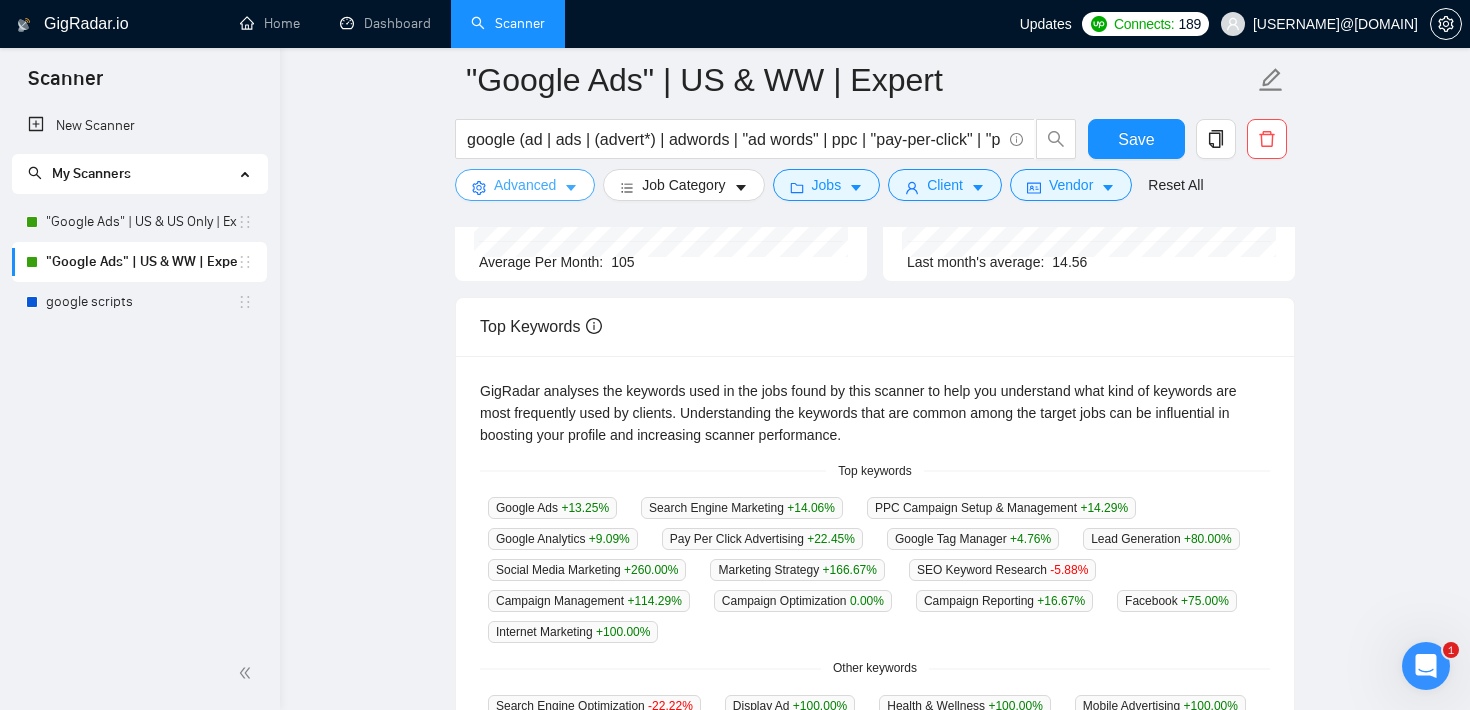 scroll, scrollTop: 0, scrollLeft: 0, axis: both 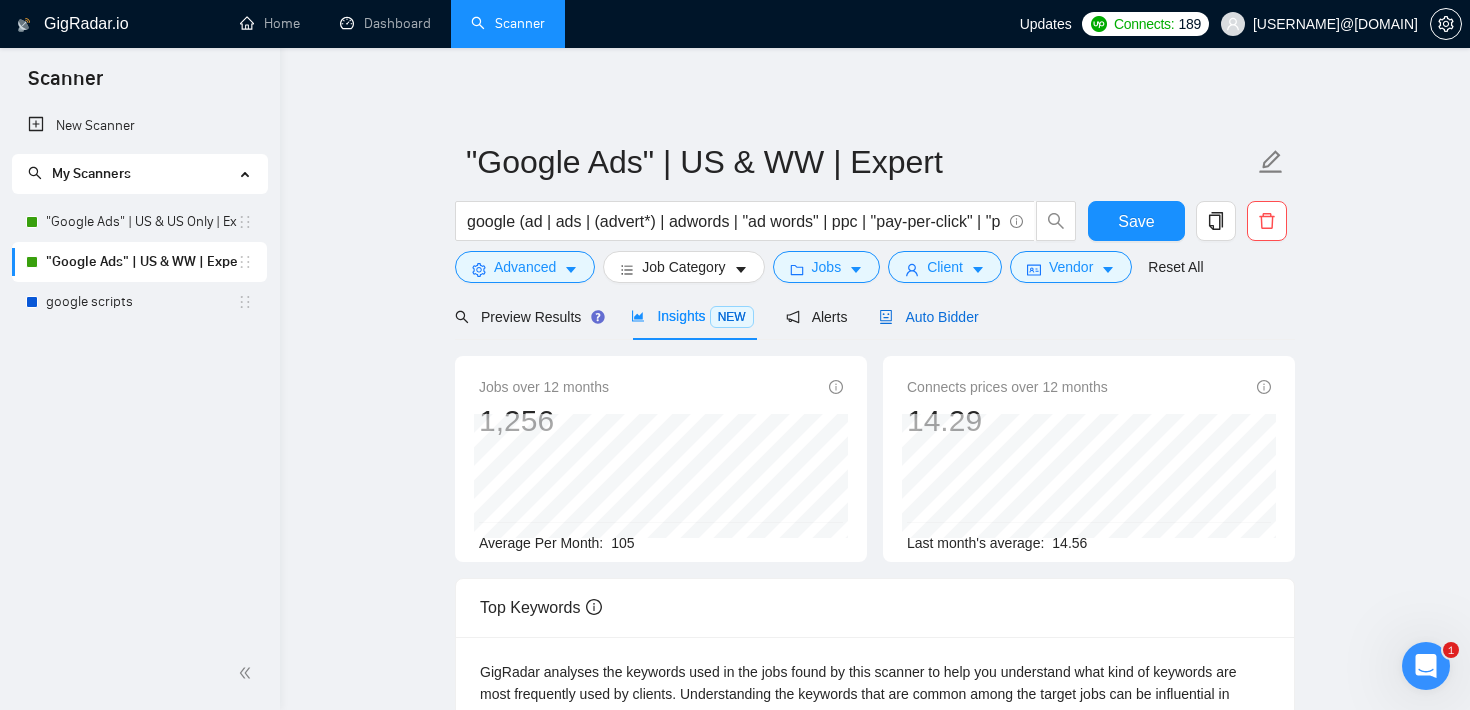 click on "Auto Bidder" at bounding box center (928, 317) 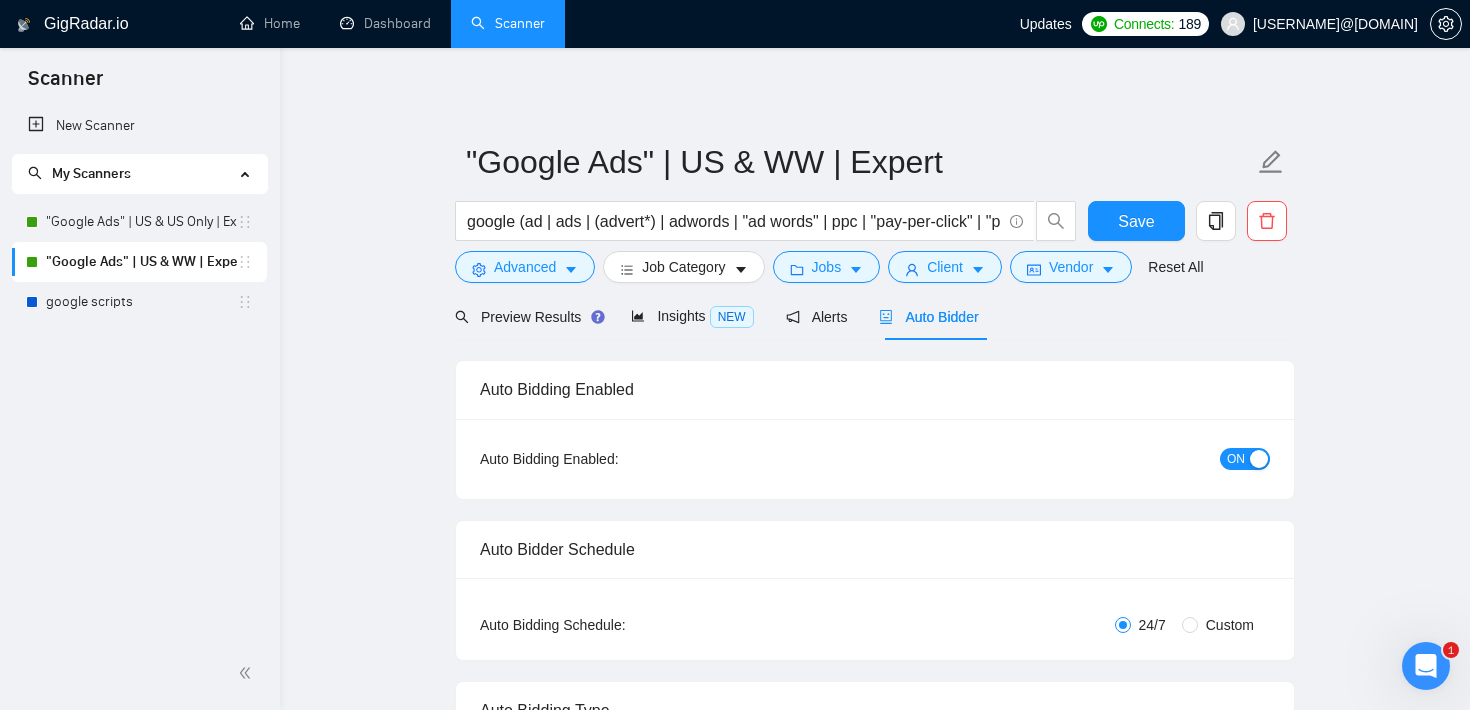 type 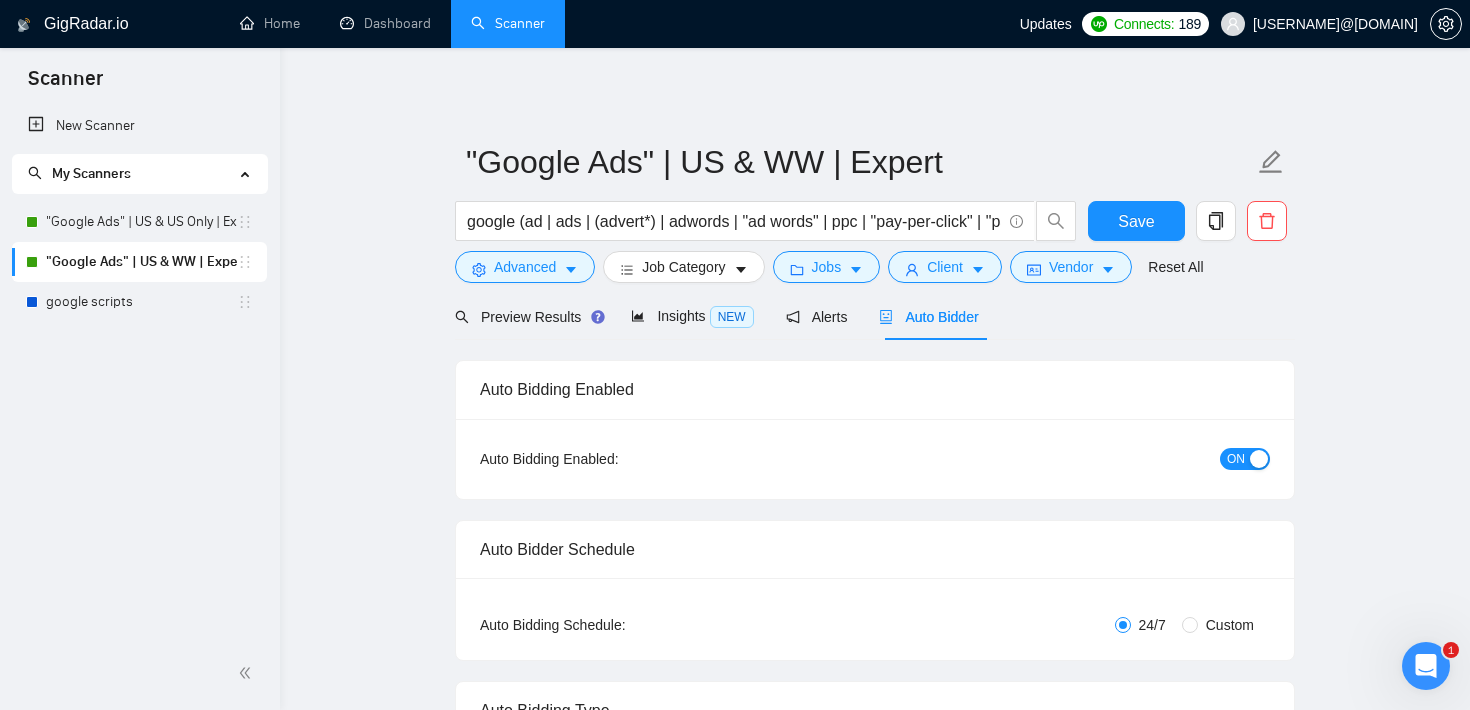 type 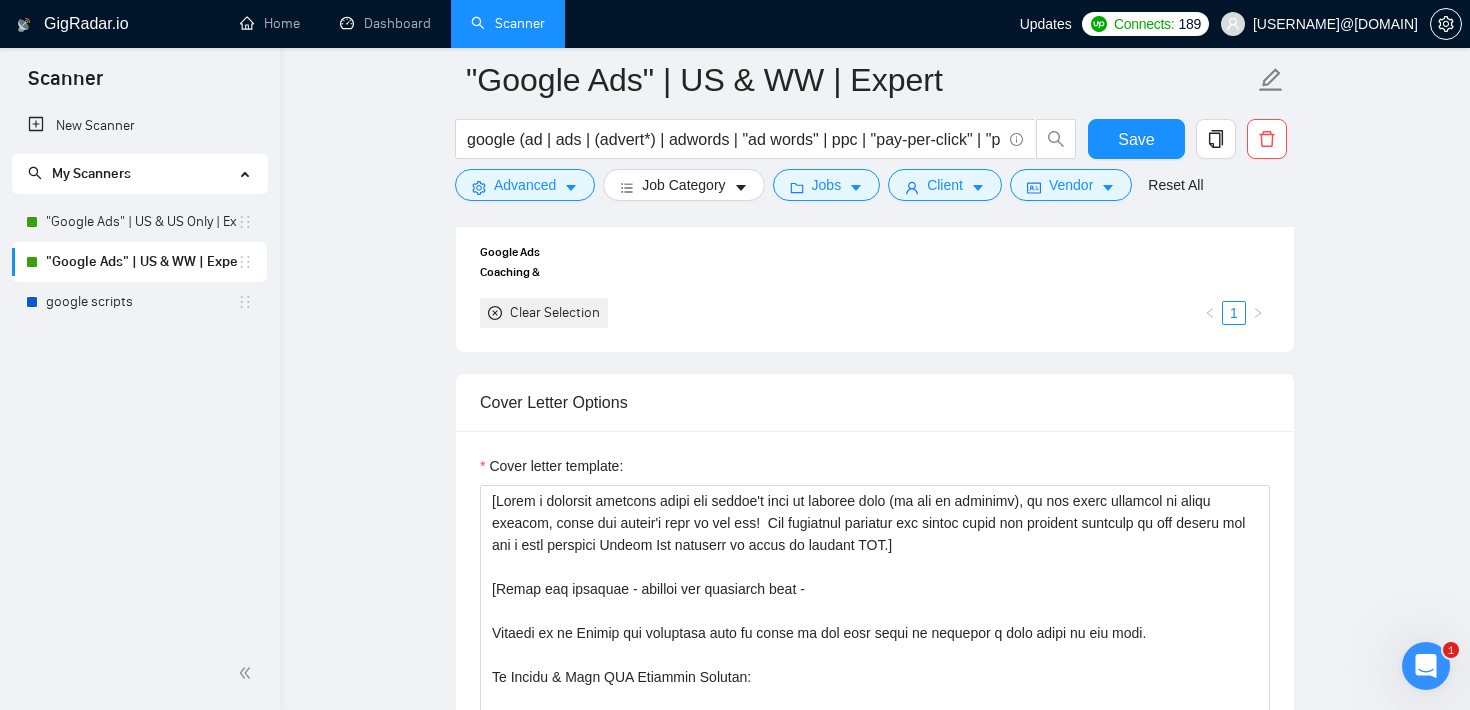 scroll, scrollTop: 2086, scrollLeft: 0, axis: vertical 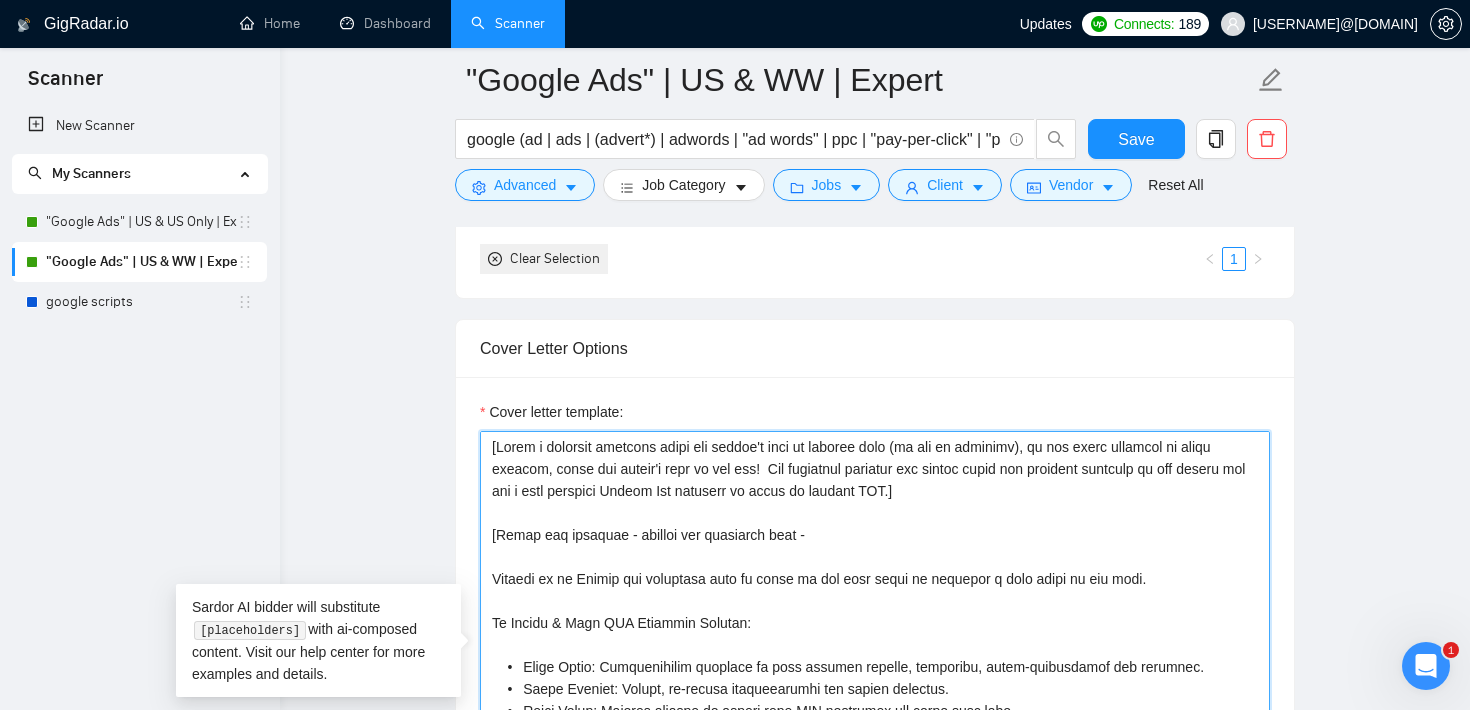 drag, startPoint x: 1024, startPoint y: 488, endPoint x: 487, endPoint y: 434, distance: 539.70825 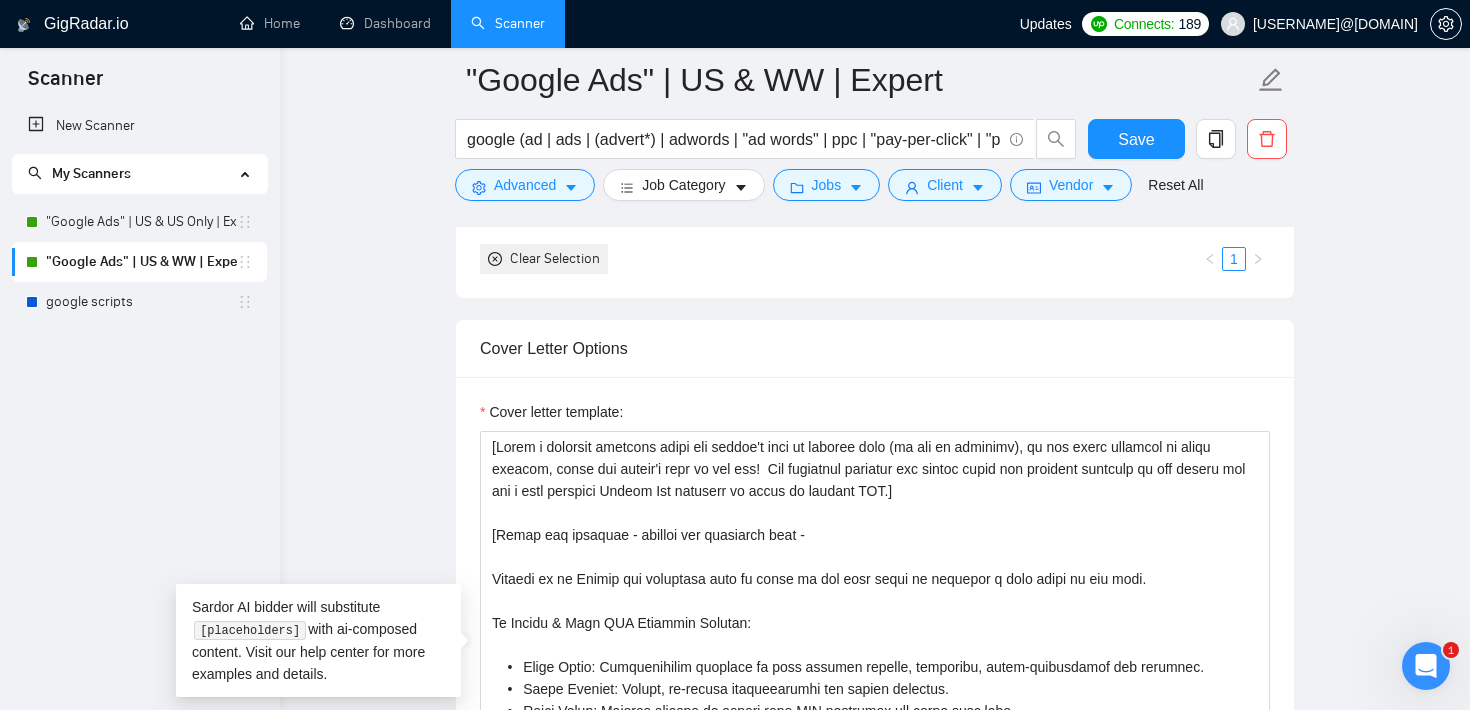 click on "Cover Letter Options" at bounding box center [875, 348] 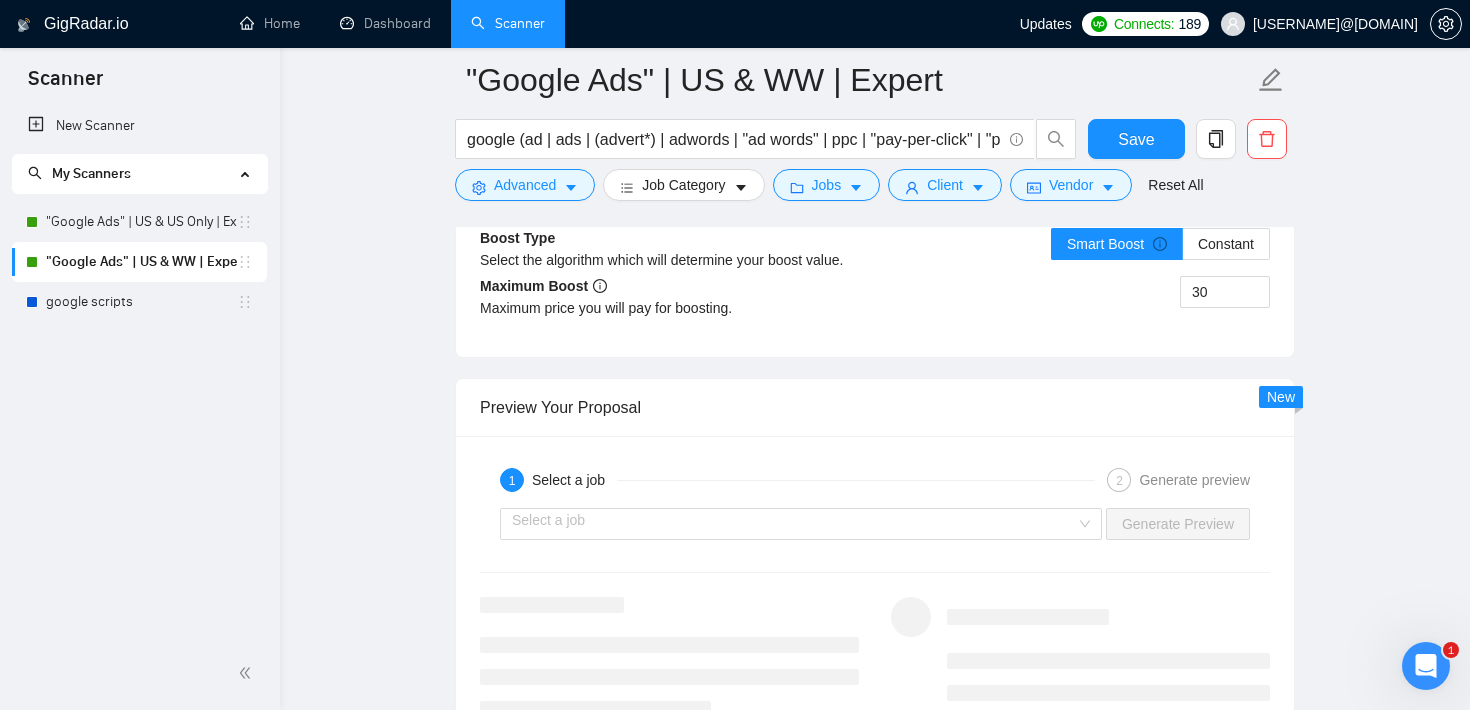 scroll, scrollTop: 3870, scrollLeft: 0, axis: vertical 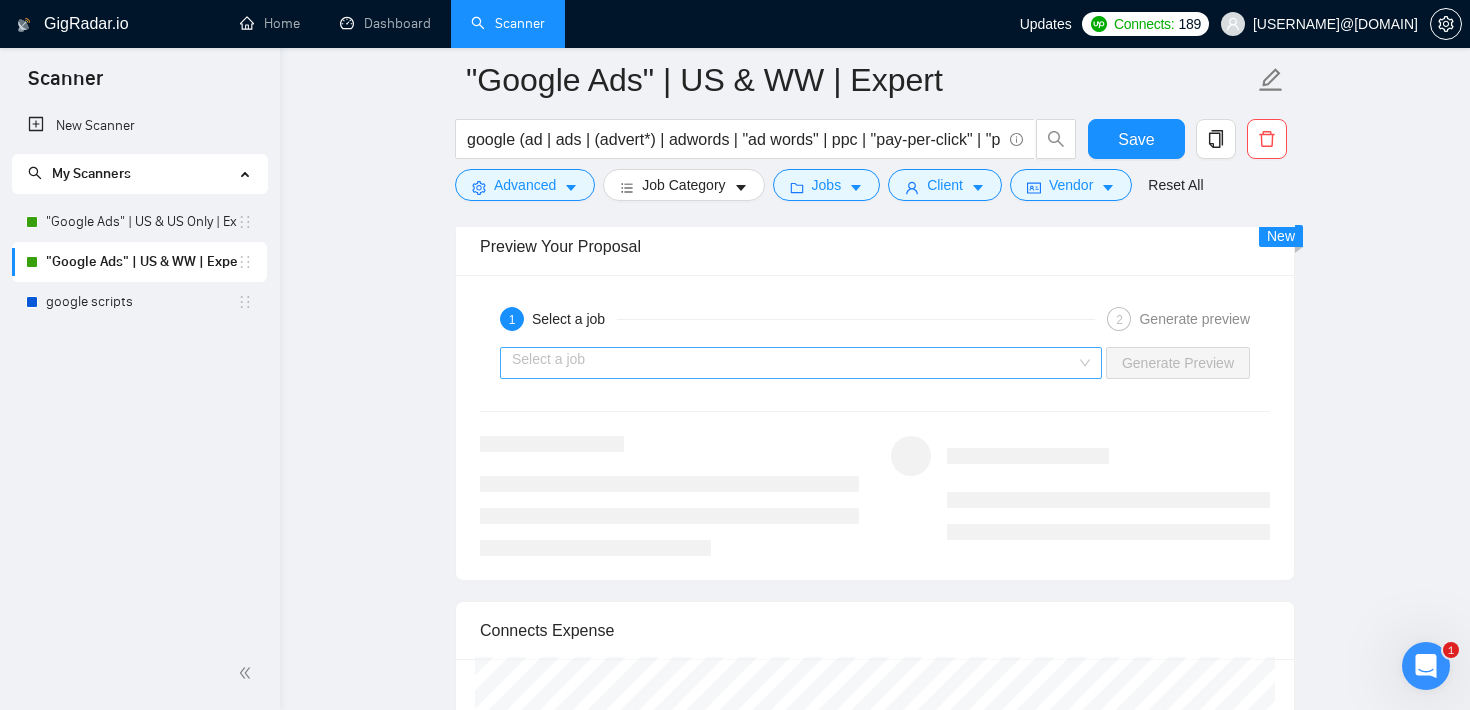 click at bounding box center (794, 363) 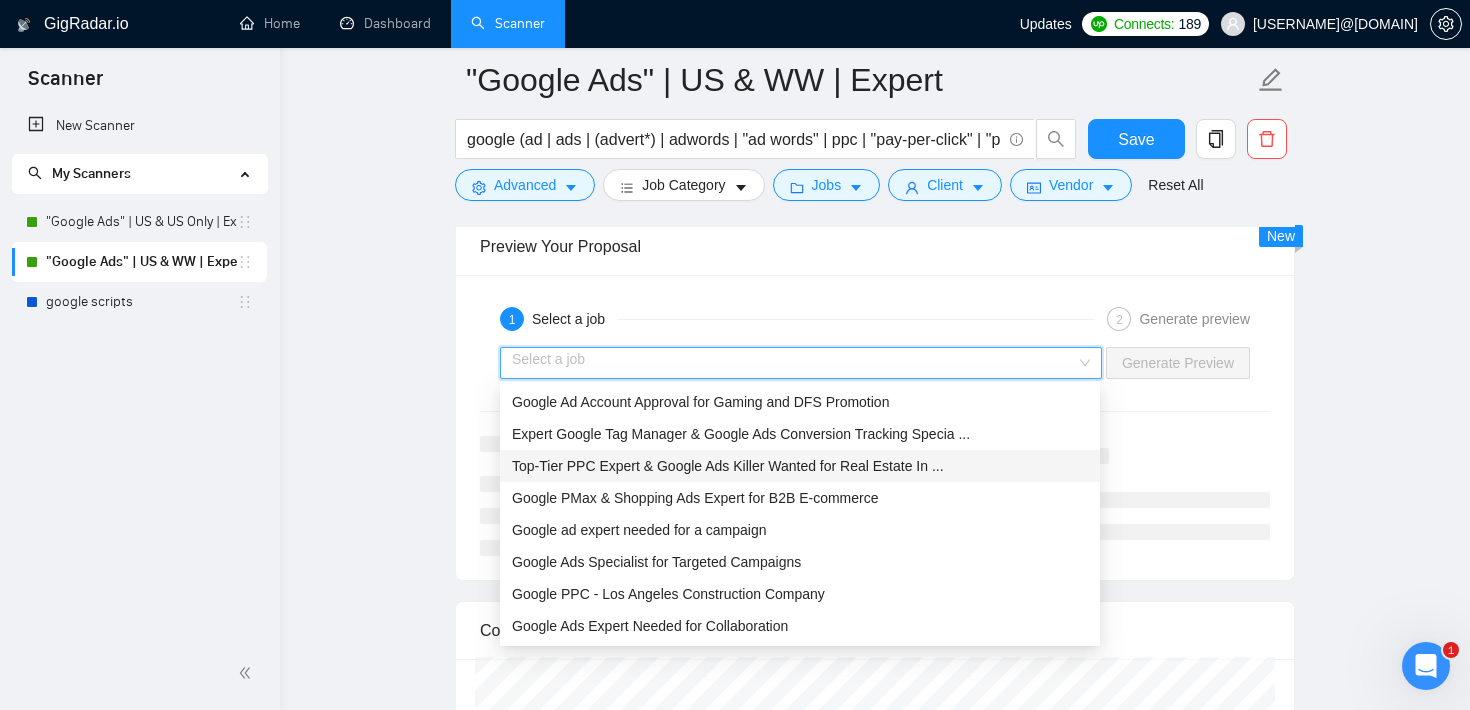 click on "Preview Your Proposal" at bounding box center [875, 246] 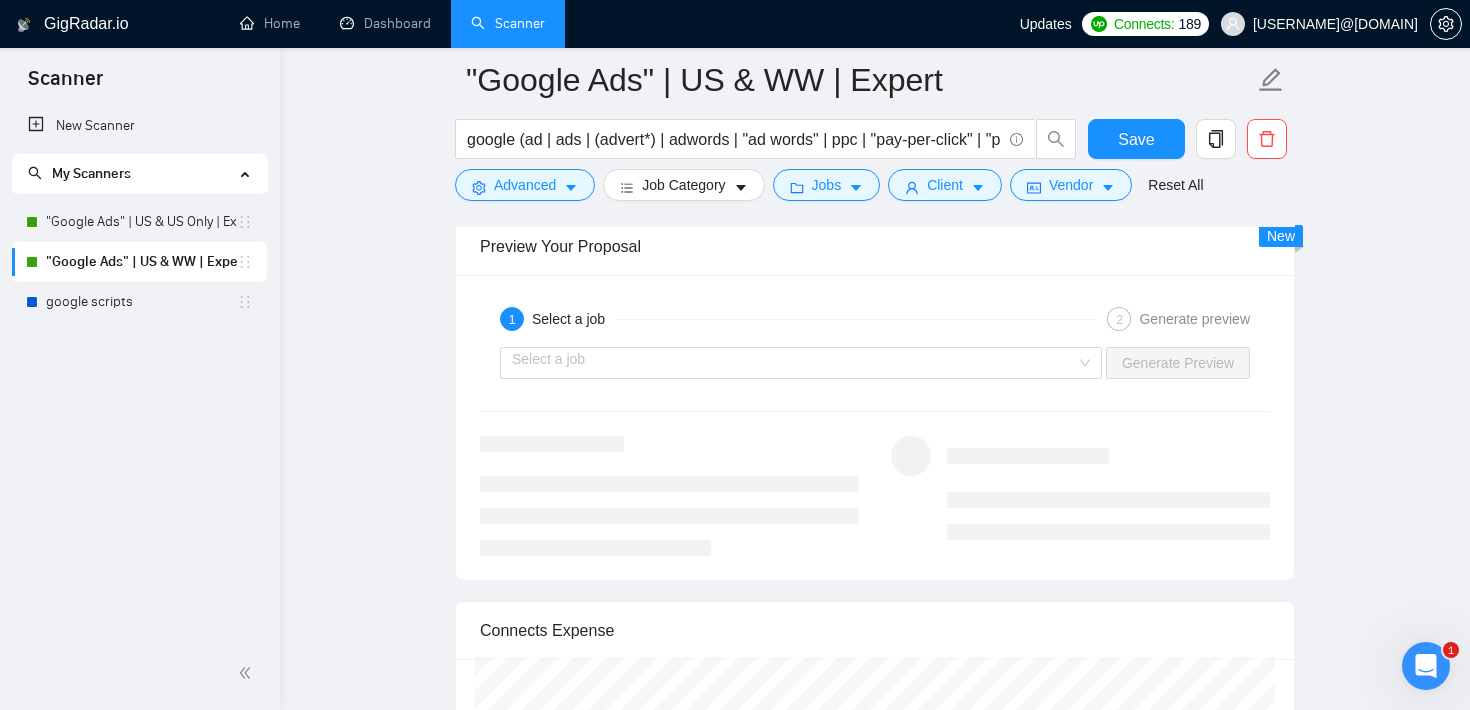click on ""Google Ads" | US & WW | Expert google (ad | ads | (advert*) | adwords | "ad words" | ppc | "pay-per-click" | "pay per click") Save Advanced Job Category Jobs Client Vendor Reset All Preview Results Insights NEW Alerts Auto Bidder Auto Bidding Enabled Auto Bidding Enabled: ON Auto Bidder Schedule Auto Bidding Type: Automated (recommended) Semi-automated Auto Bidding Schedule: 24/7 Custom Custom Auto Bidder Schedule Repeat every week on Monday Tuesday Wednesday Thursday Friday Saturday Sunday Active Hours ( America/Los_Angeles ): From: To: ( 24 hours) America/Los_Angeles Auto Bidding Type Select your bidding algorithm: Choose the algorithm for you bidding. The price per proposal does not include your connects expenditure. Template Bidder Works great for narrow segments and short cover letters that don't change. 0.50 credits / proposal [FIRST] AI 🤖 Personalise your cover letter with ai [placeholders] 1.00 credits / proposal Experimental [LAST] AI 👑 NEW Learn more 2.00 credits / proposal" at bounding box center [875, -626] 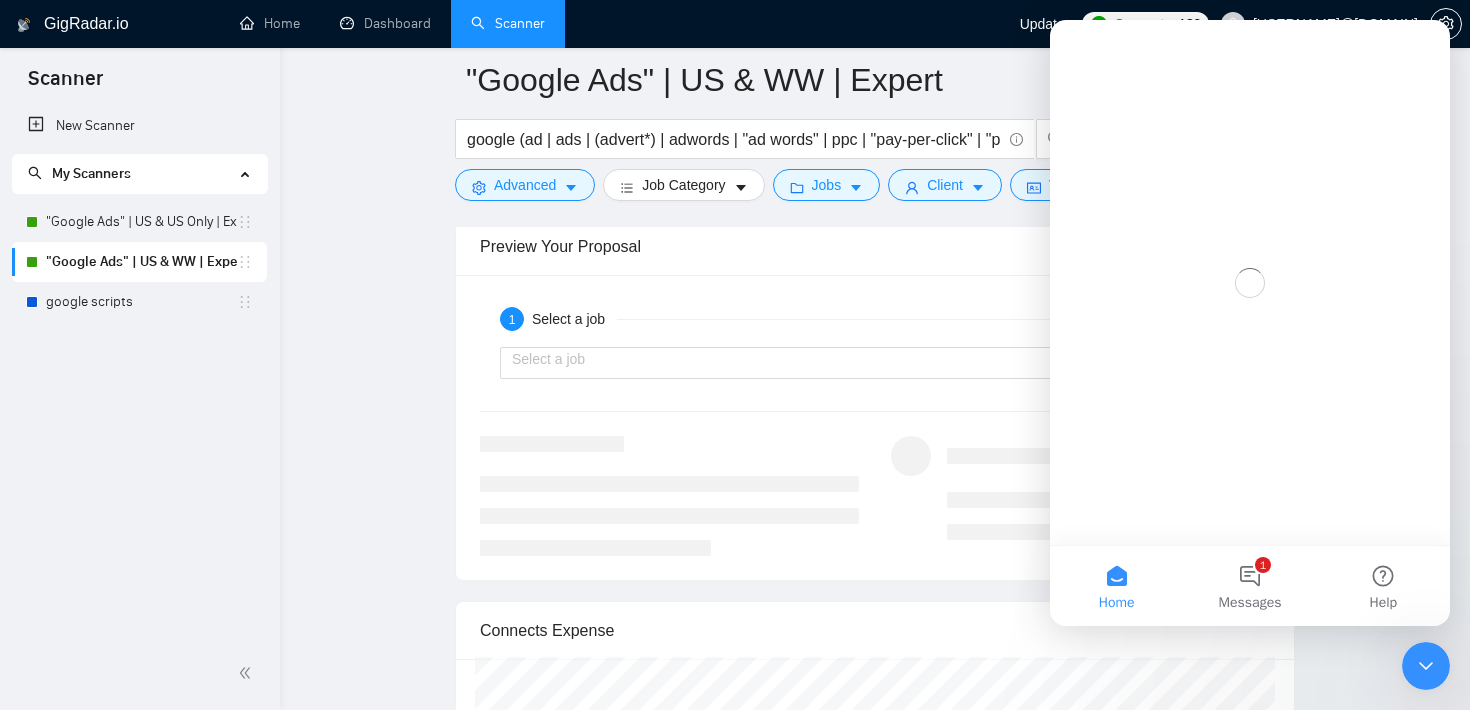 scroll, scrollTop: 0, scrollLeft: 0, axis: both 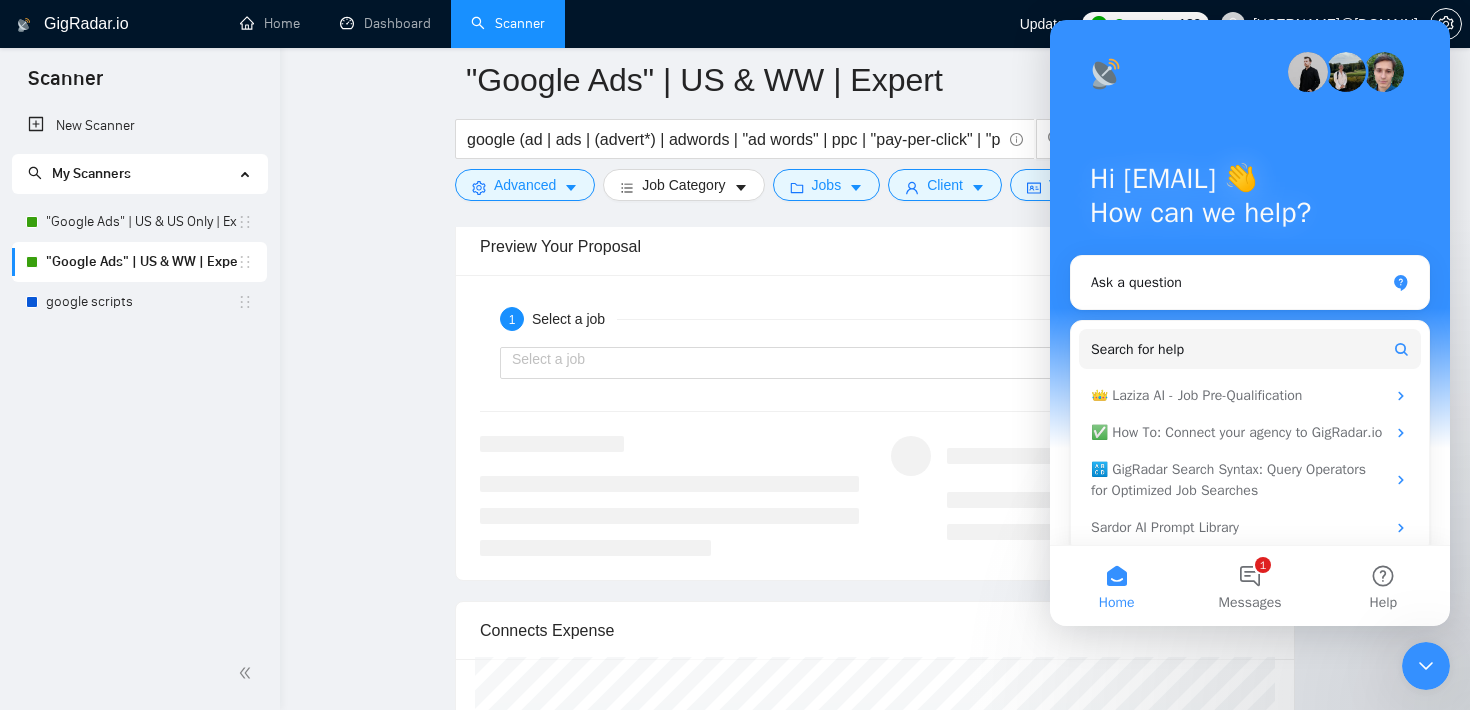 click 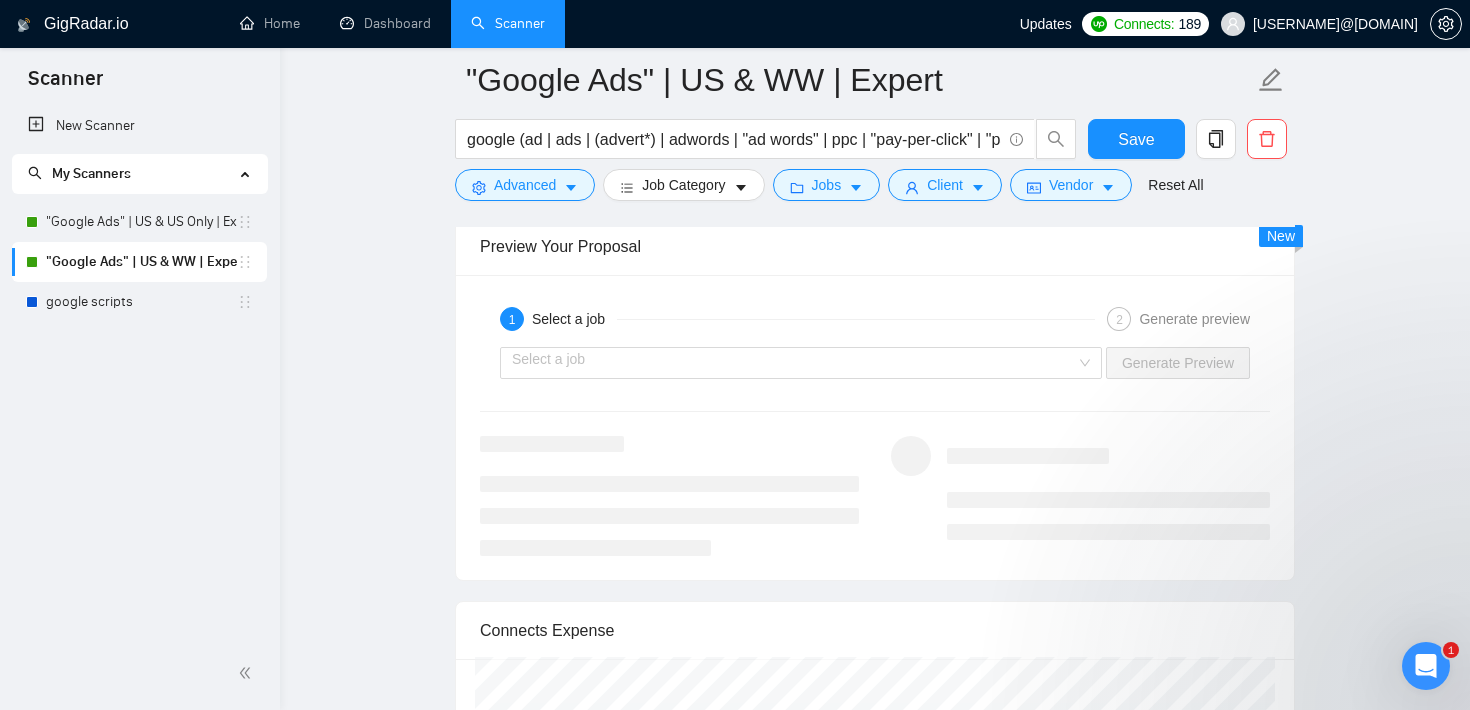 scroll, scrollTop: 0, scrollLeft: 0, axis: both 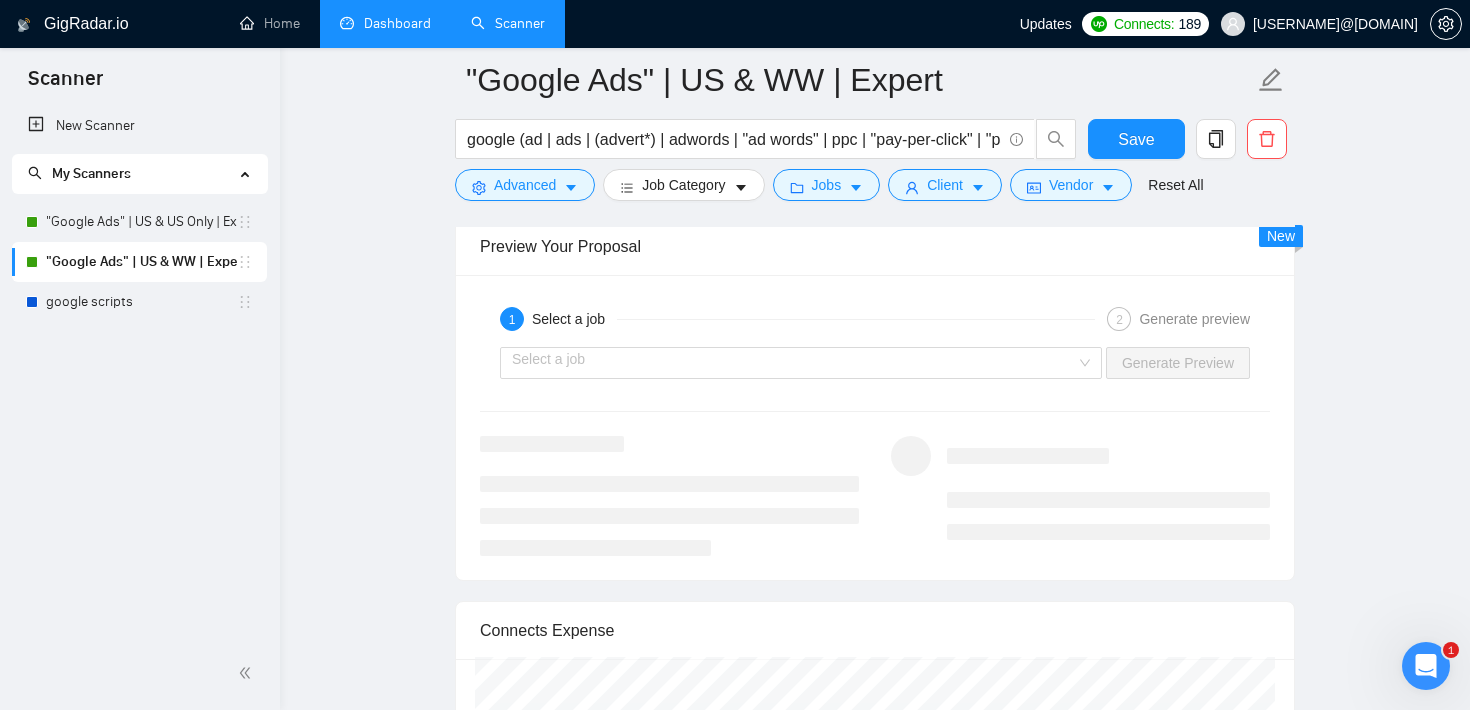 click on "Dashboard" at bounding box center [385, 23] 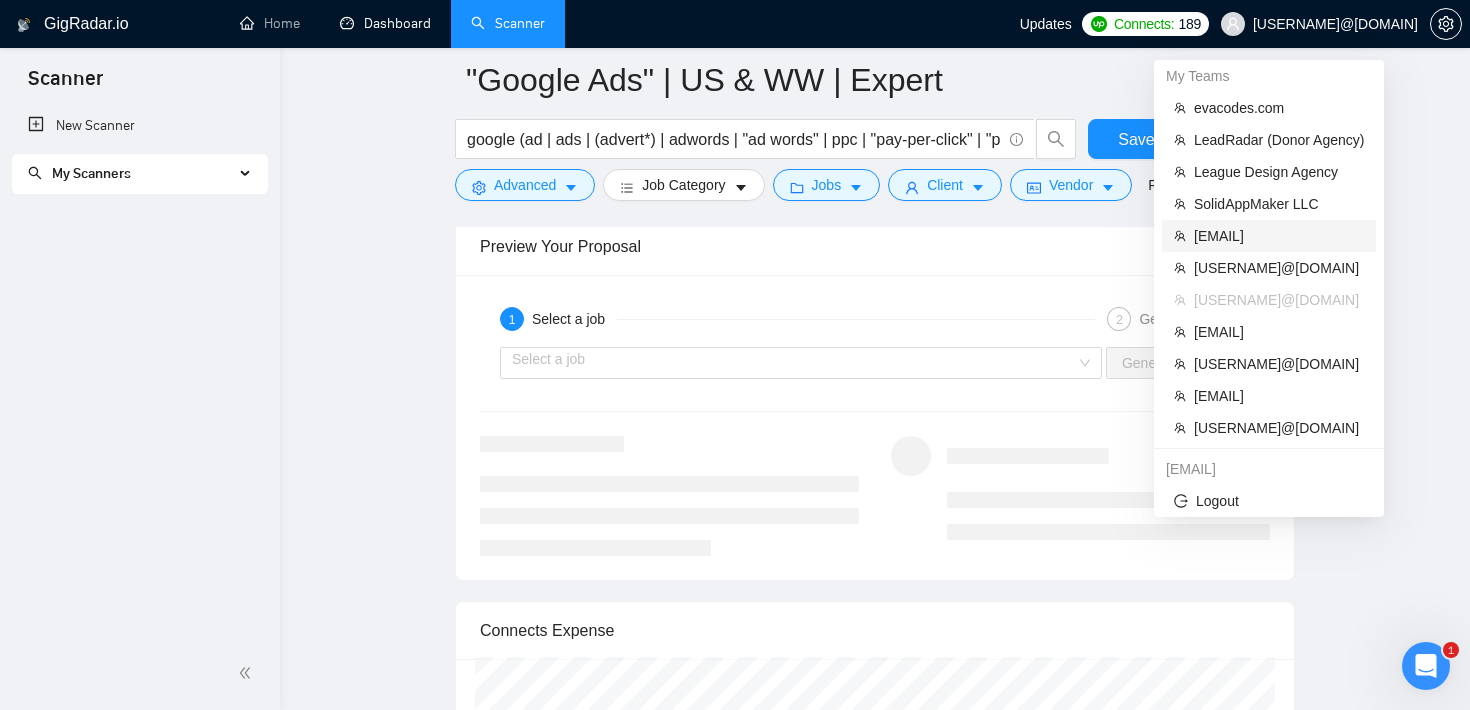 click on "[EMAIL]" at bounding box center (1279, 236) 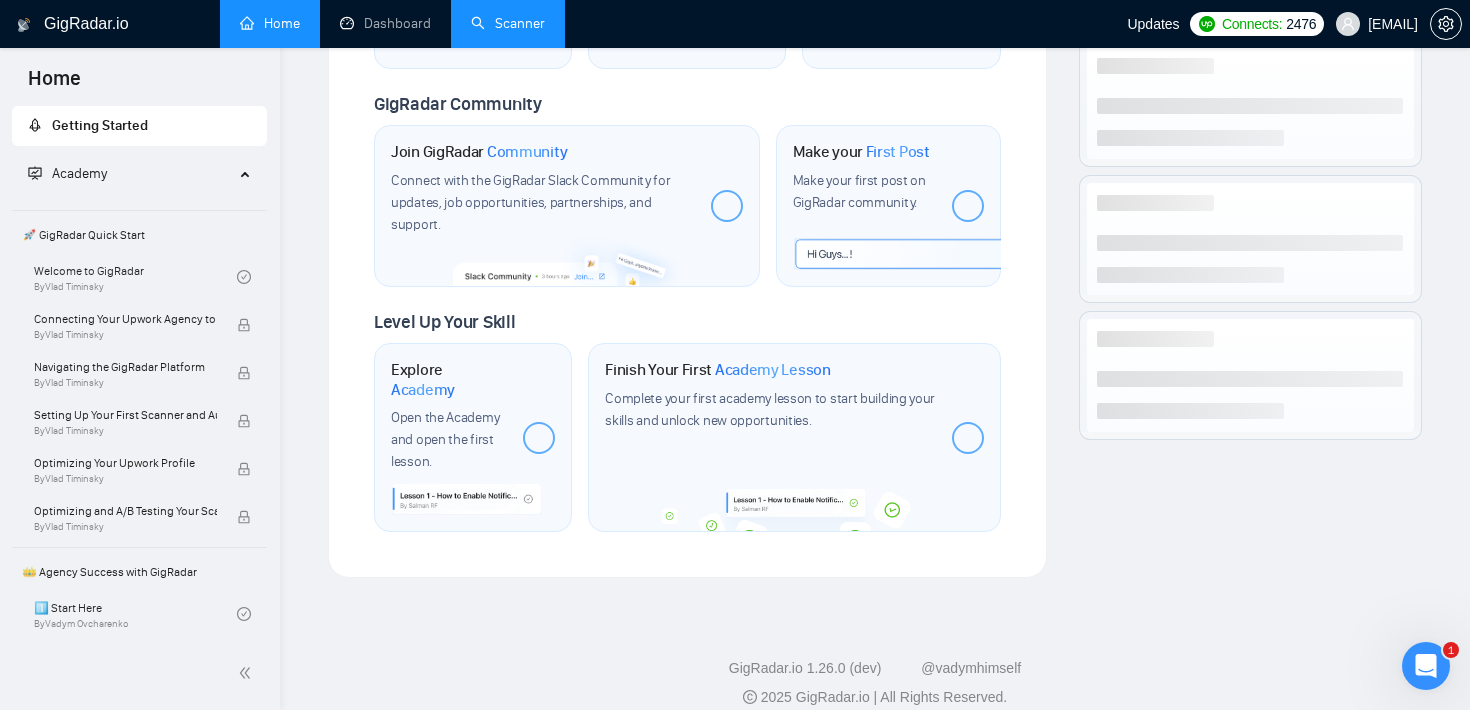 scroll, scrollTop: 889, scrollLeft: 0, axis: vertical 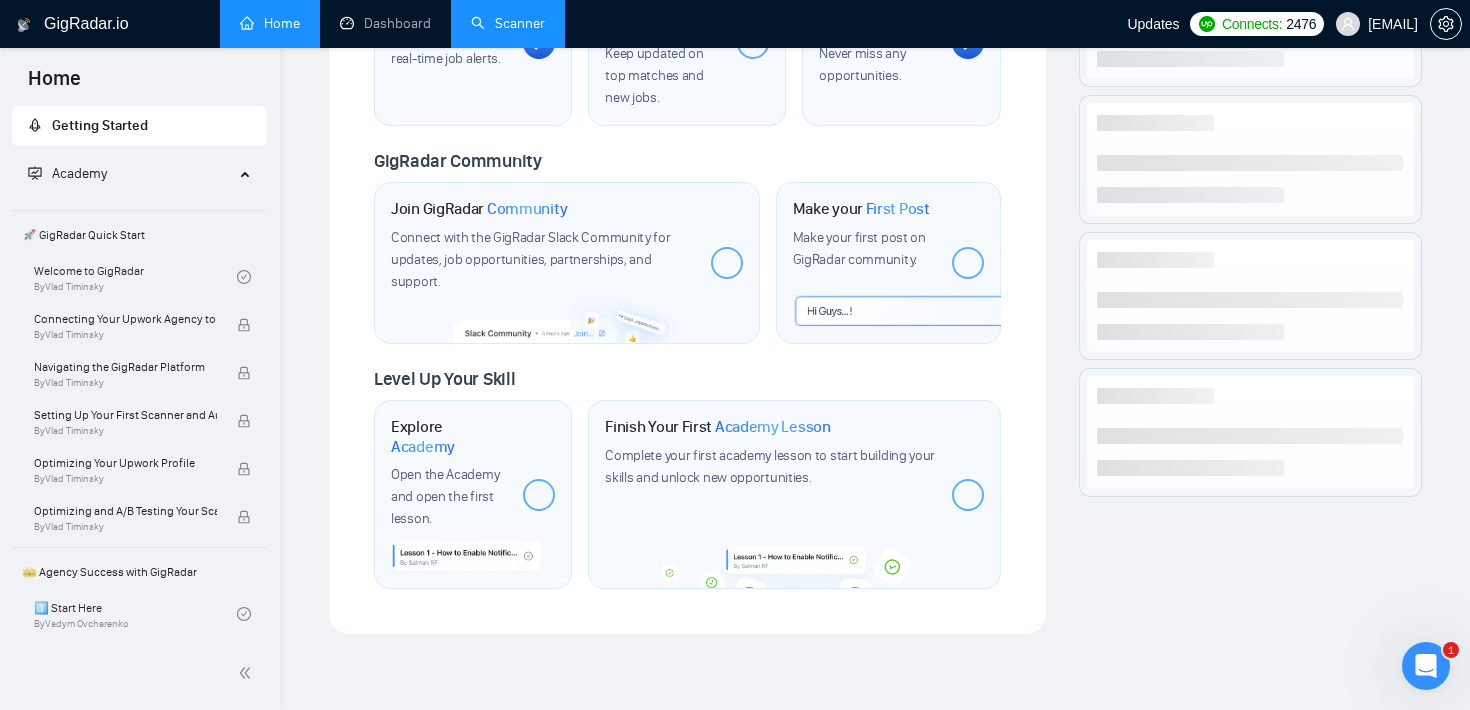 click on "Scanner" at bounding box center (508, 23) 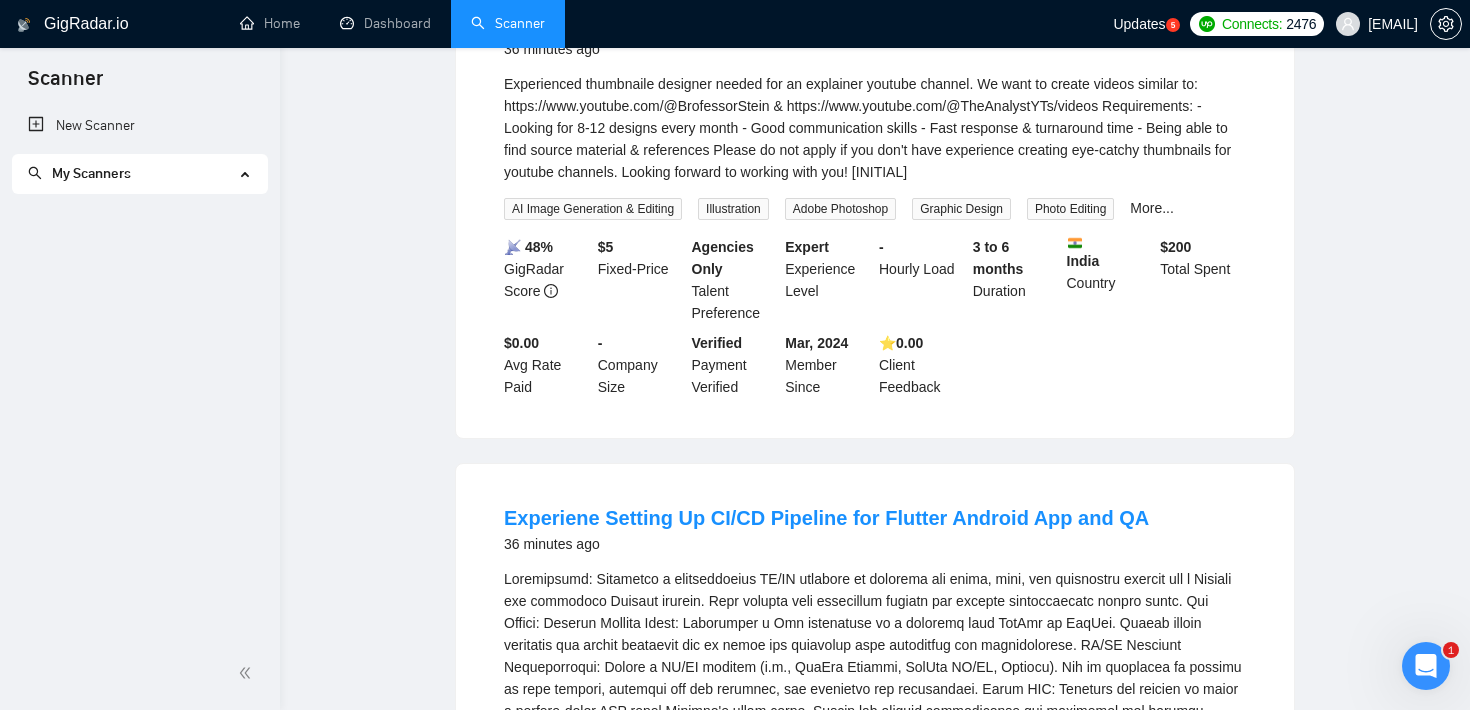 scroll, scrollTop: 0, scrollLeft: 0, axis: both 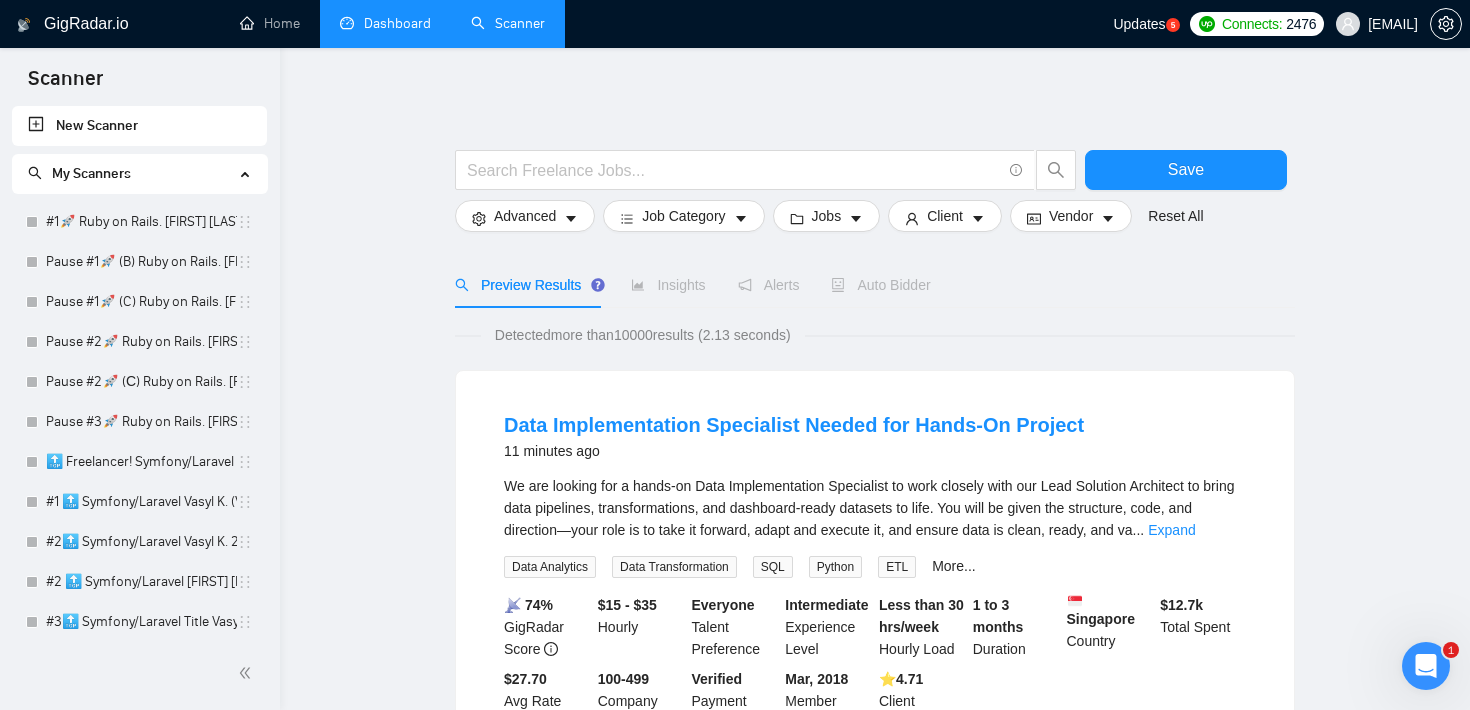 click on "Dashboard" at bounding box center (385, 23) 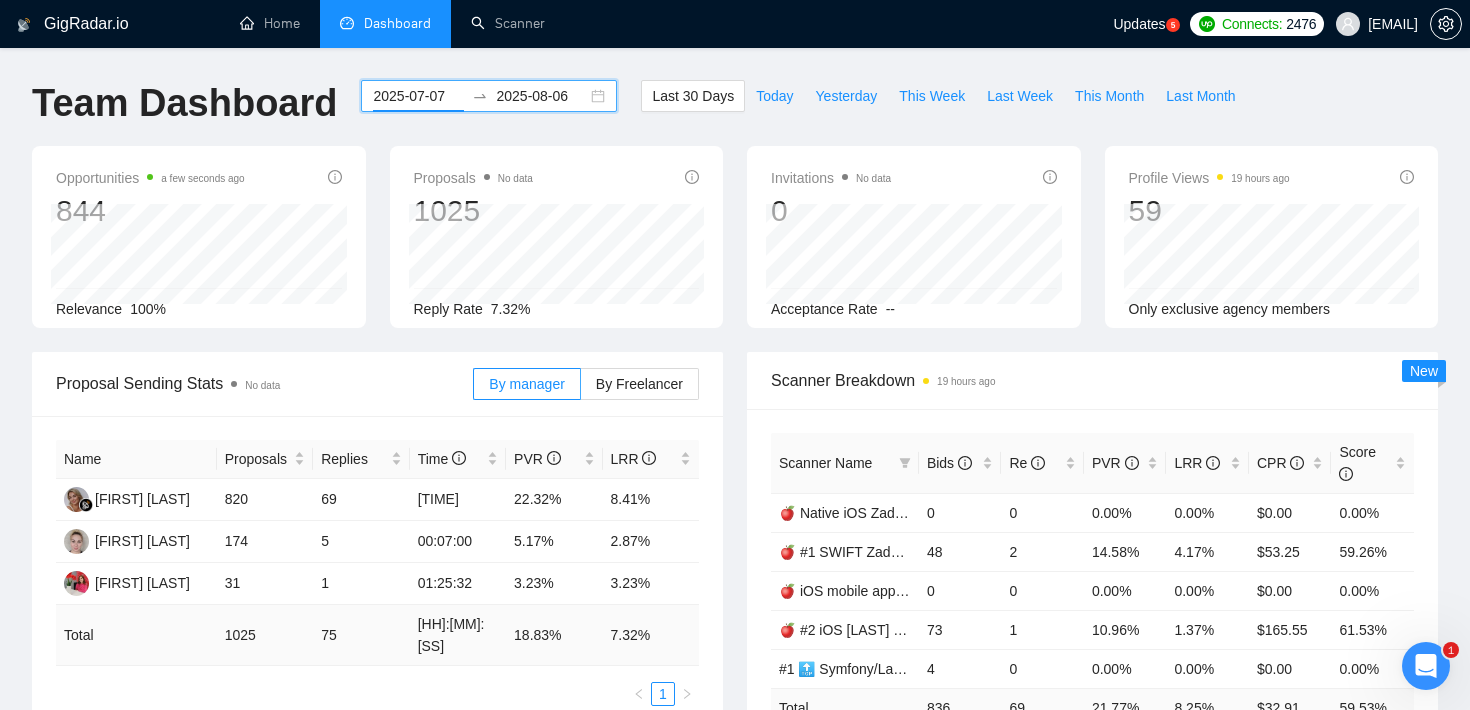 click on "2025-07-07" at bounding box center (418, 96) 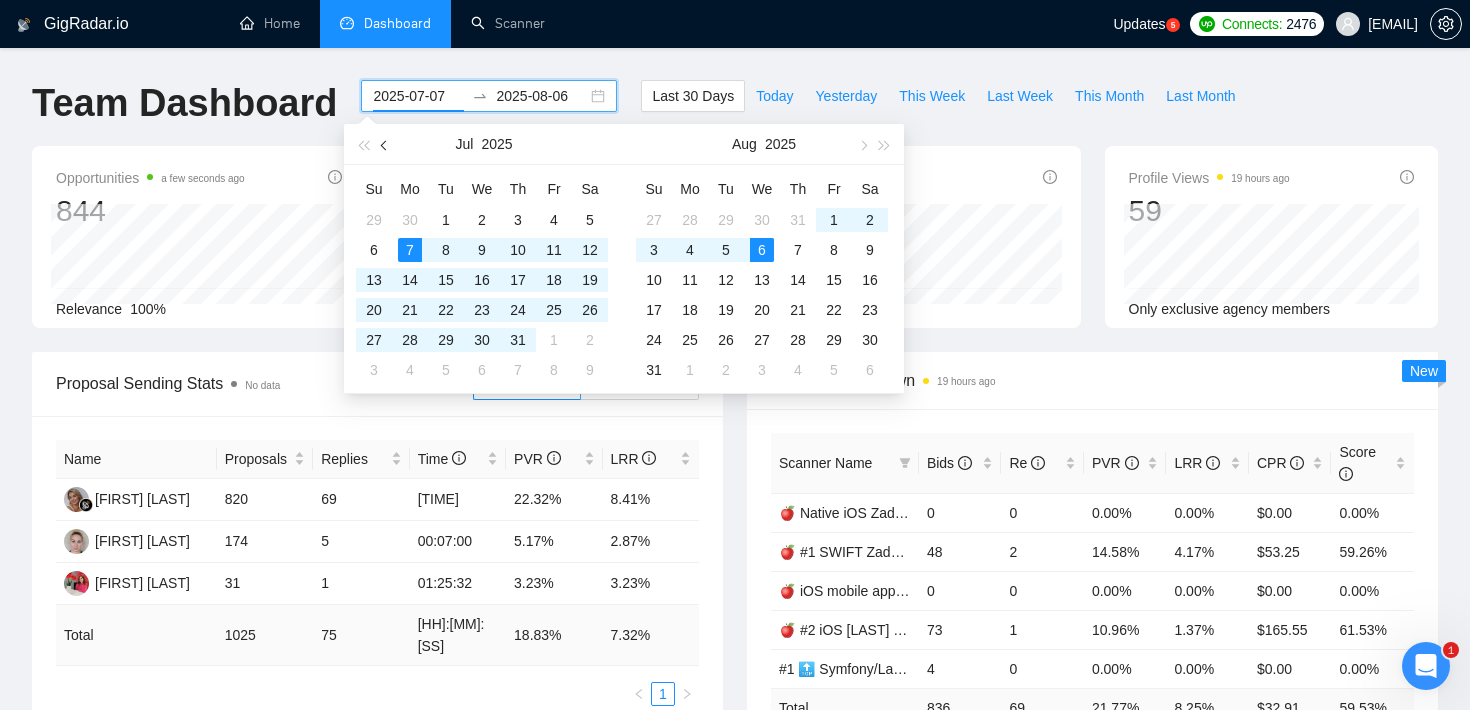 click at bounding box center (385, 144) 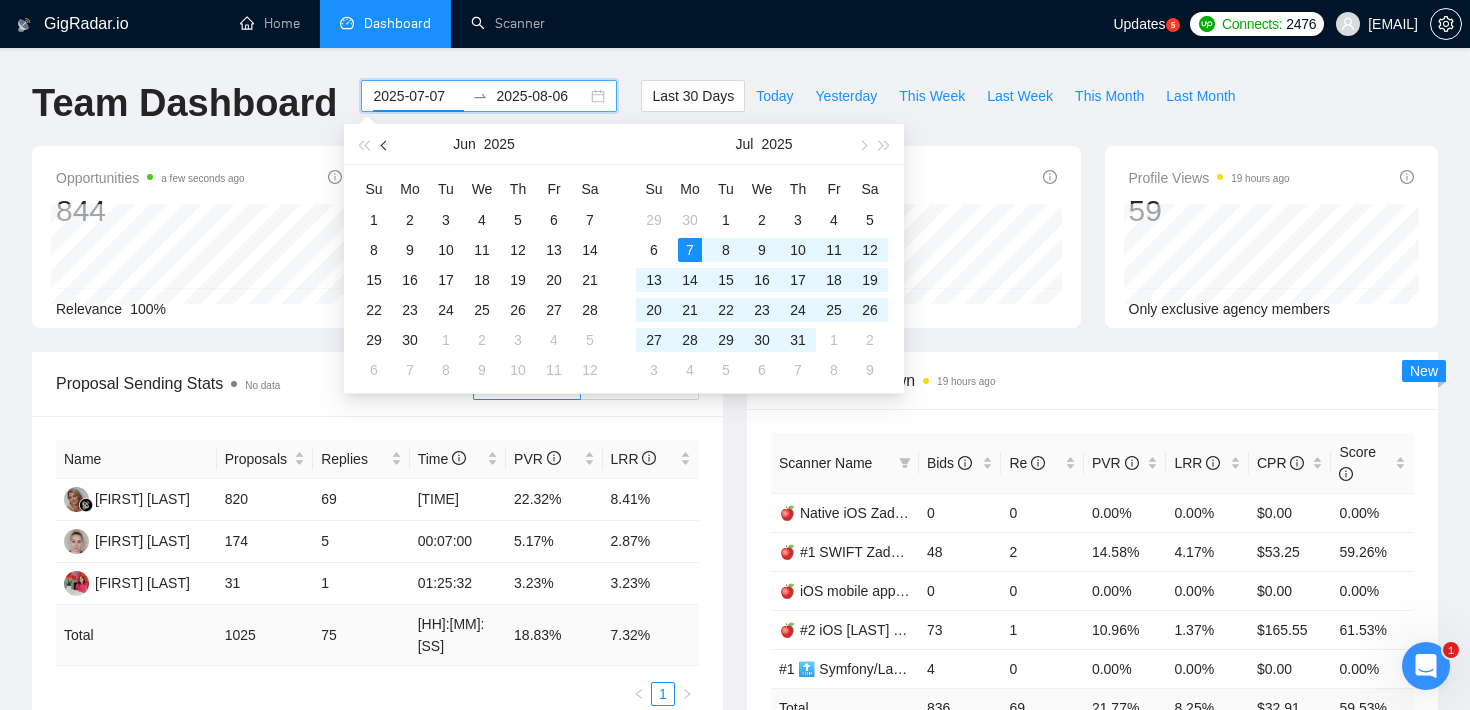 click at bounding box center (385, 144) 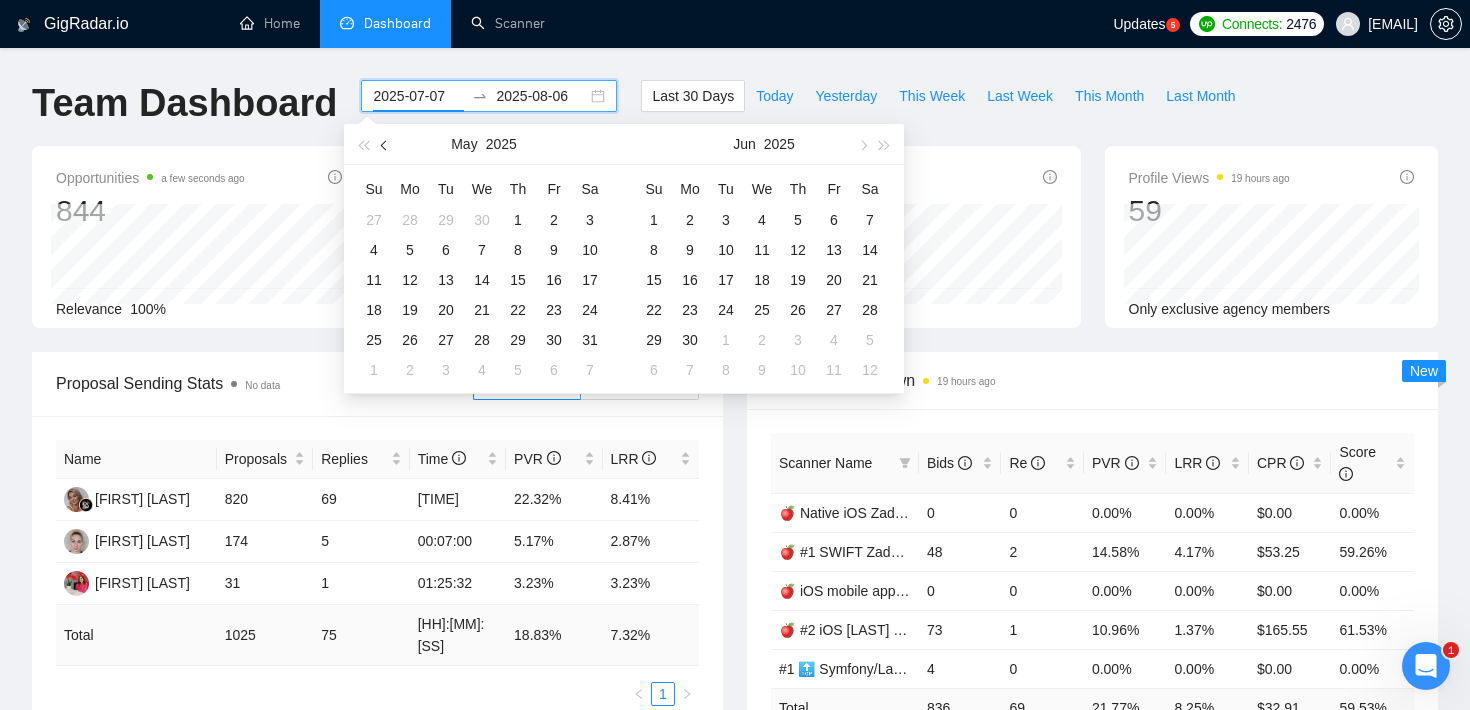 click at bounding box center (385, 144) 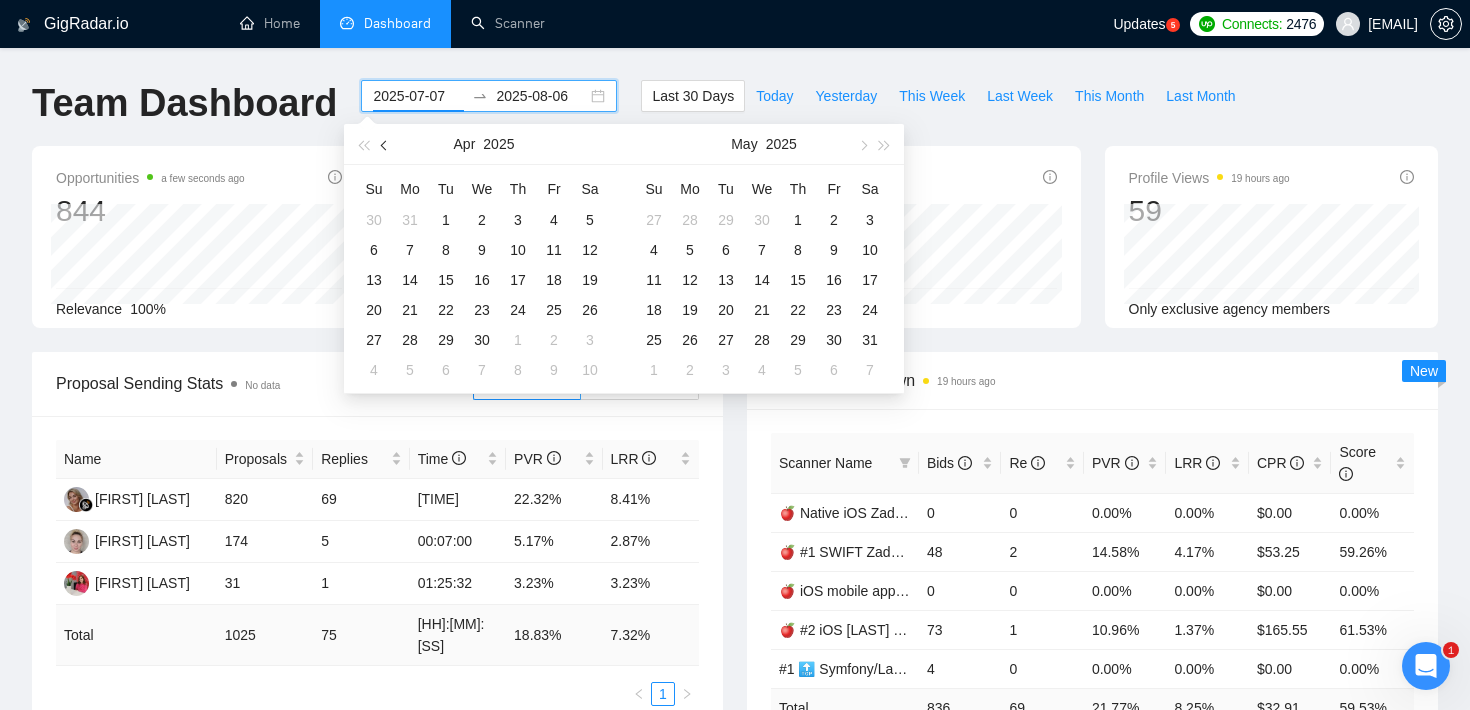 click at bounding box center (385, 144) 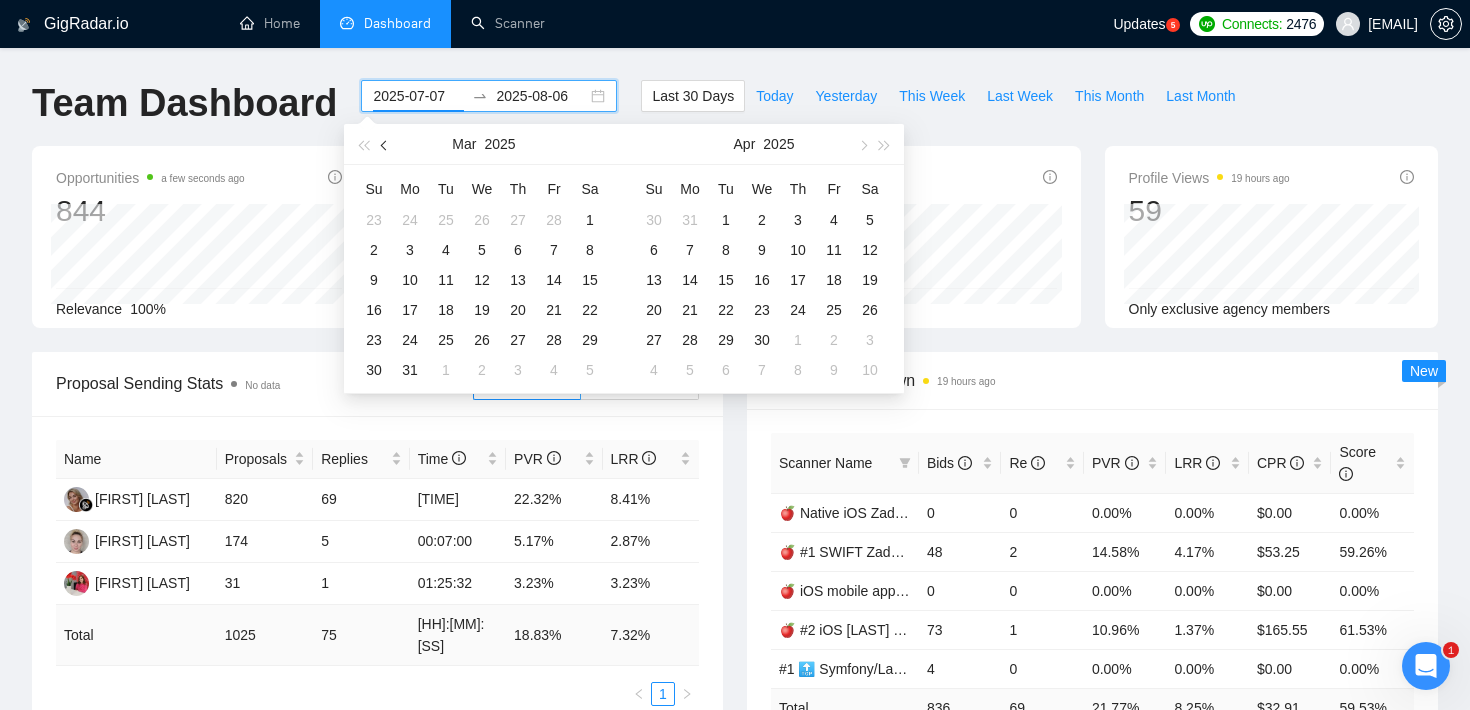 click at bounding box center (385, 144) 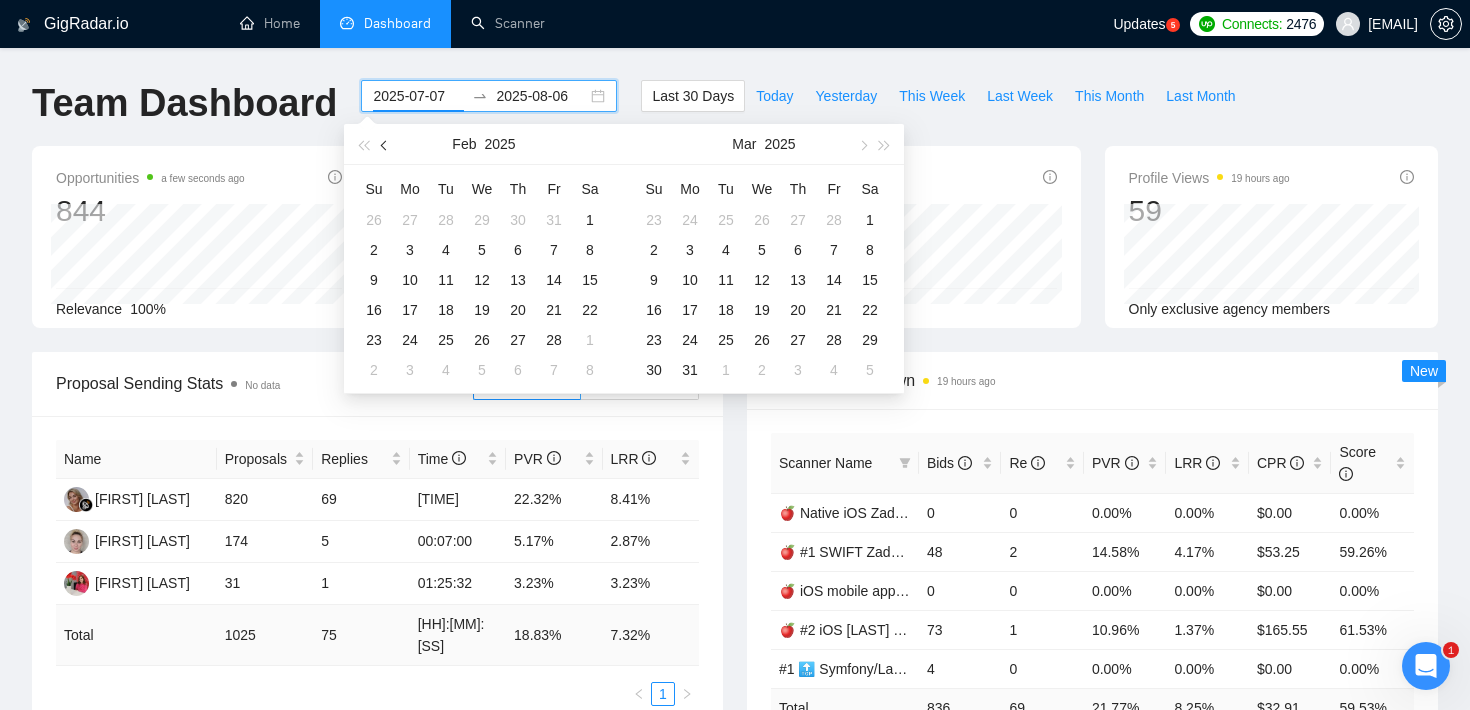 click at bounding box center (385, 144) 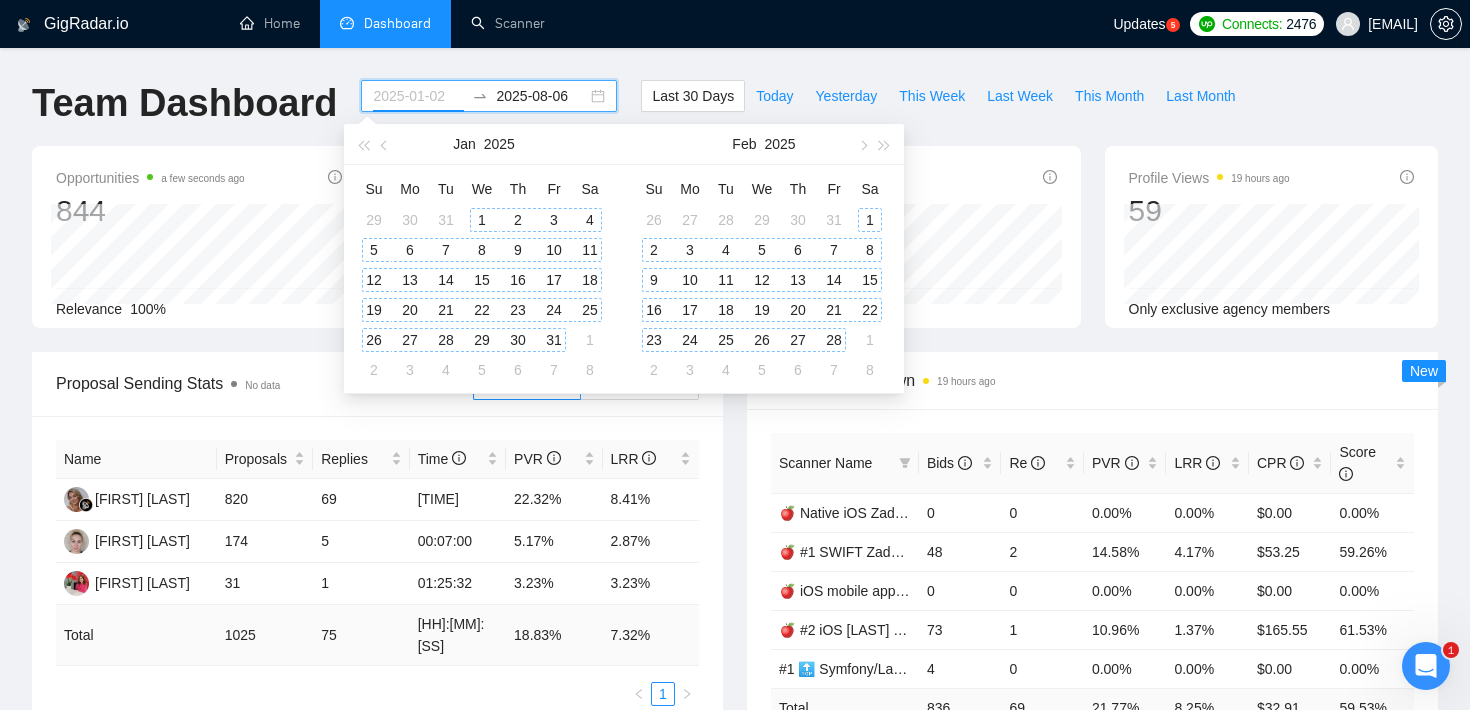 type on "2025-01-01" 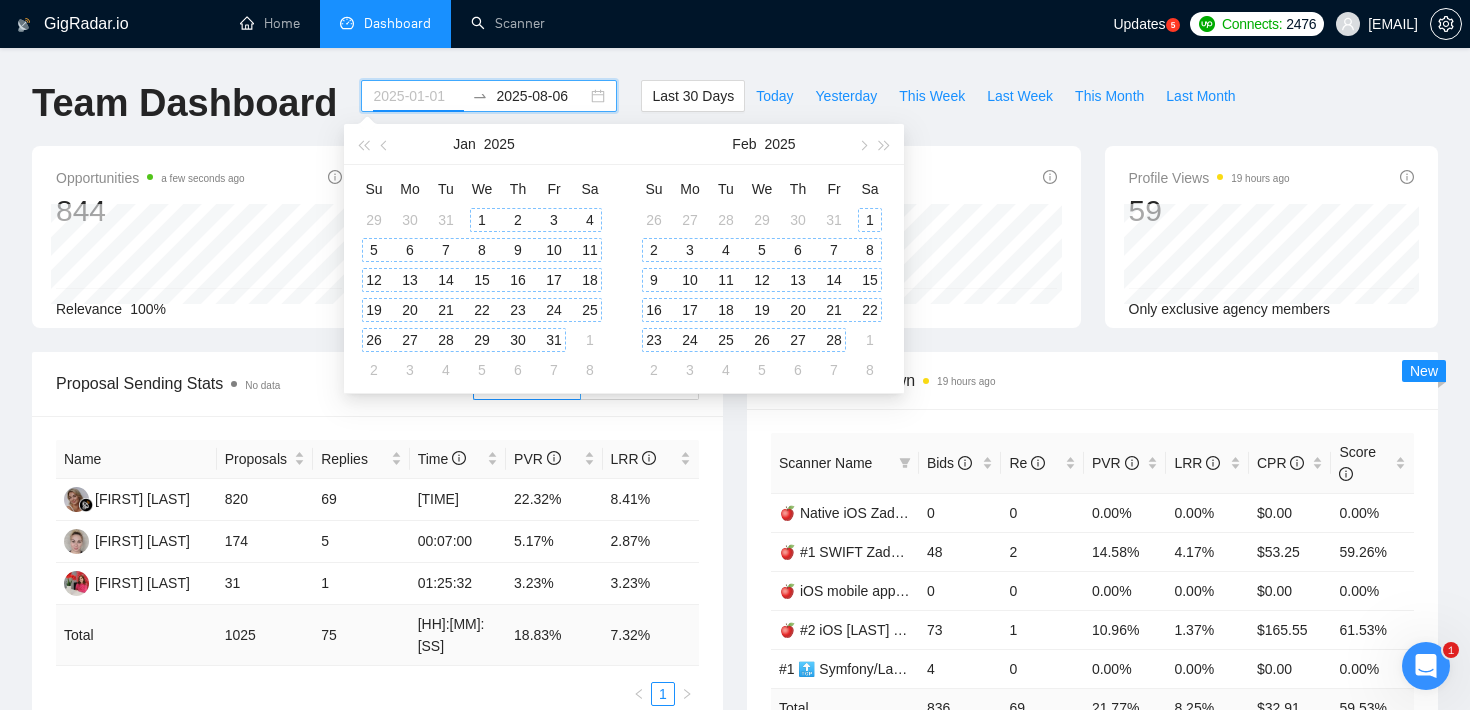 click on "1" at bounding box center [482, 220] 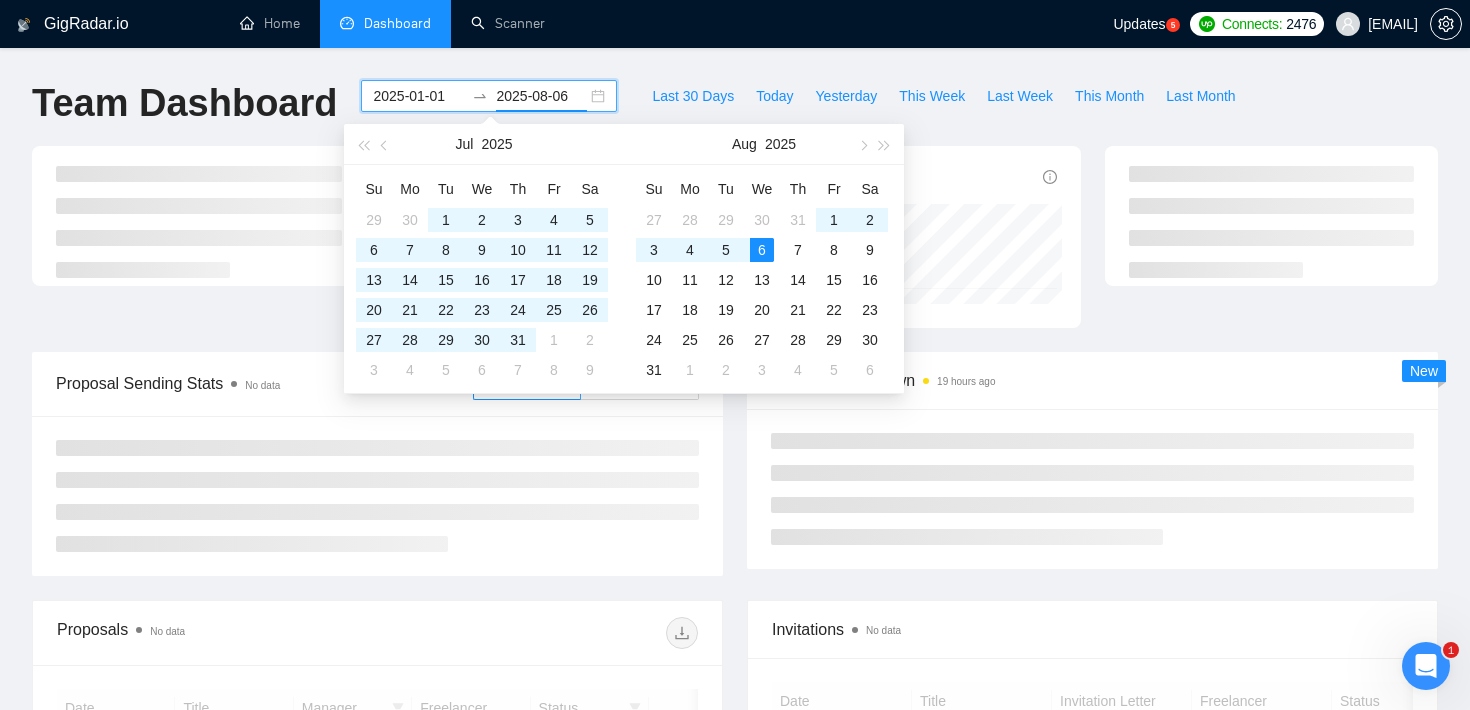 click on "GigRadar.io Home Dashboard Scanner Updates
5
Connects: [NUMBER] [EMAIL] Team Dashboard [DATE] [DATE] Last 30 Days Today Yesterday This Week Last Week This Month Last Month Invitations No data 0   Acceptance Rate -- Proposal Sending Stats No data By manager By Freelancer Scanner Breakdown 19 hours ago New Proposals No data Date Title Manager Freelancer Status               [DATE] IOS Software Develouper [FIRST] [LAST] [DATE] Multi-Store Product Price Tracker [FIRST] [LAST] [FIRST] [LAST] [DATE] Web Development [FIRST] [LAST] [FIRST] [LAST] [DATE] Developer for Web-Based Construction Takeoff Program [FIRST] [LAST] [FIRST] [LAST] [DATE] Seeking Full-Stack Mobile App Co-Founder (Equity Only) – Stealth Self-Improvement Startup [FIRST] [LAST] [FIRST] [LAST] [DATE] Urban Mobility App Development [FIRST]" at bounding box center (735, 815) 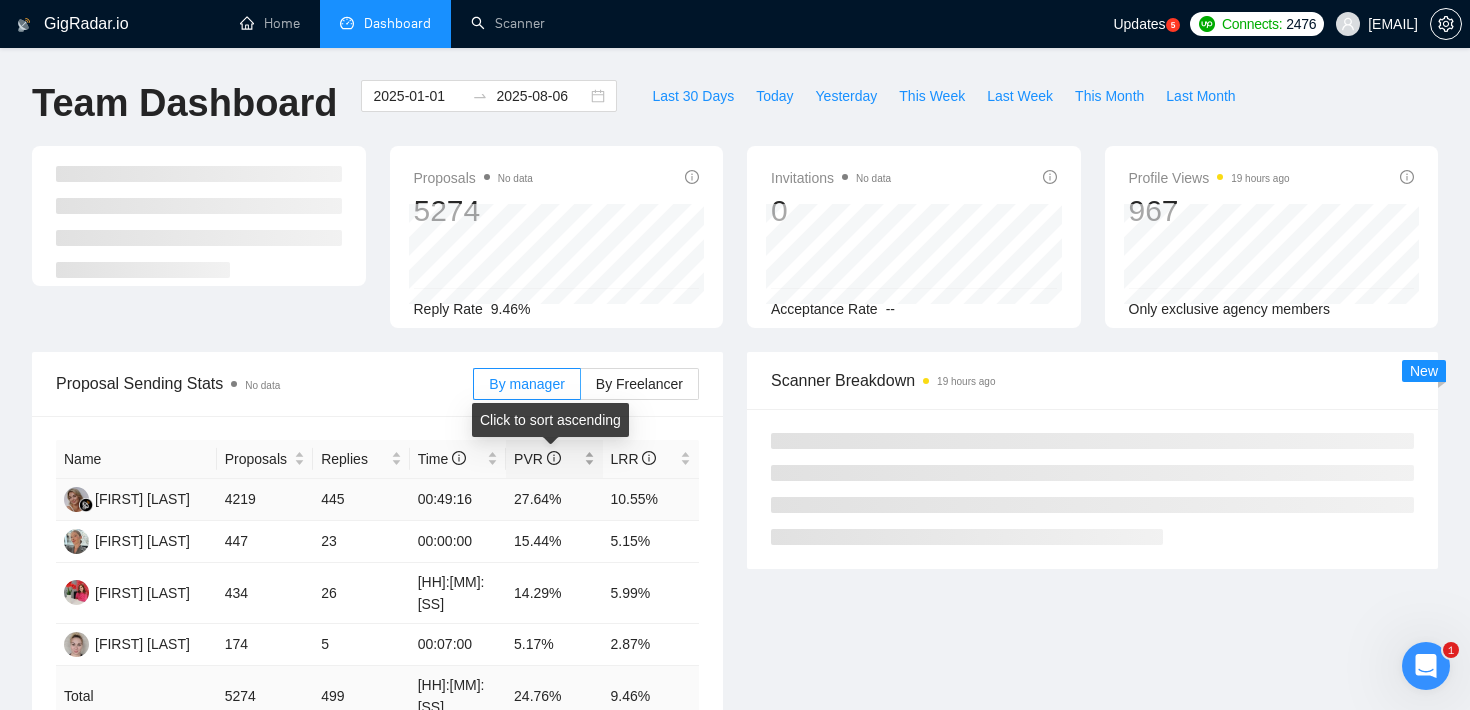 scroll, scrollTop: 139, scrollLeft: 0, axis: vertical 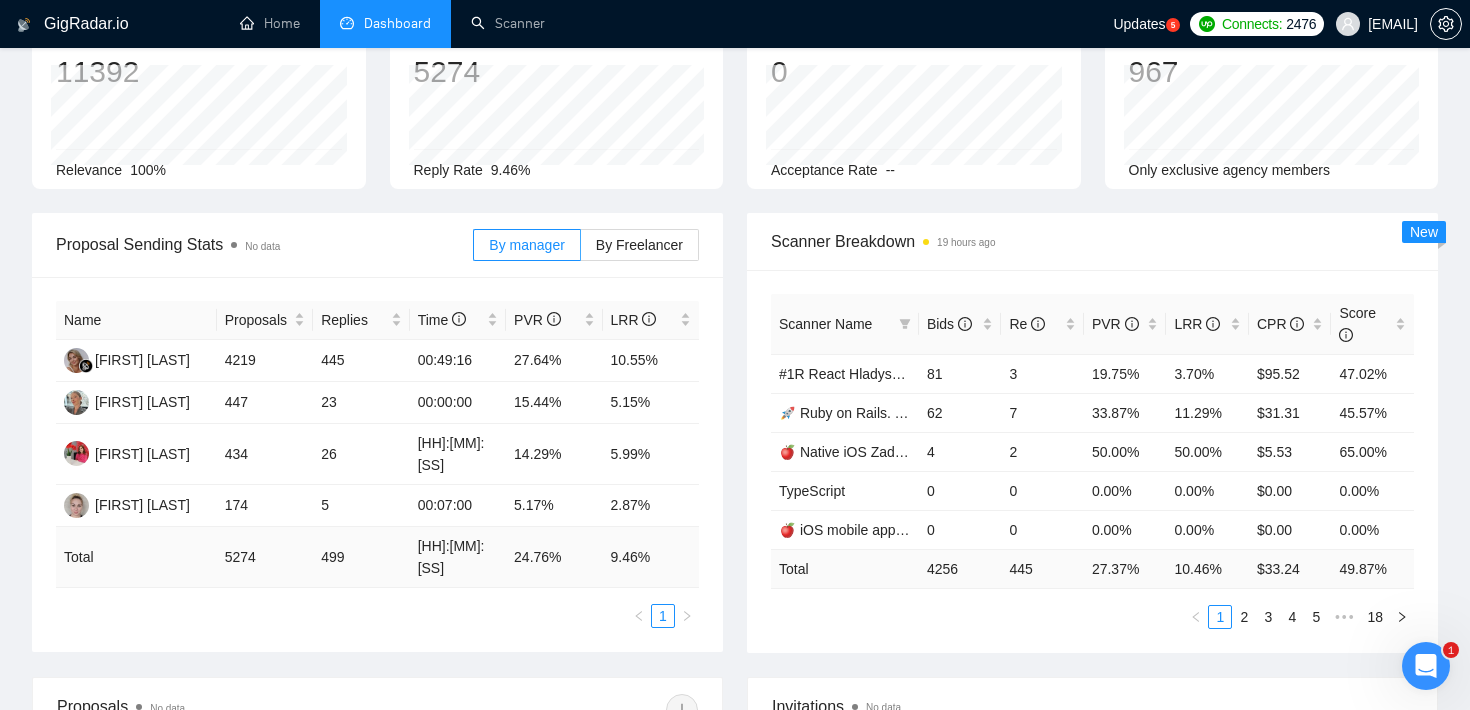 click on "1" at bounding box center (377, 616) 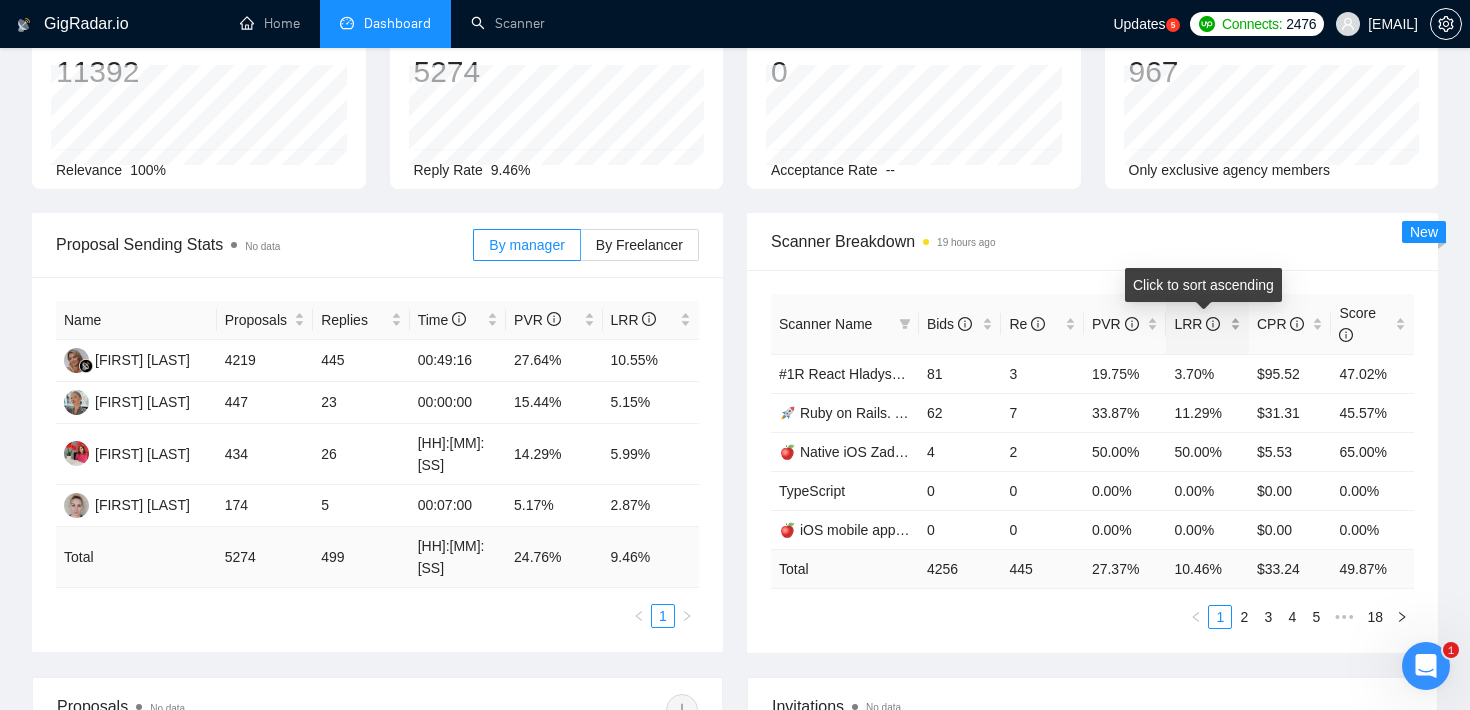 click on "LRR" at bounding box center [1207, 324] 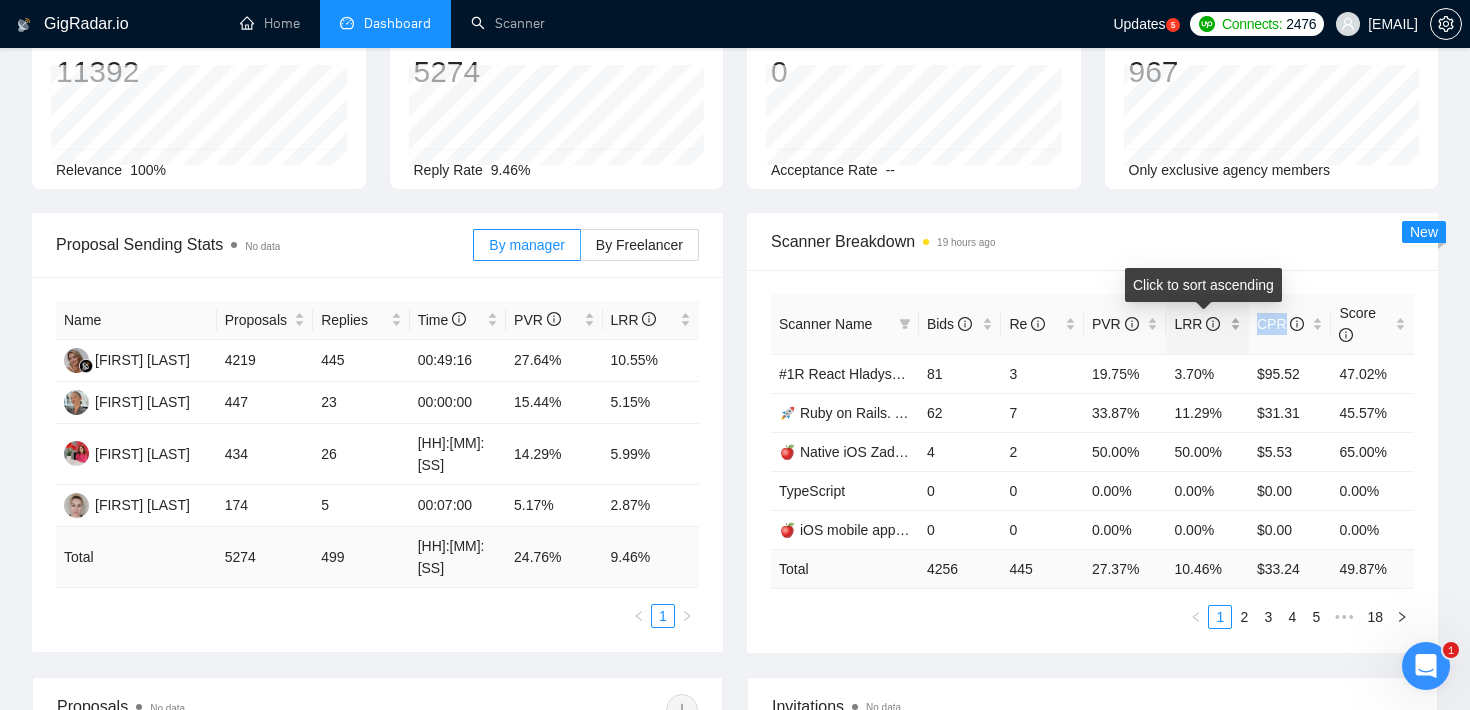 click on "LRR" at bounding box center [1207, 324] 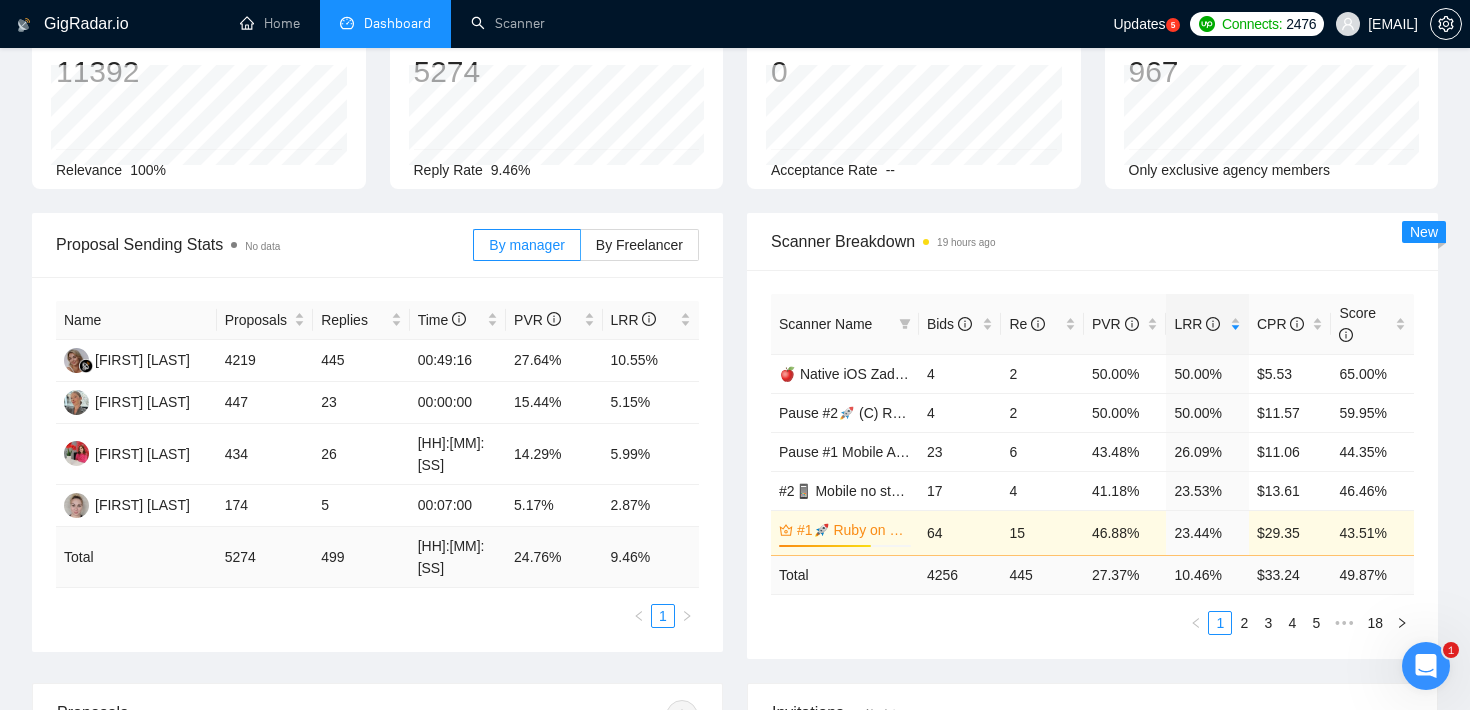 click on "Opportunities a few seconds ago 11392   Relevance 100% Proposals No data 5274   2025-05-08
Sent 31
Replied 5 Reply Rate 9.46% Invitations No data 0   Acceptance Rate -- Profile Views 19 hours ago 967   2025-06-13
[FIRST] [LAST] 1 Only exclusive agency members" at bounding box center (735, 110) 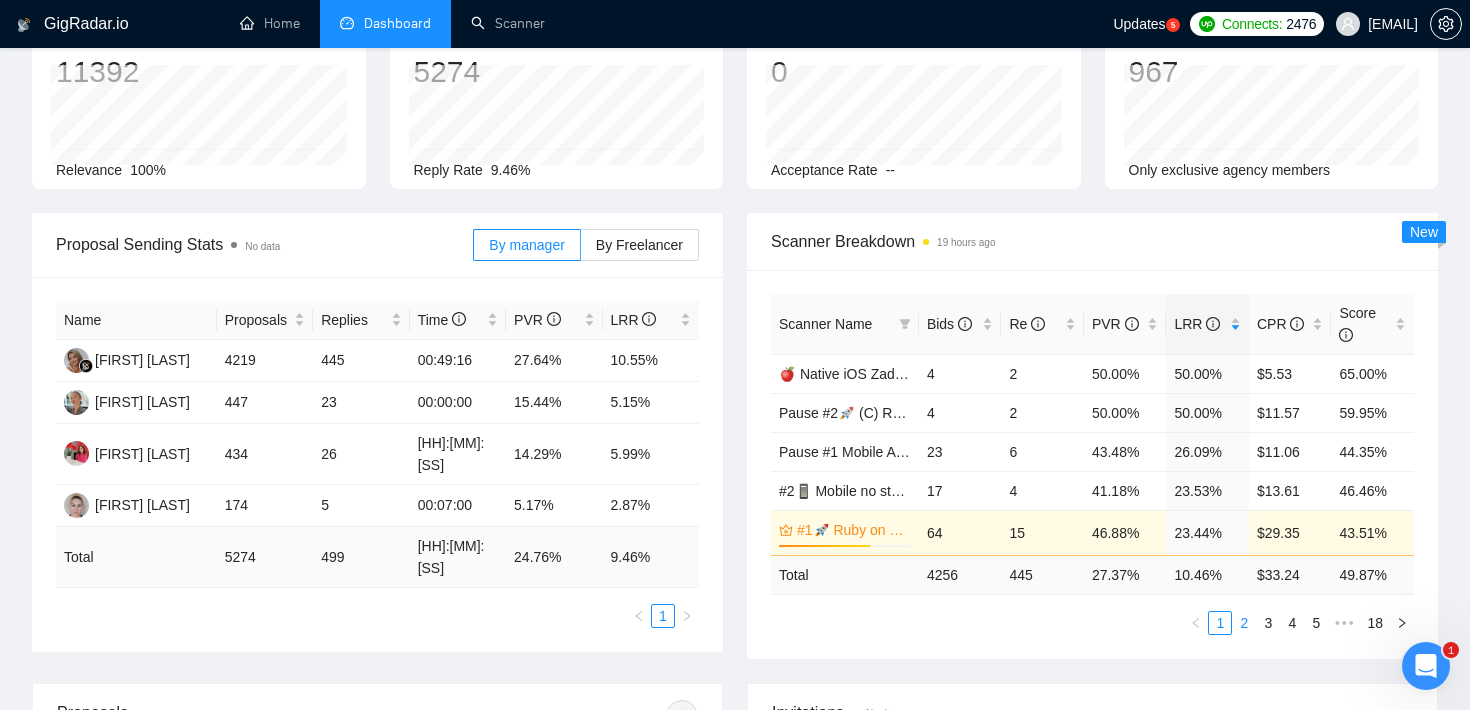 click on "2" at bounding box center [1244, 623] 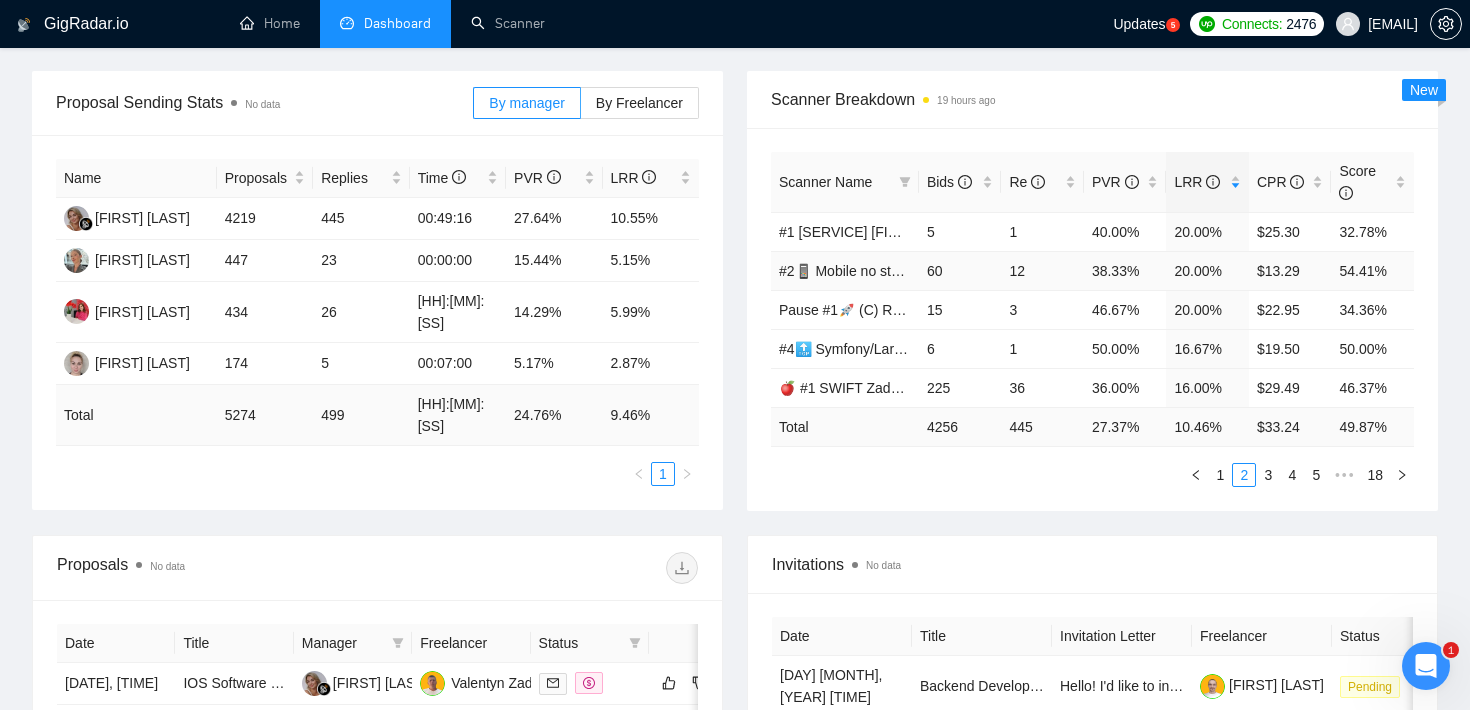 scroll, scrollTop: 0, scrollLeft: 0, axis: both 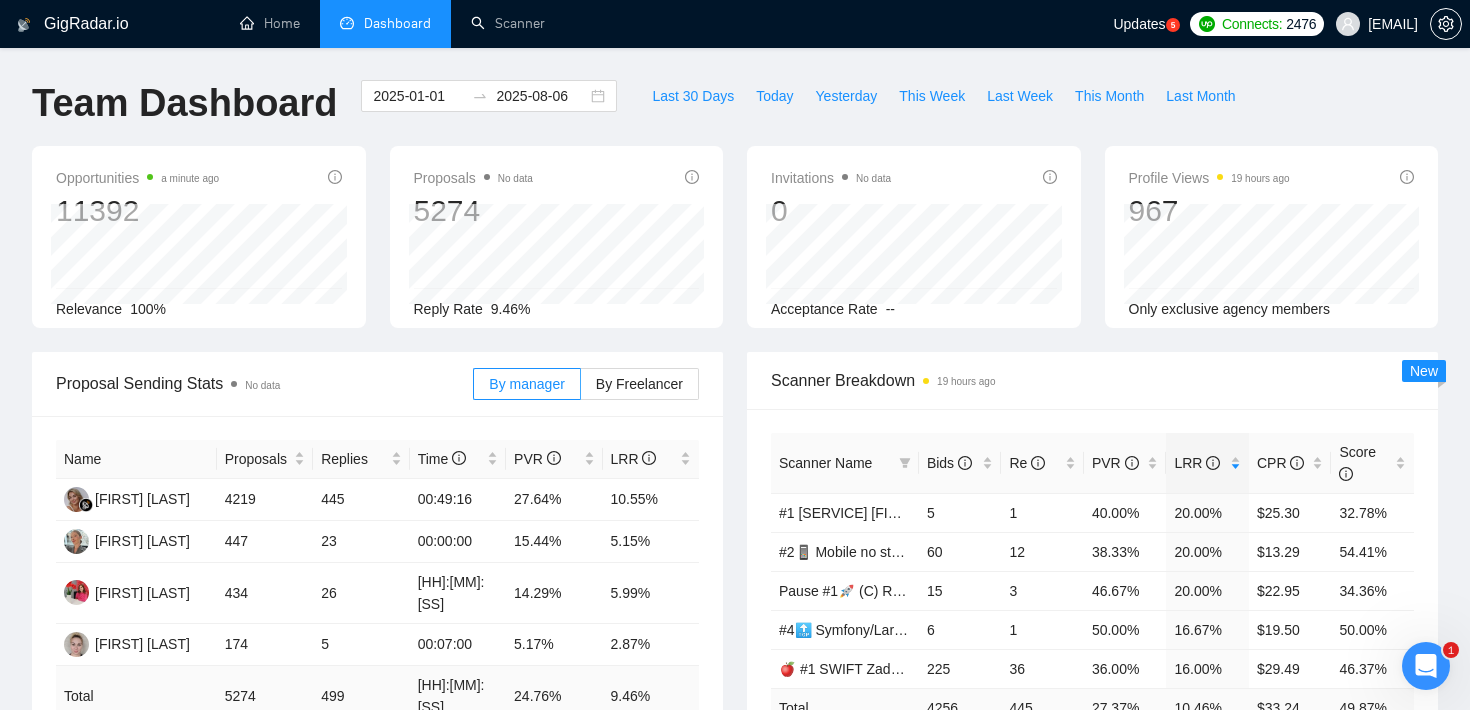 click on "Last 30 Days Today Yesterday This Week Last Week This Month Last Month" at bounding box center [943, 113] 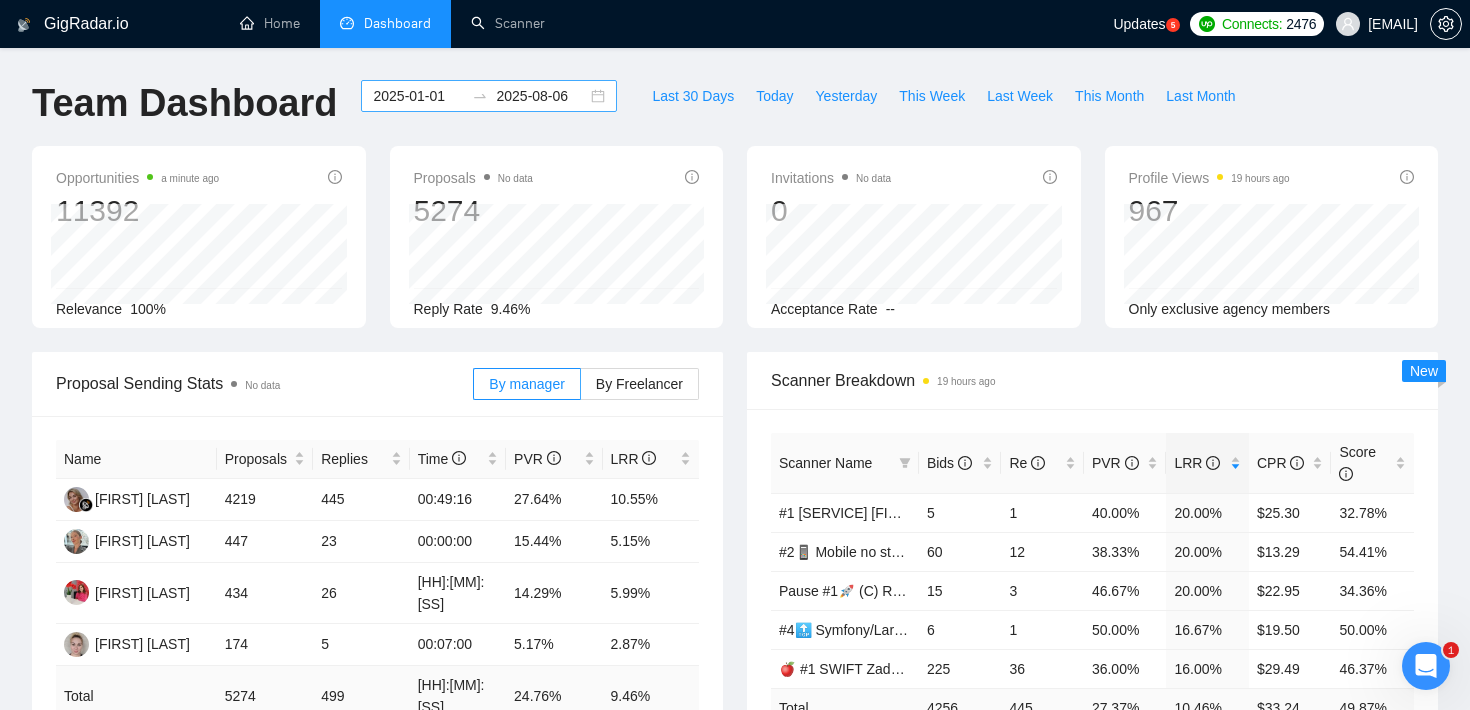 click on "2025-01-01" at bounding box center [418, 96] 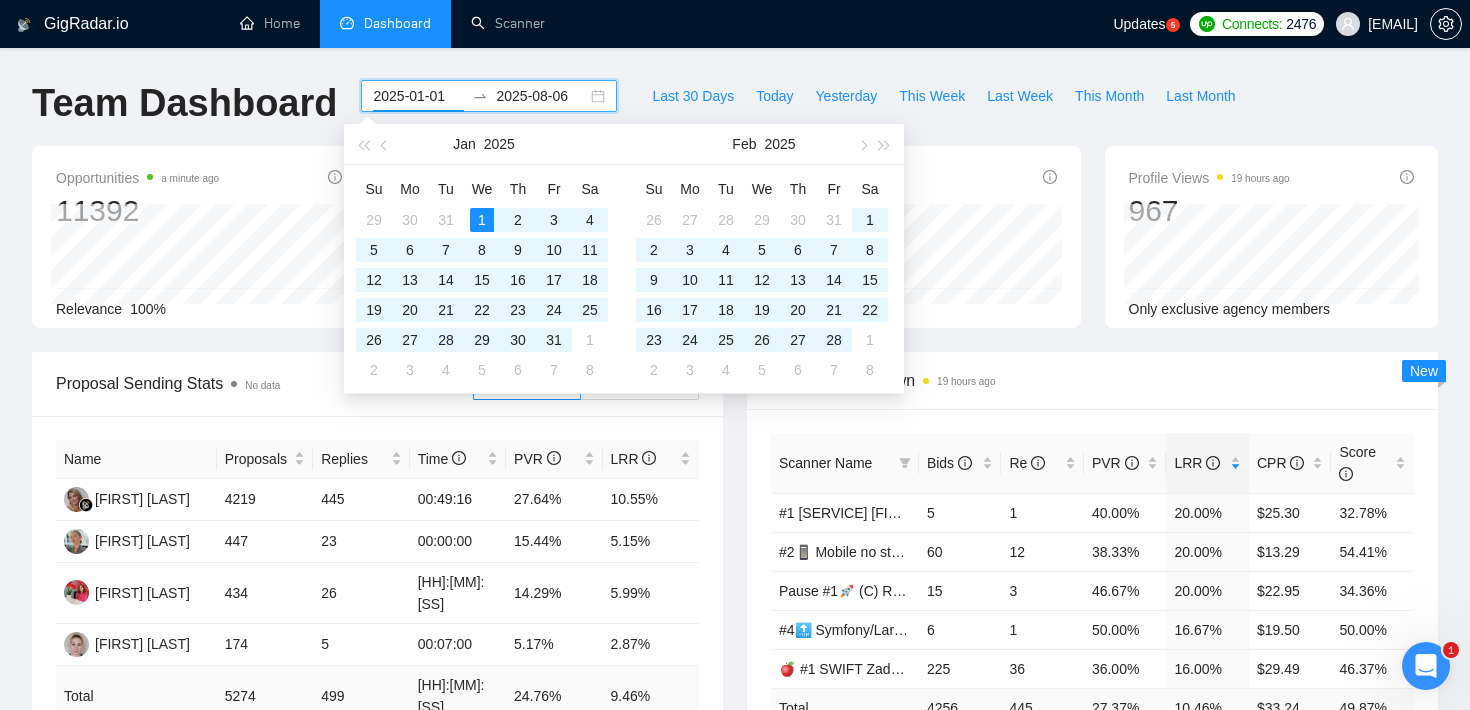 click on "GigRadar.io Home Dashboard Scanner Updates
5
Connects: 2476 [USERNAME]@[DOMAIN] Team Dashboard 2025-01-01 2025-08-06 Last 30 Days Today Yesterday This Week Last Week This Month Last Month Opportunities a minute ago 11392   Relevance 100% Proposals No data 5274   2025-05-08
Sent 31
Replied 5 Reply Rate 9.46% Invitations No data 0   2025-01-01
2025-01-01 0 Acceptance Rate -- Profile Views 19 hours ago 967   2025-06-13
[FIRST] [LAST] 1 Only exclusive agency members Proposal Sending Stats No data By manager By Freelancer Name Proposals Replies Time   PVR   LRR   [FIRST] [LAST] 4219 445 00:49:16 27.64% 10.55% [FIRST] [LAST] 447 23 00:00:00 15.44% 5.15% [FIRST] [LAST] 434 26 01:12:05 14.29% 5.99% [FIRST] [LAST] 174 5 00:07:00 5.17% 2.87% Total 5274 499 00:45:34 24.76 % 9.46 % 1 Scanner Breakdown 19 hours ago Scanner Name Bids   Re   PVR   LRR   CPR   Score   #1 RN [LAST] + Boost 5" at bounding box center (735, 923) 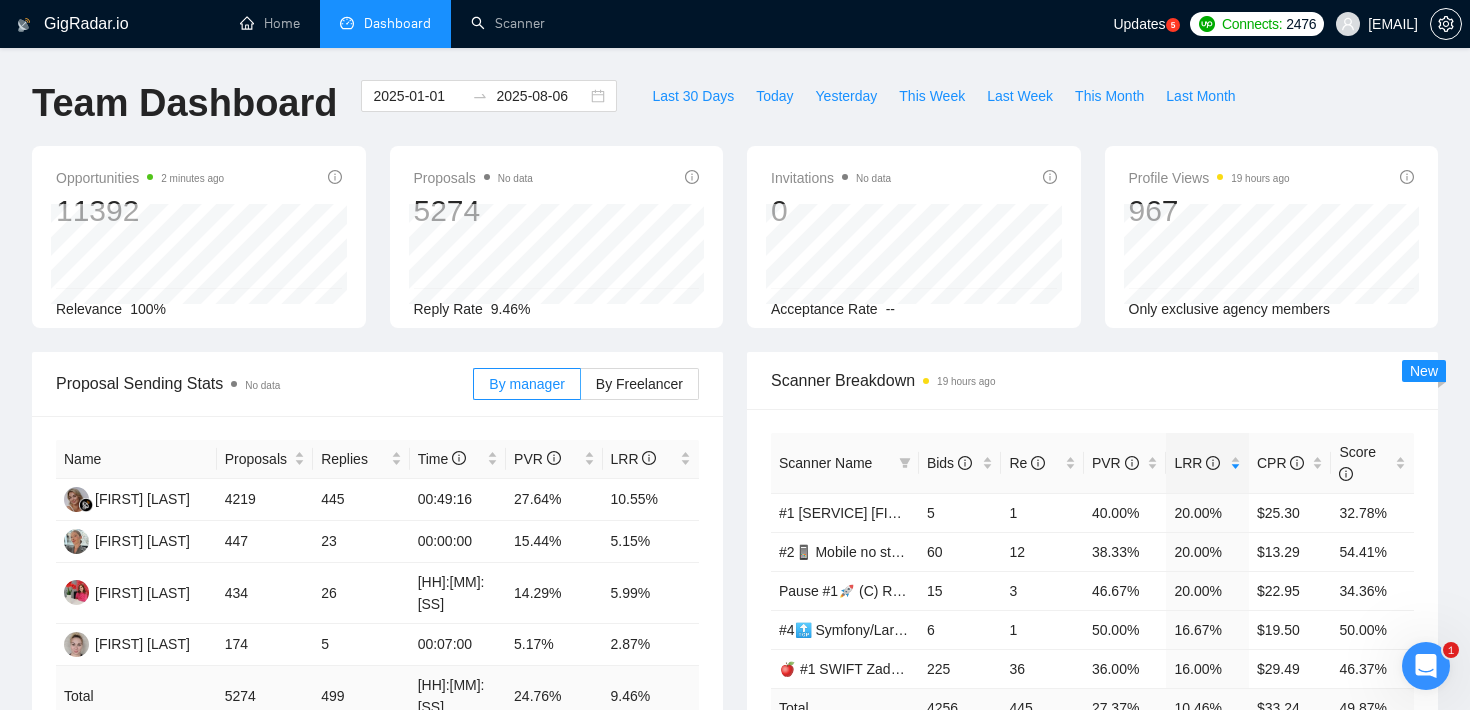 click on "Opportunities 2 minutes ago 11392 Relevance 100% Proposals No data 5274 2025-05-08
Sent 31
Replied 5 Reply Rate 9.46% Invitations No data 0 2025-01-01
2025-01-01 0 Acceptance Rate -- Profile Views 19 hours ago 967 2025-06-13
[FIRST] [LAST] 1 Only exclusive agency members" at bounding box center (735, 249) 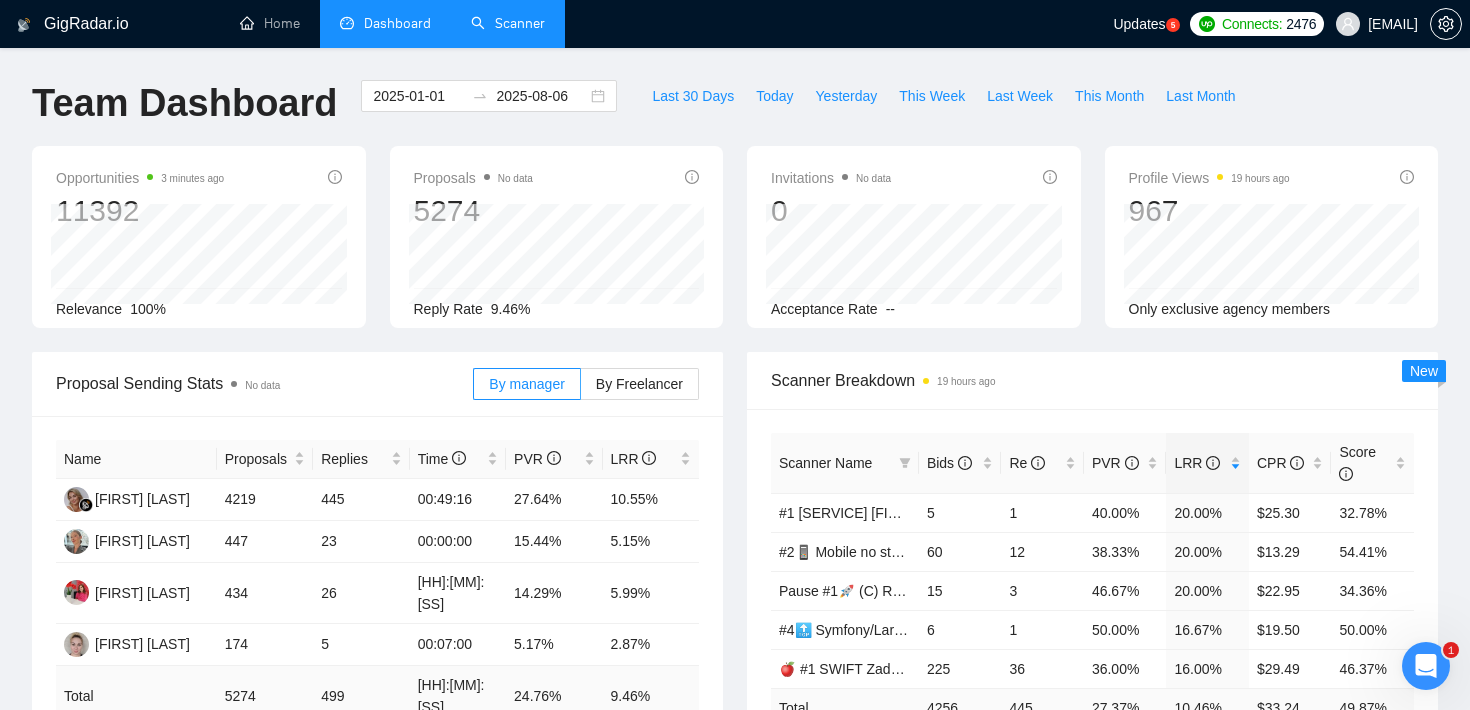 click on "Scanner" at bounding box center [508, 23] 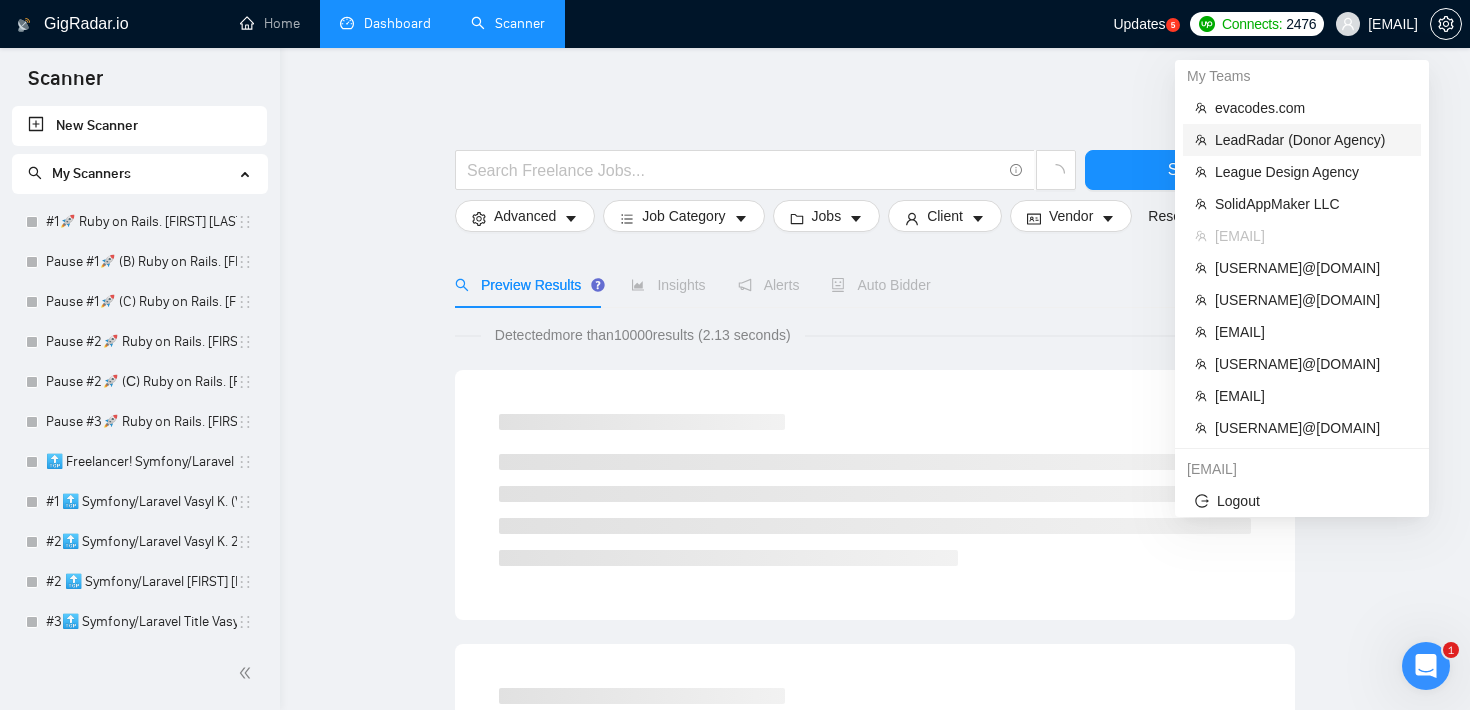 click on "LeadRadar (Donor Agency)" at bounding box center [1312, 140] 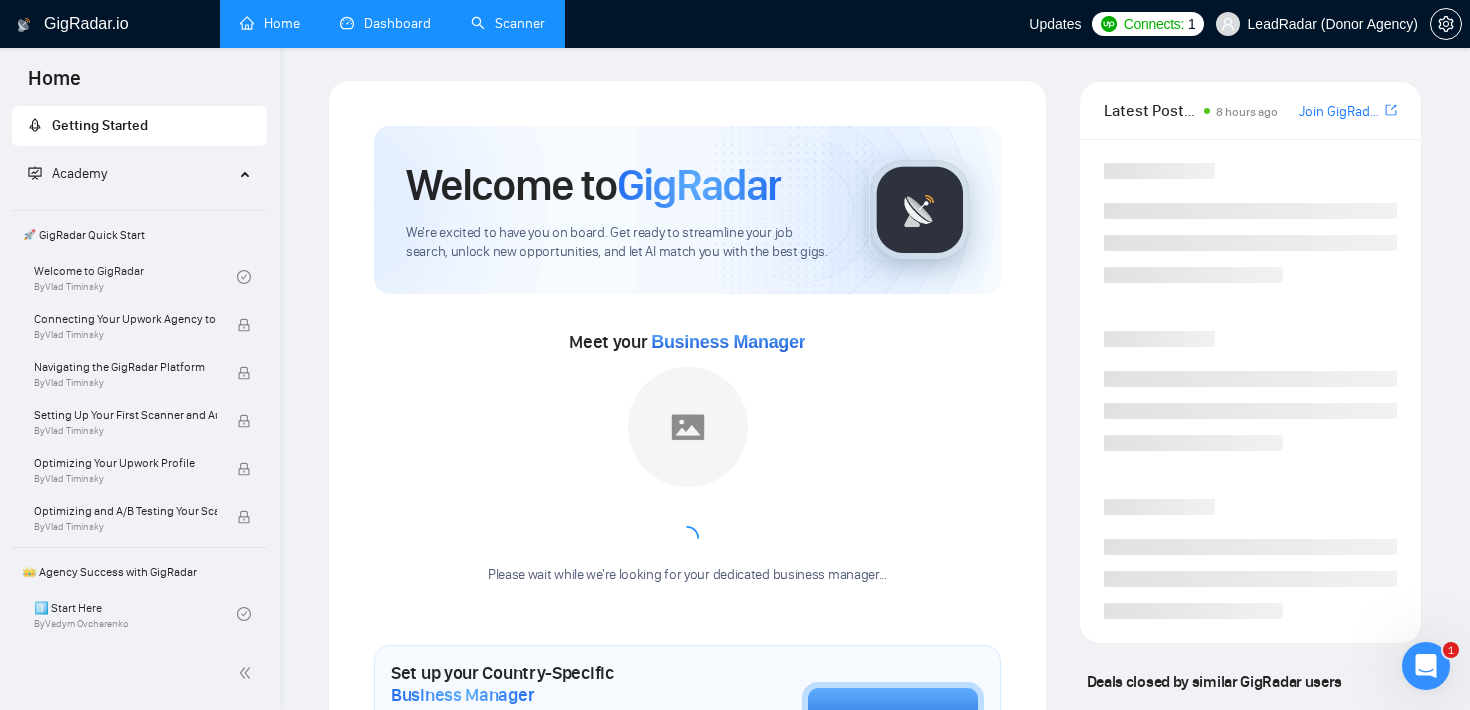click on "Scanner" at bounding box center (508, 23) 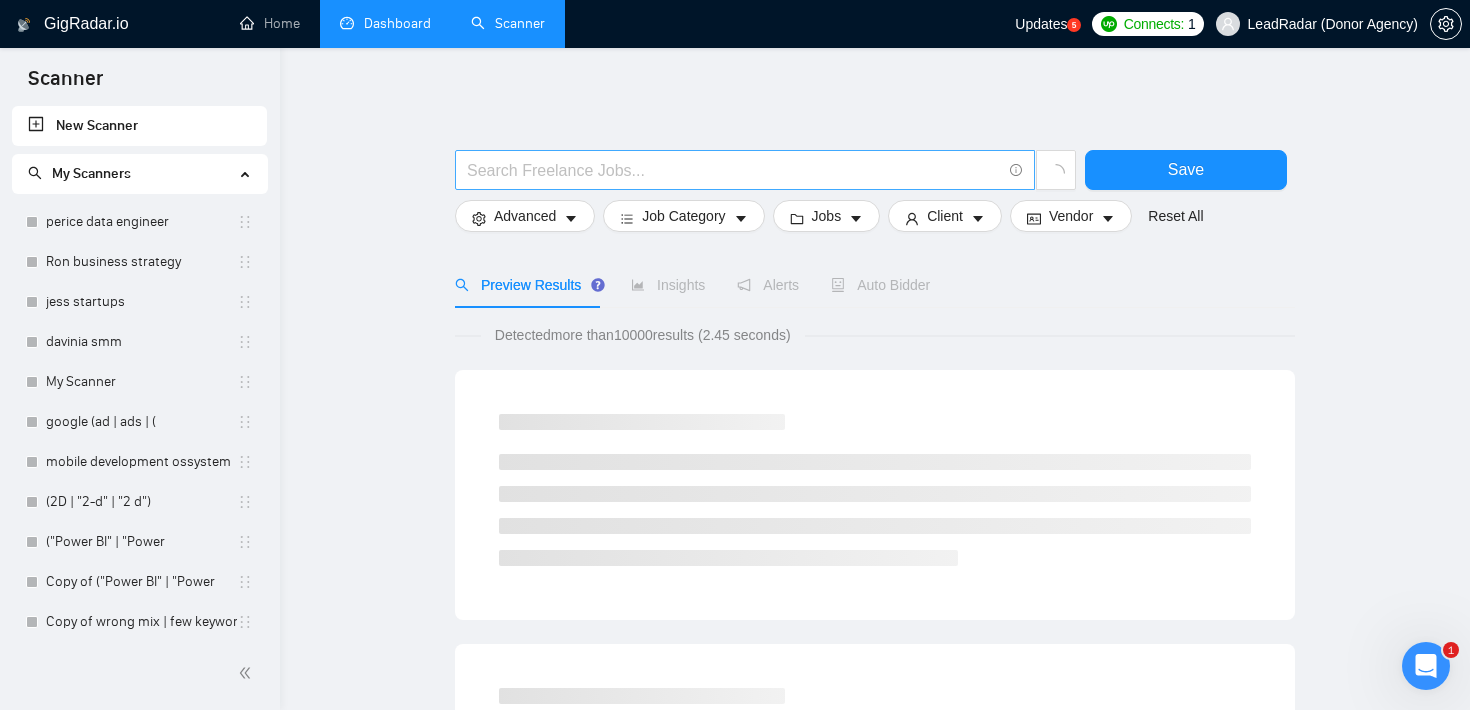 click at bounding box center (734, 170) 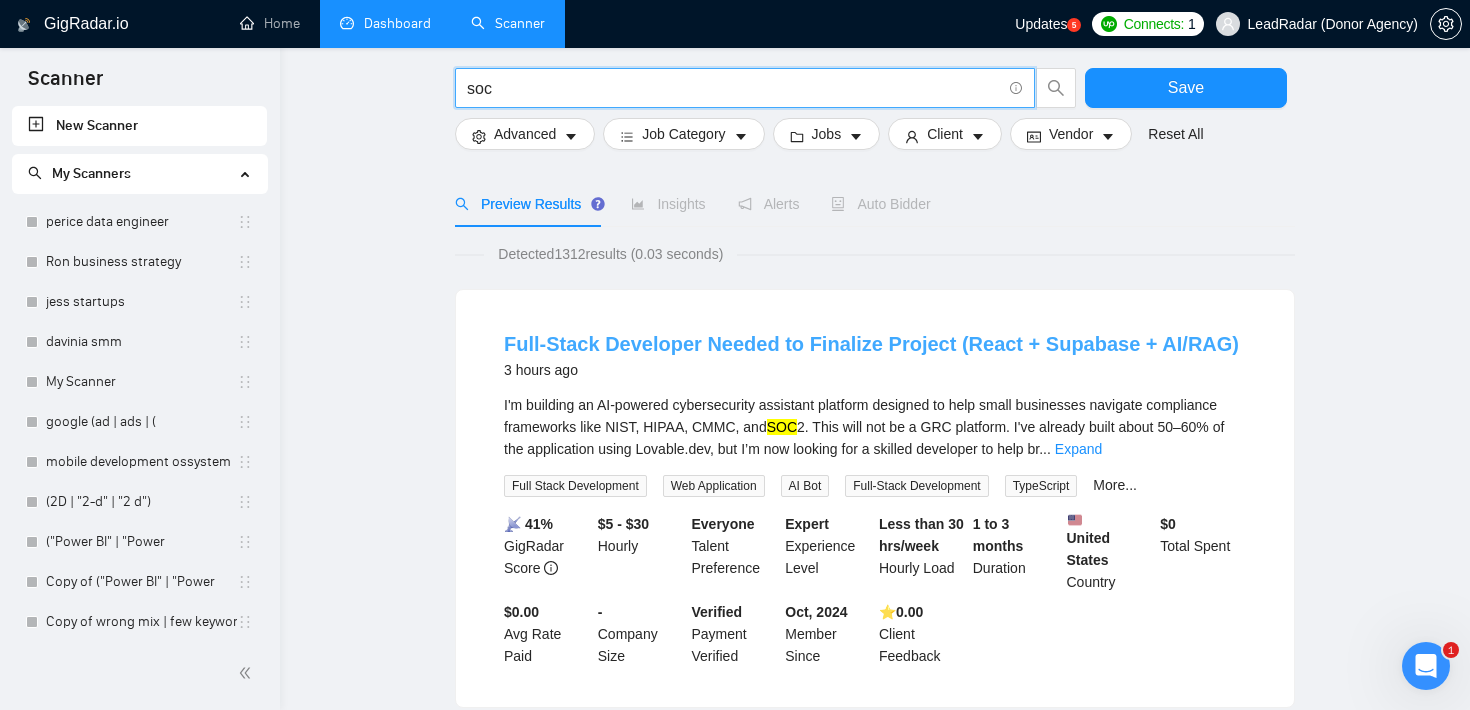 scroll, scrollTop: 137, scrollLeft: 0, axis: vertical 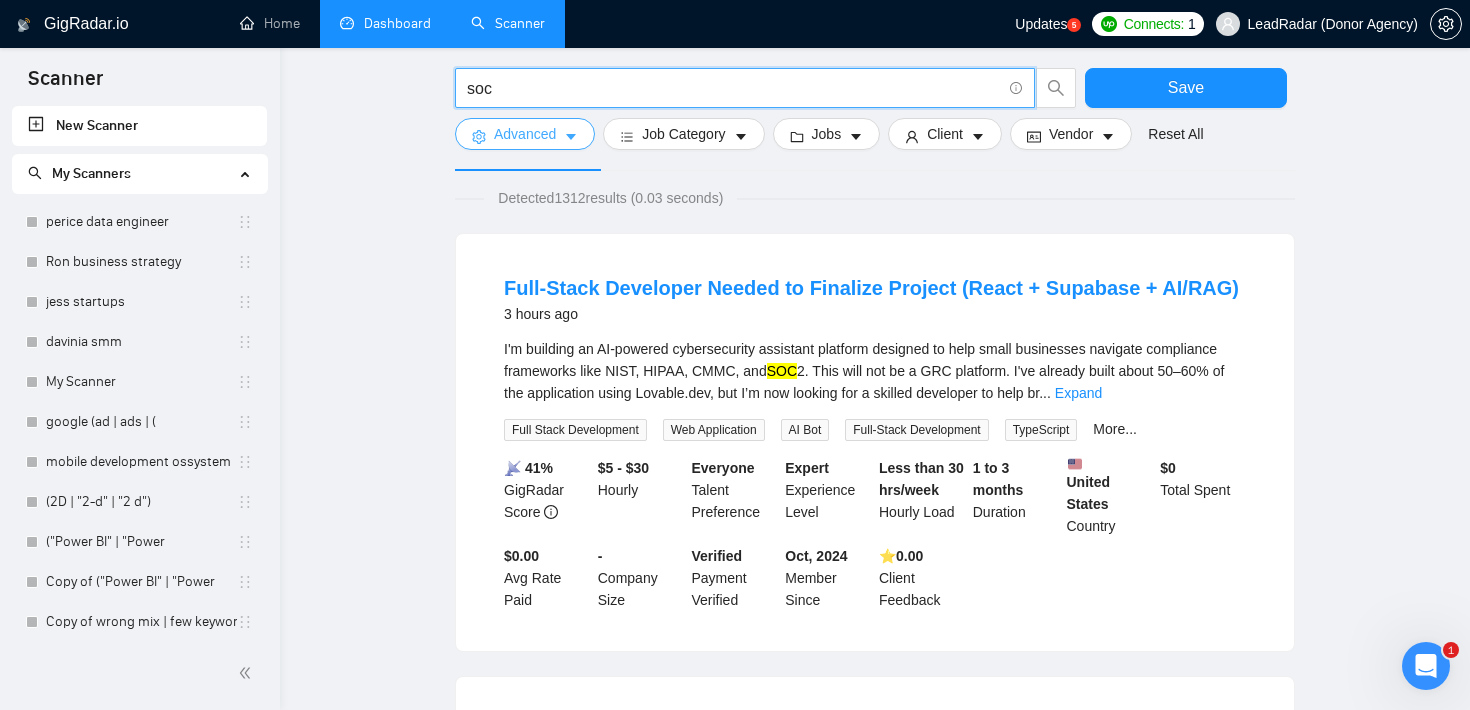 type on "soc" 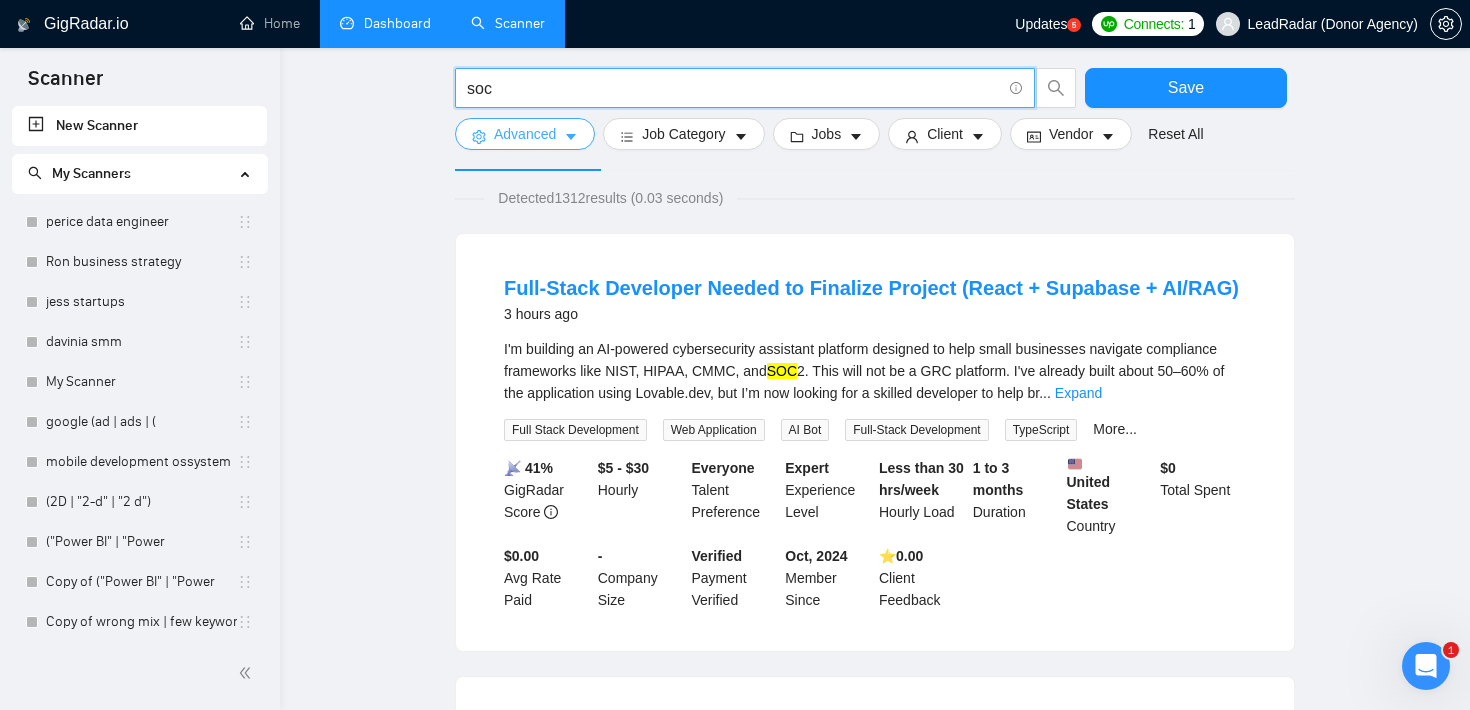 click on "Advanced" at bounding box center (525, 134) 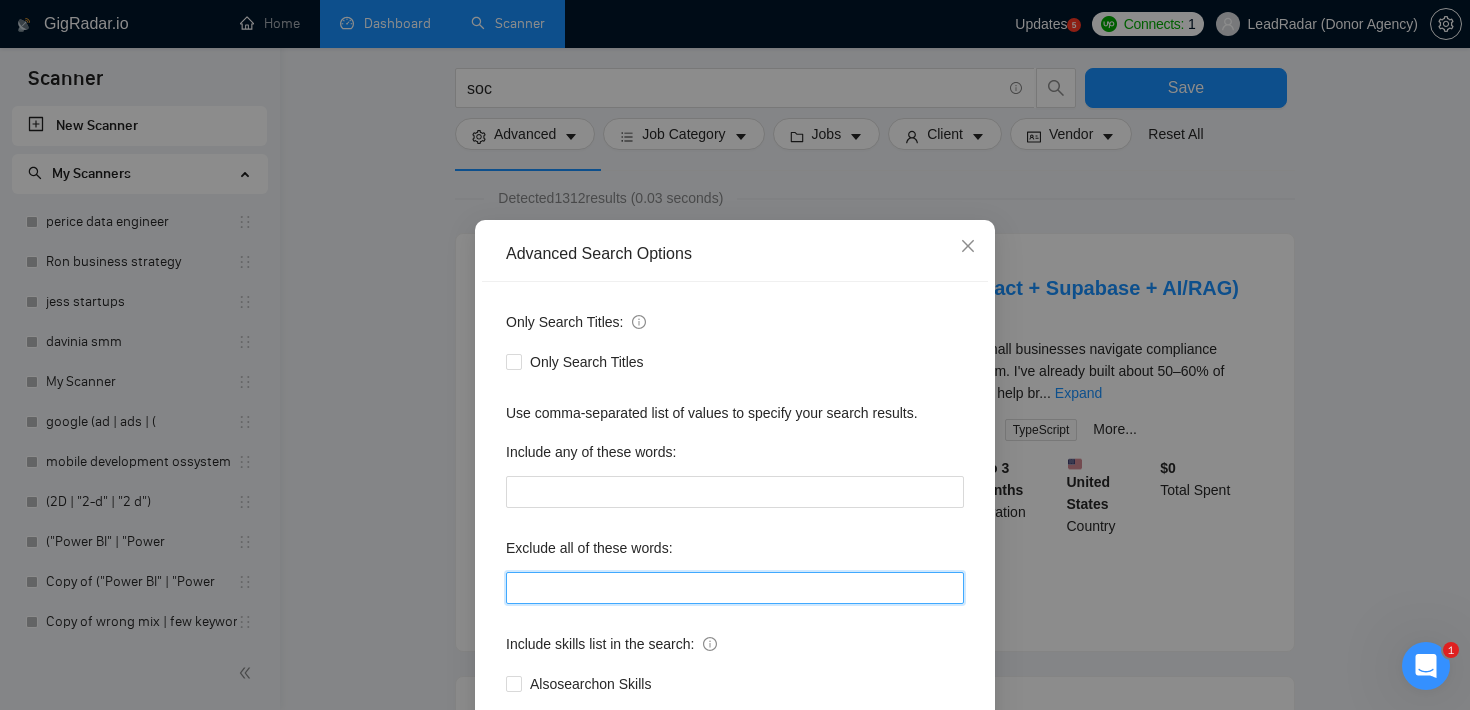 click at bounding box center (735, 588) 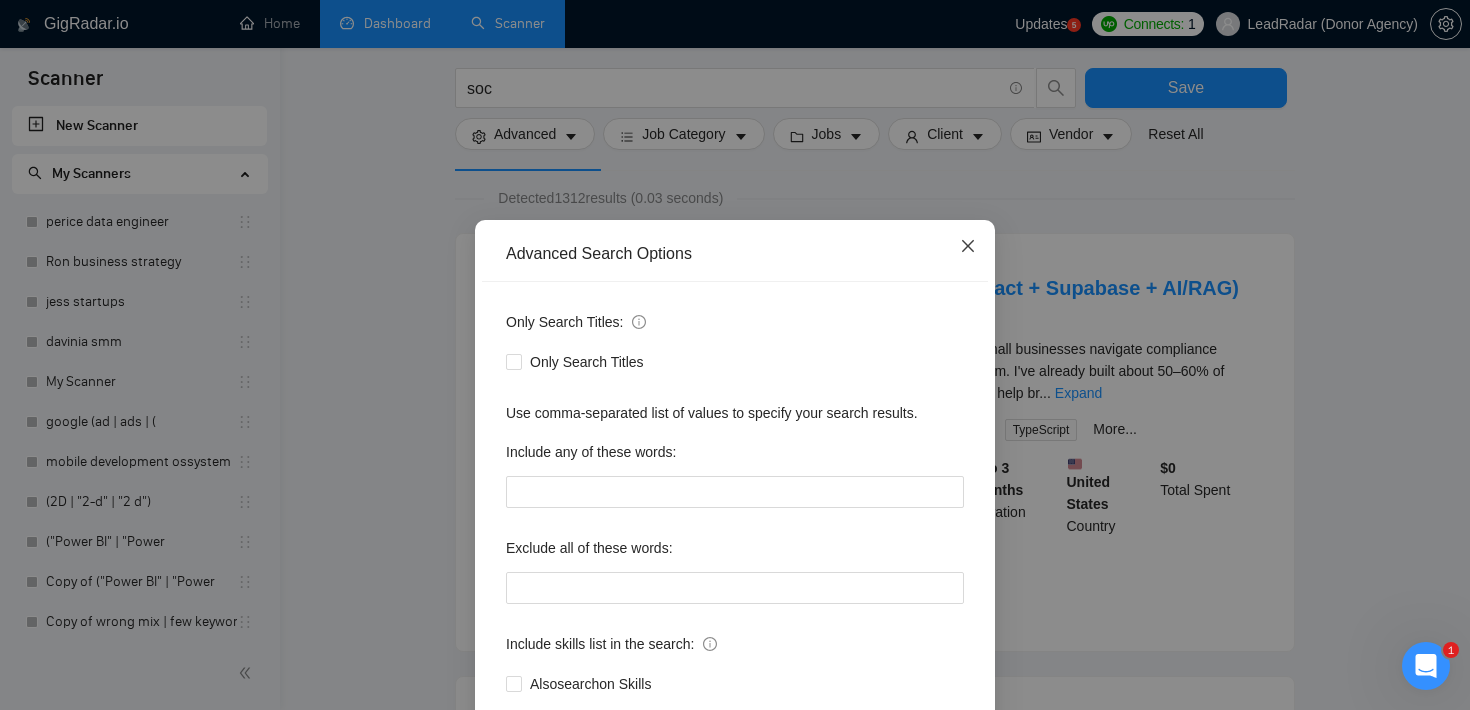 click 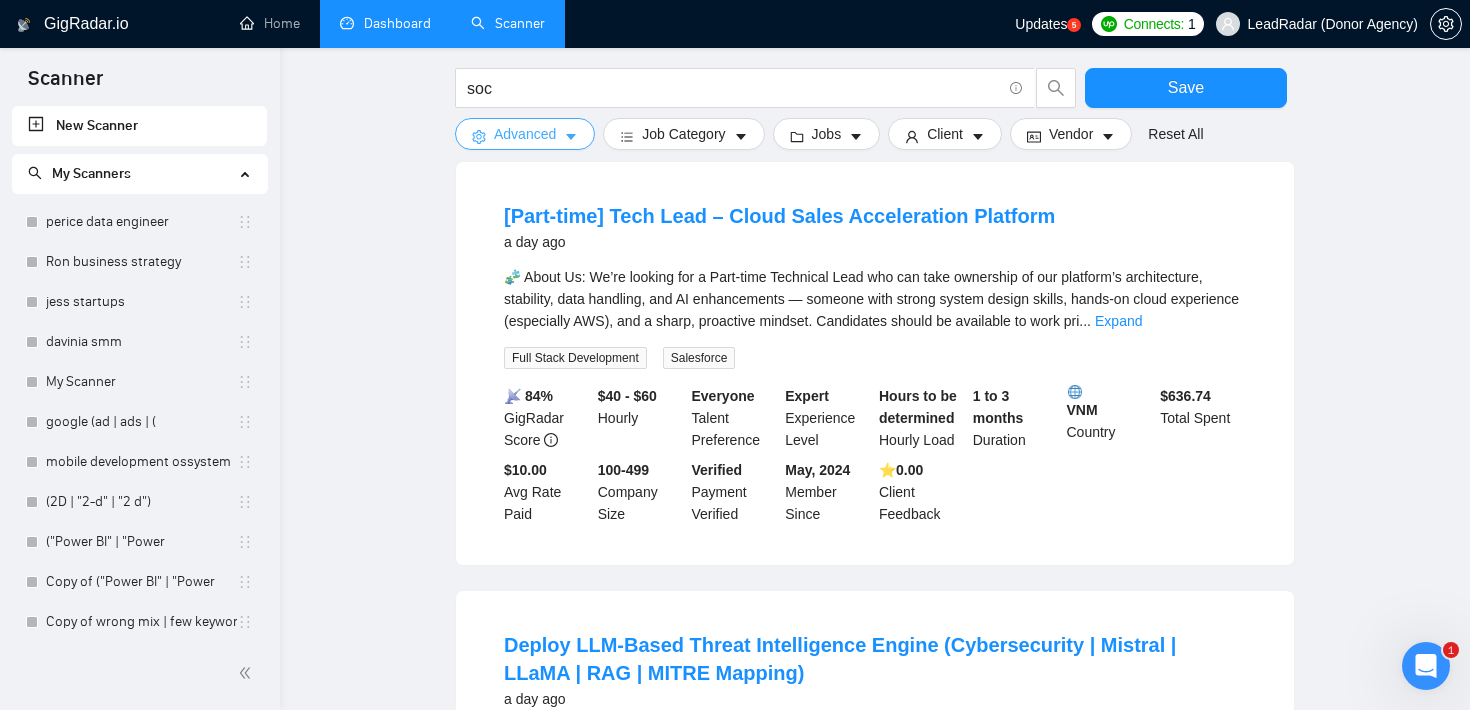 scroll, scrollTop: 1567, scrollLeft: 0, axis: vertical 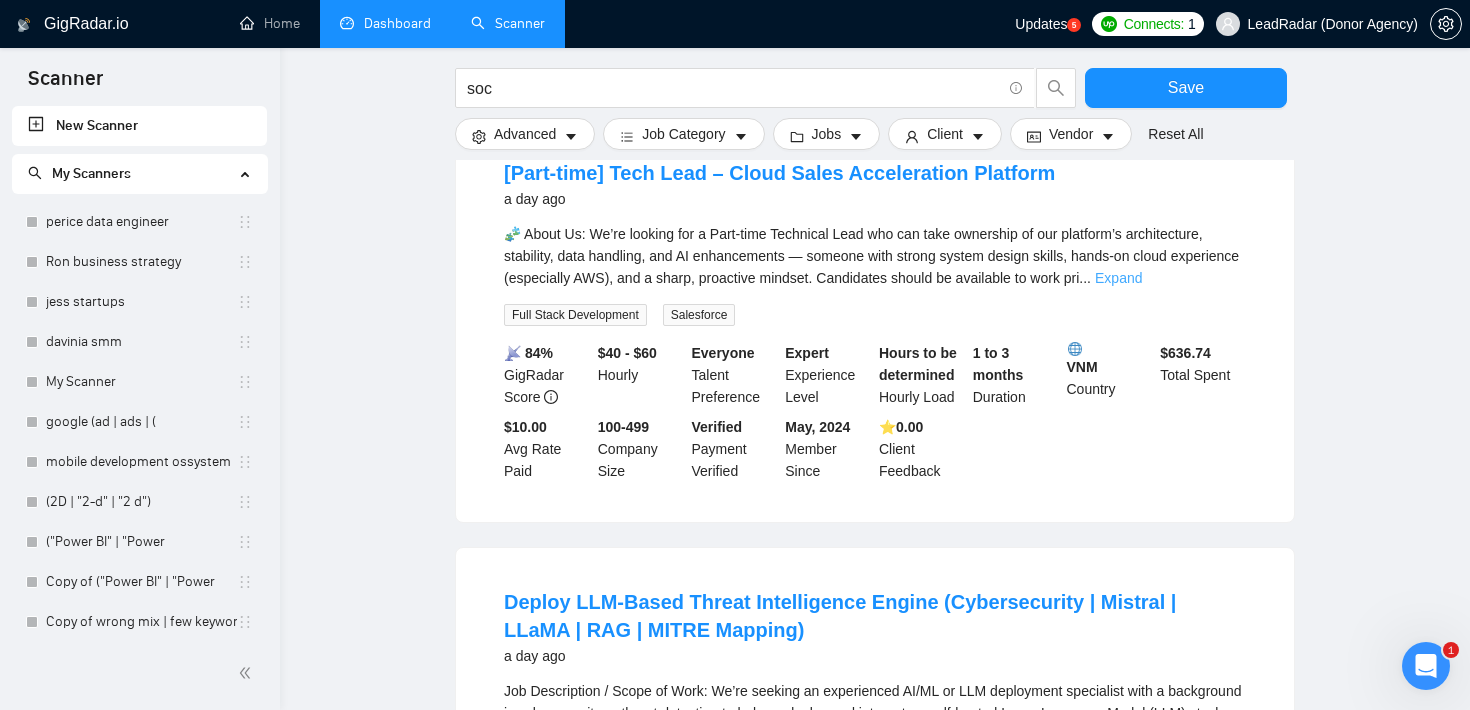 click on "Expand" at bounding box center [1118, 278] 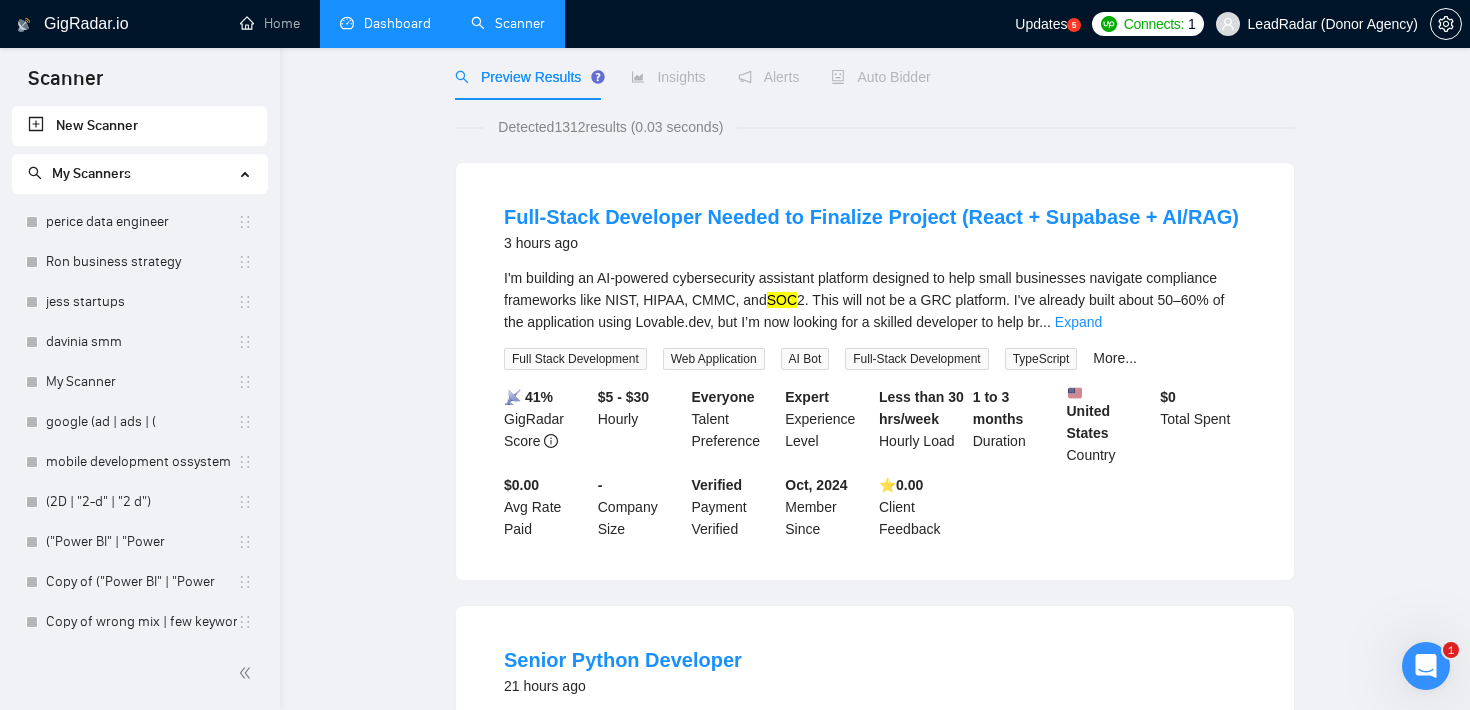 scroll, scrollTop: 0, scrollLeft: 0, axis: both 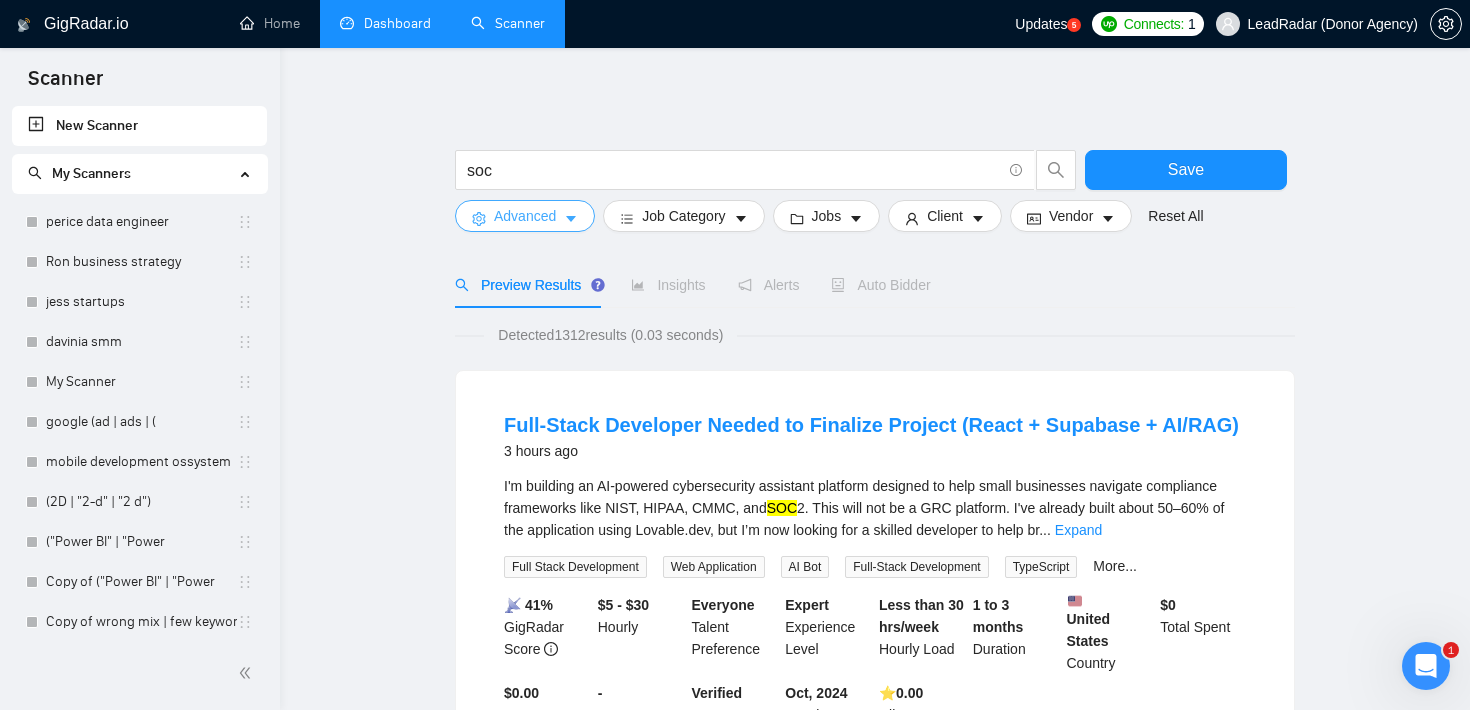 click on "Advanced" at bounding box center [525, 216] 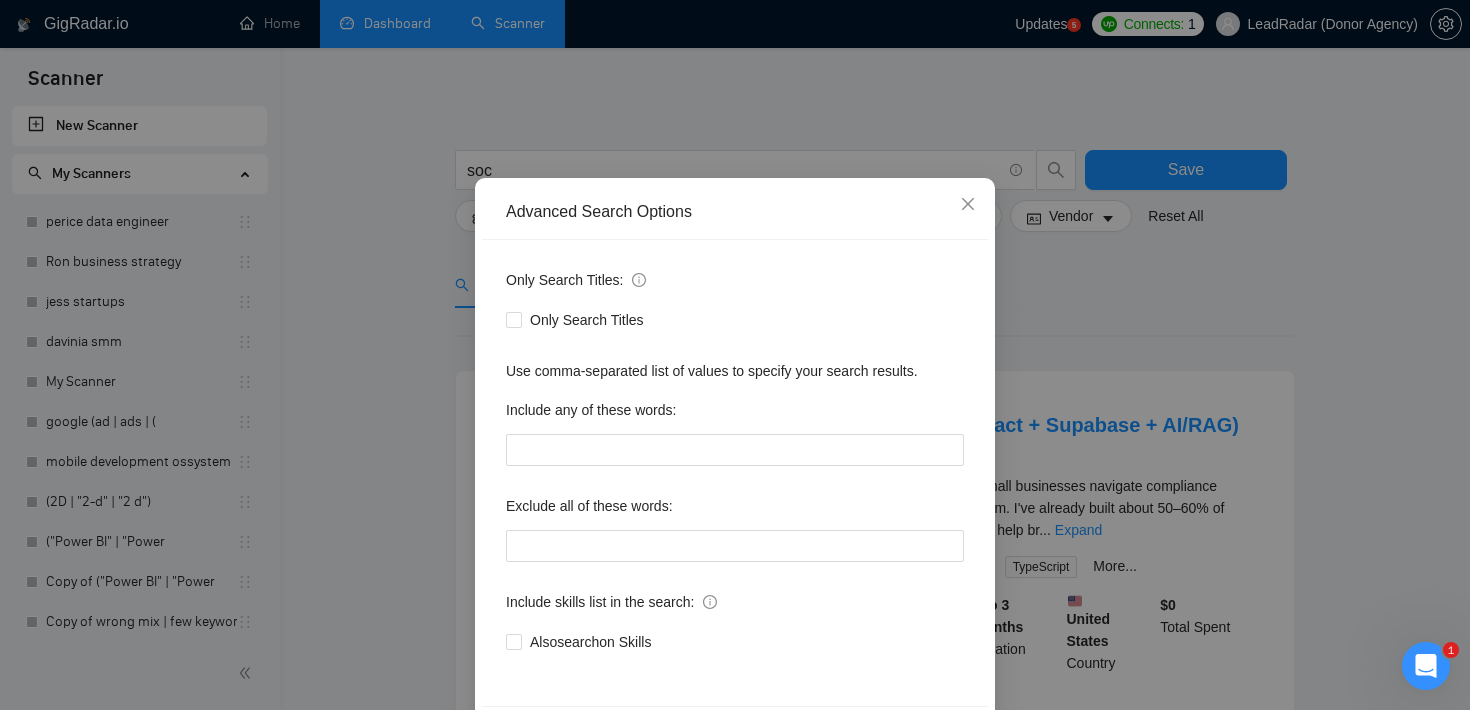 scroll, scrollTop: 53, scrollLeft: 0, axis: vertical 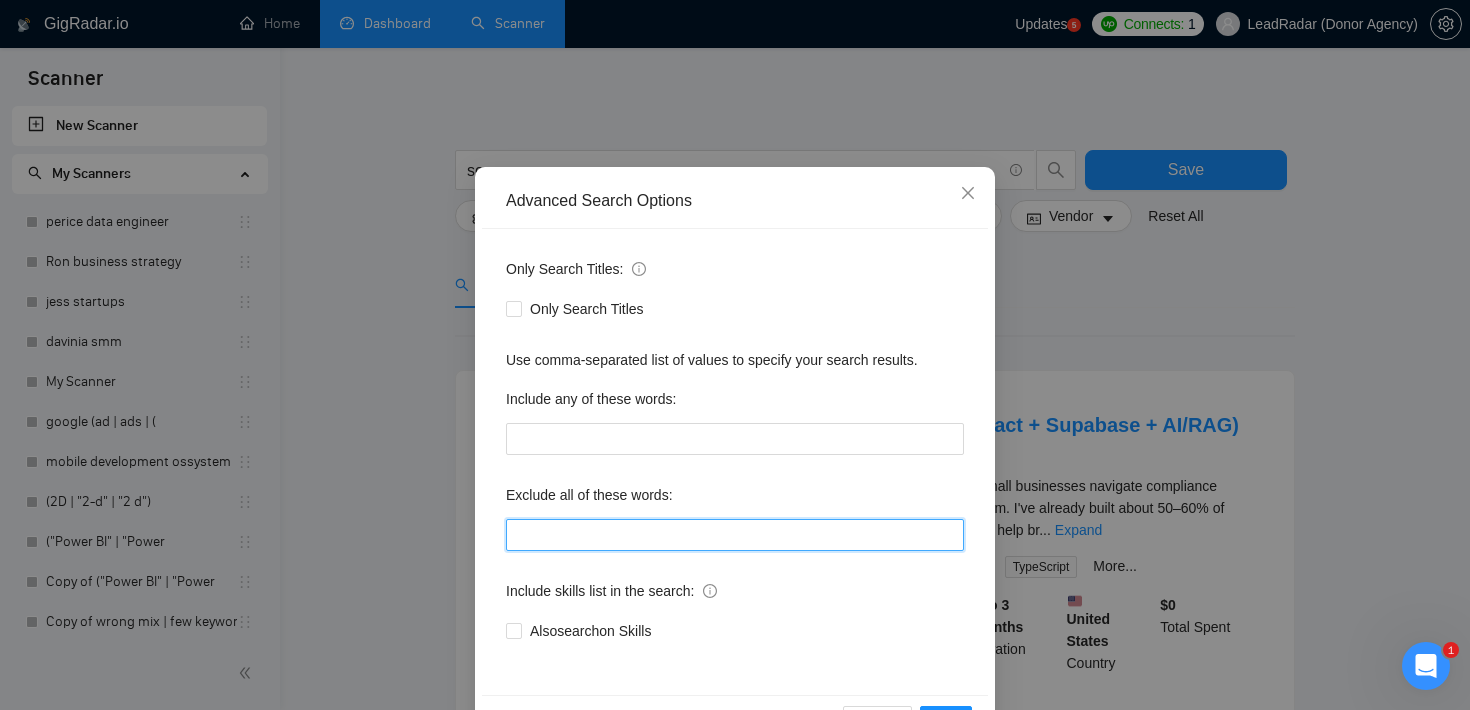 click at bounding box center (735, 535) 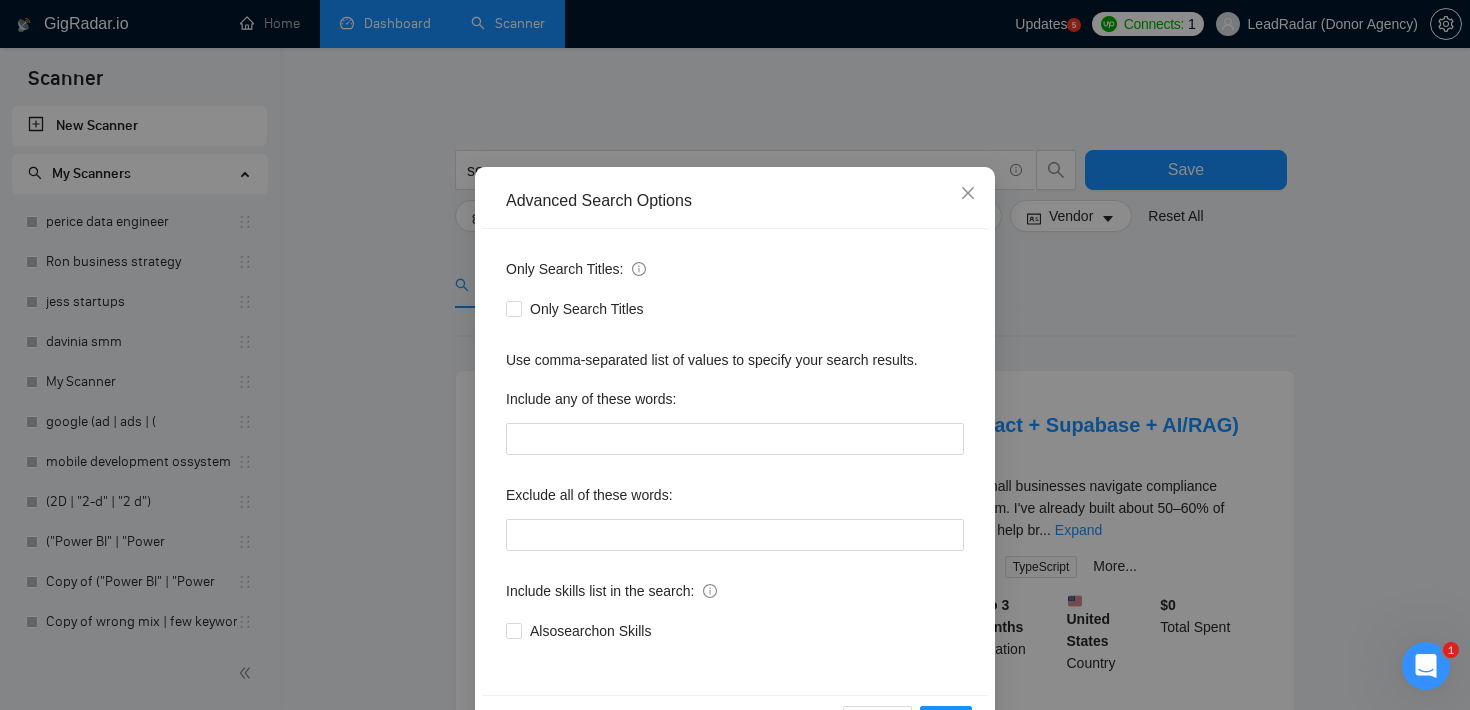 click on "Only Search Titles:   Only Search Titles Use comma-separated list of values to specify your search results. Include any of these words: Exclude all of these words: Include skills list in the search:   Also  search  on Skills" at bounding box center (735, 462) 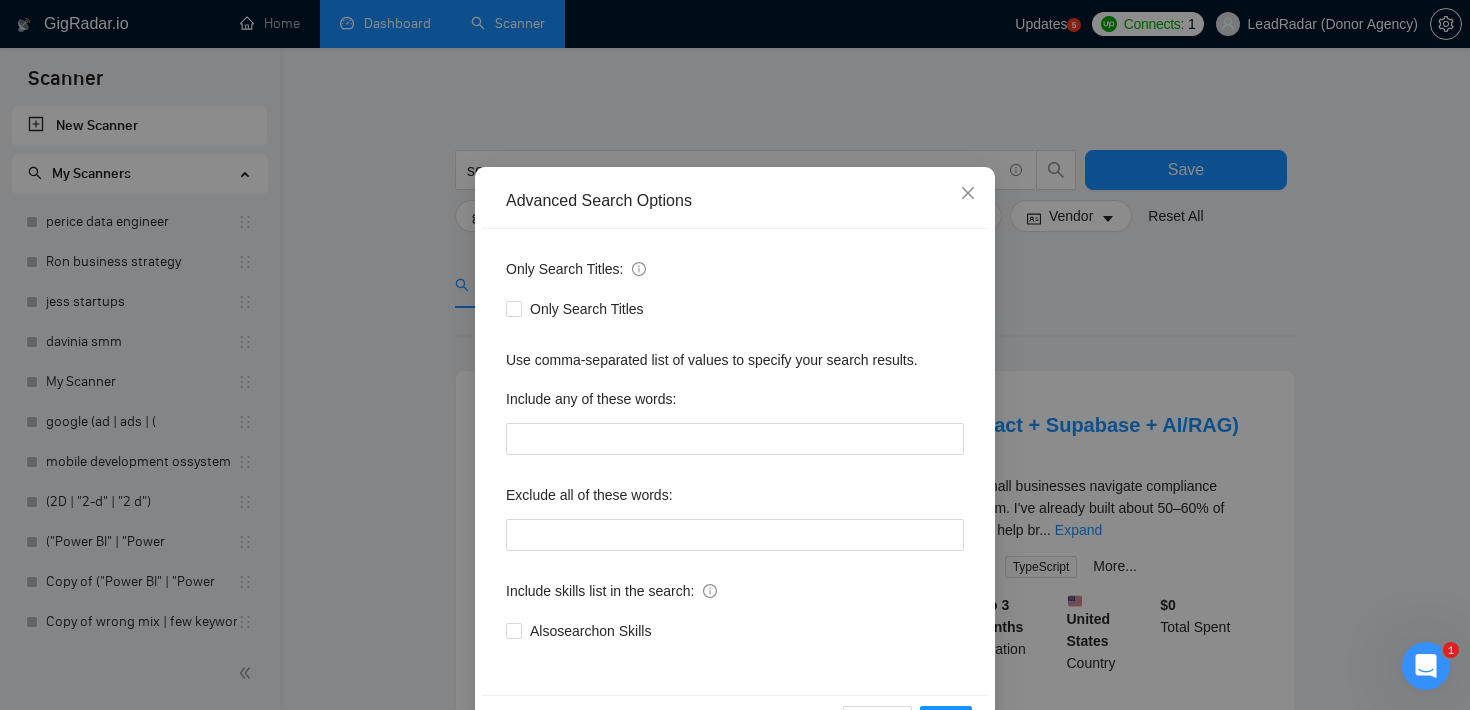 click on "Advanced Search Options Only Search Titles:   Only Search Titles Use comma-separated list of values to specify your search results. Include any of these words: Exclude all of these words: Include skills list in the search:   Also  search  on Skills Reset OK" at bounding box center [735, 355] 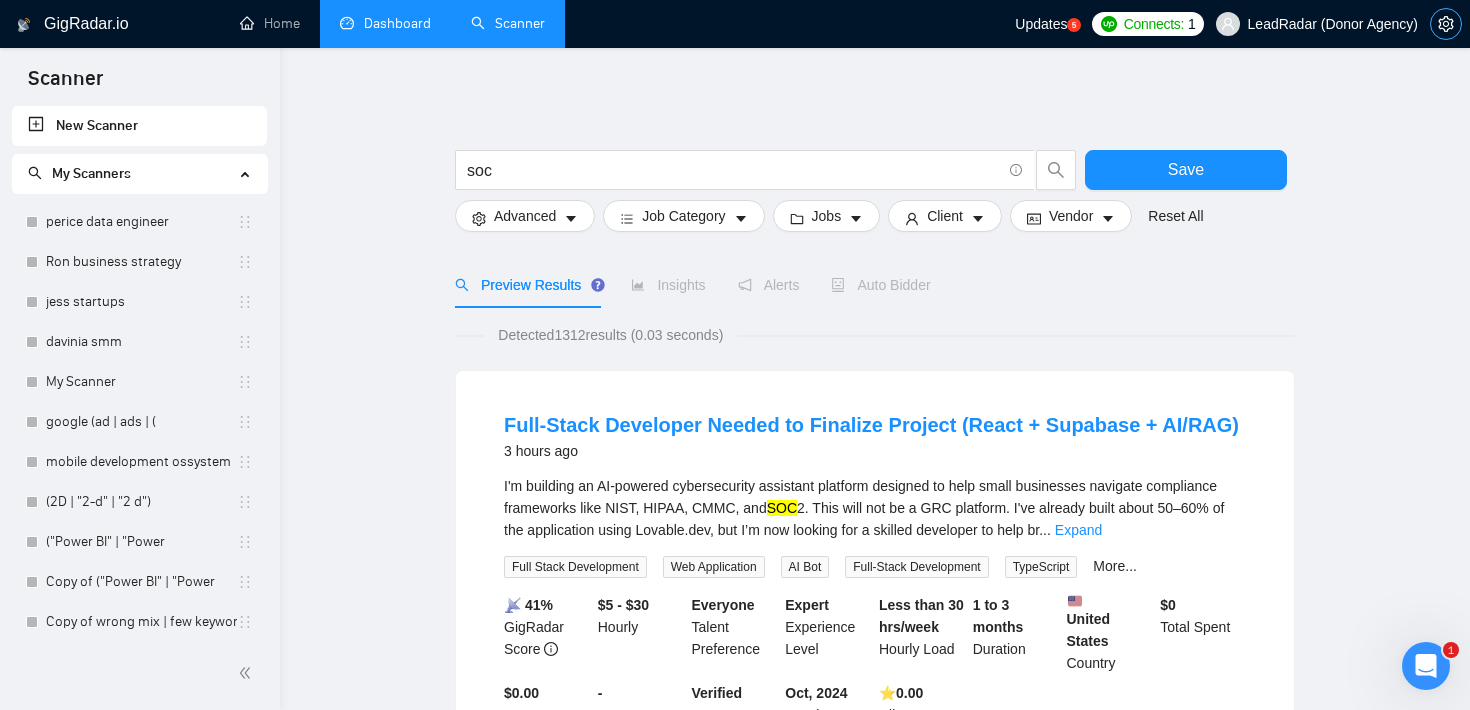 click 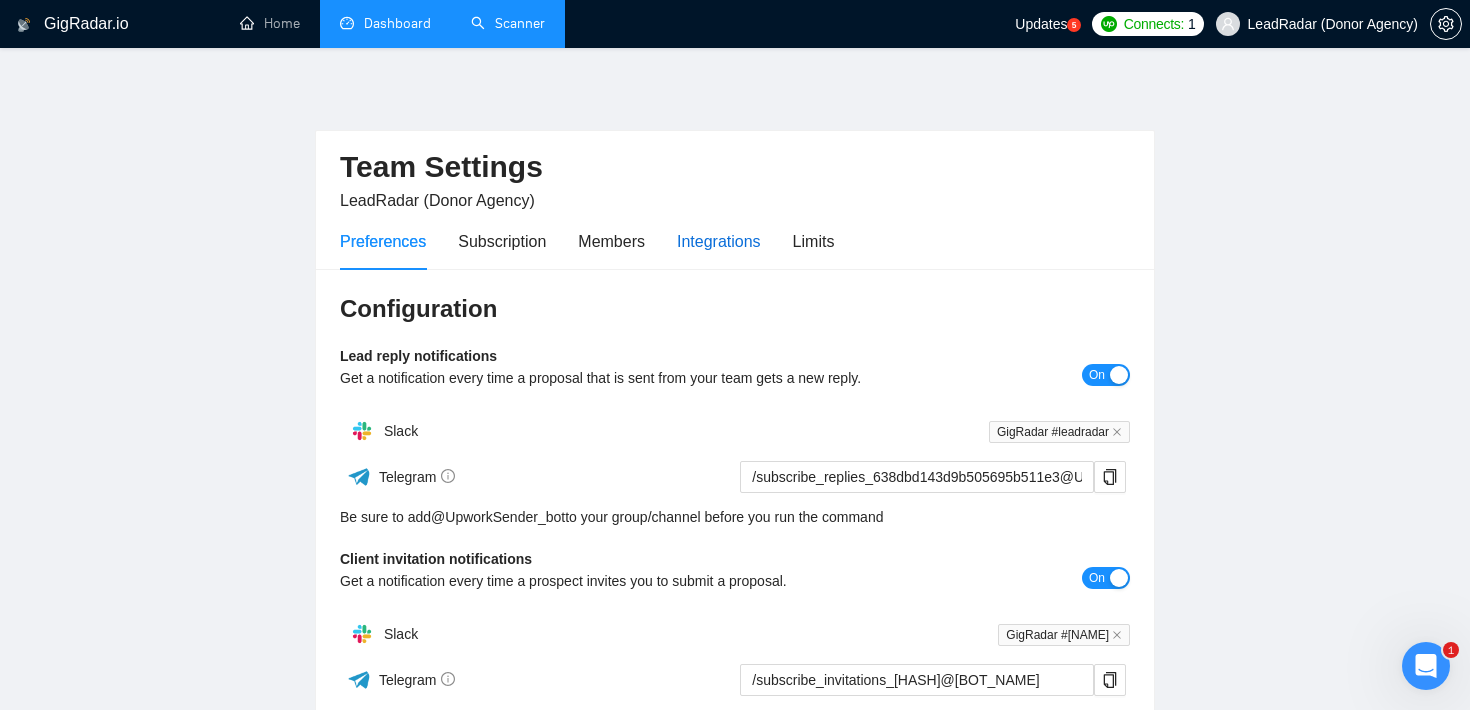 click on "Integrations" at bounding box center [719, 241] 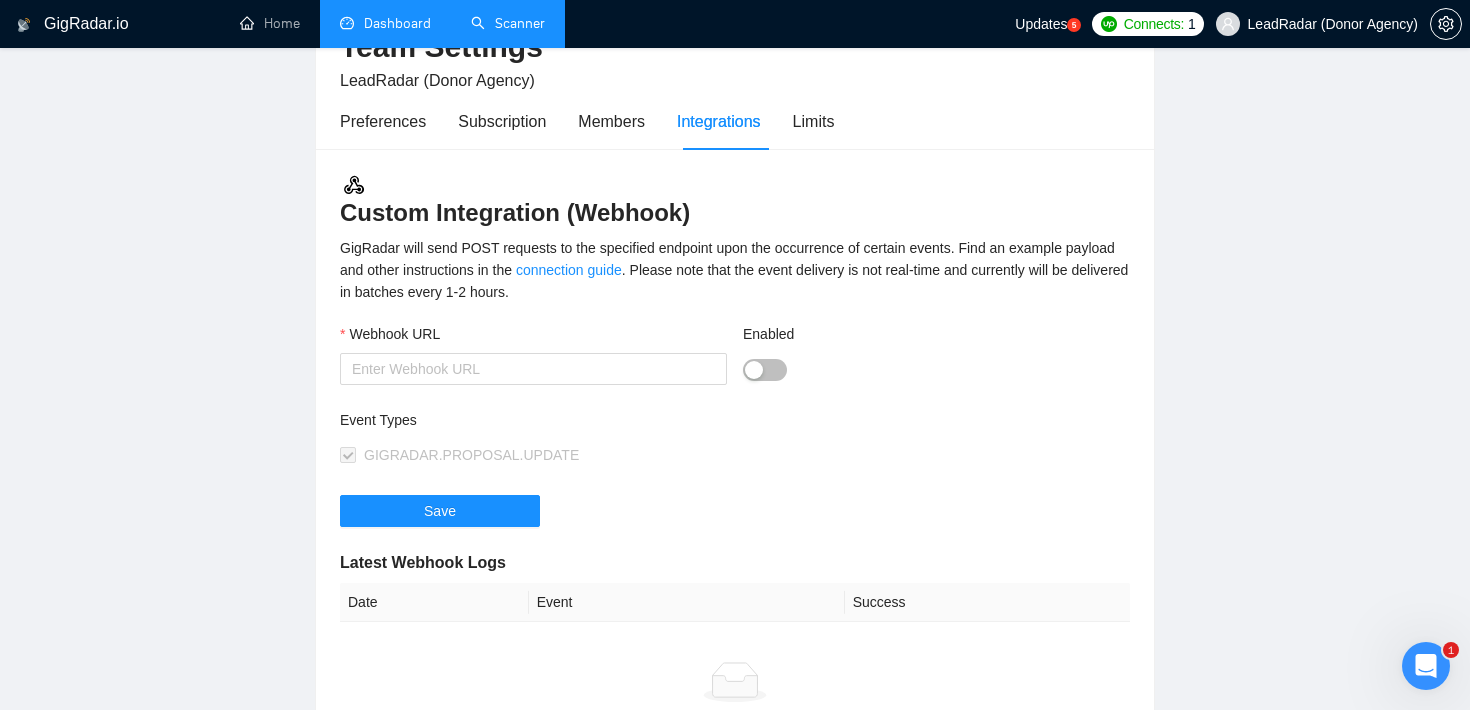 scroll, scrollTop: 124, scrollLeft: 0, axis: vertical 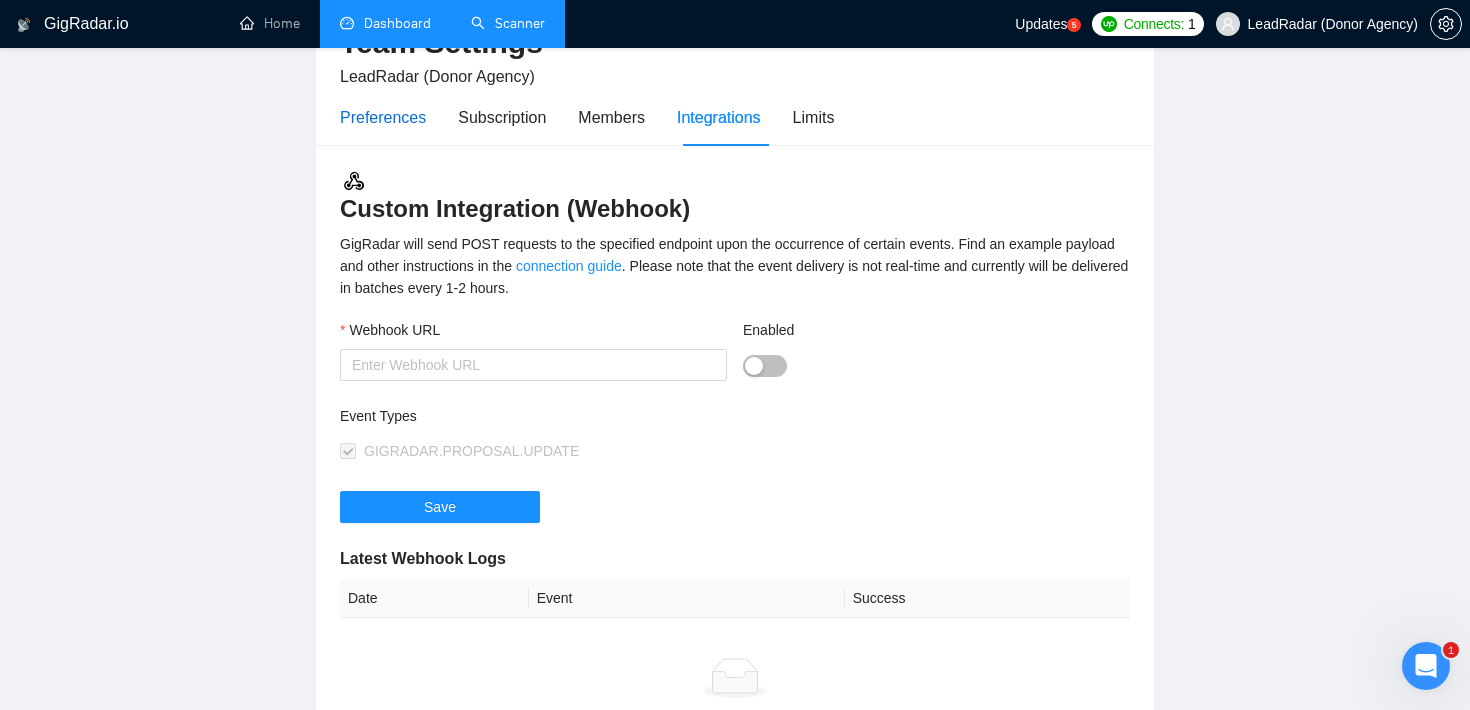 click on "Preferences" at bounding box center (383, 117) 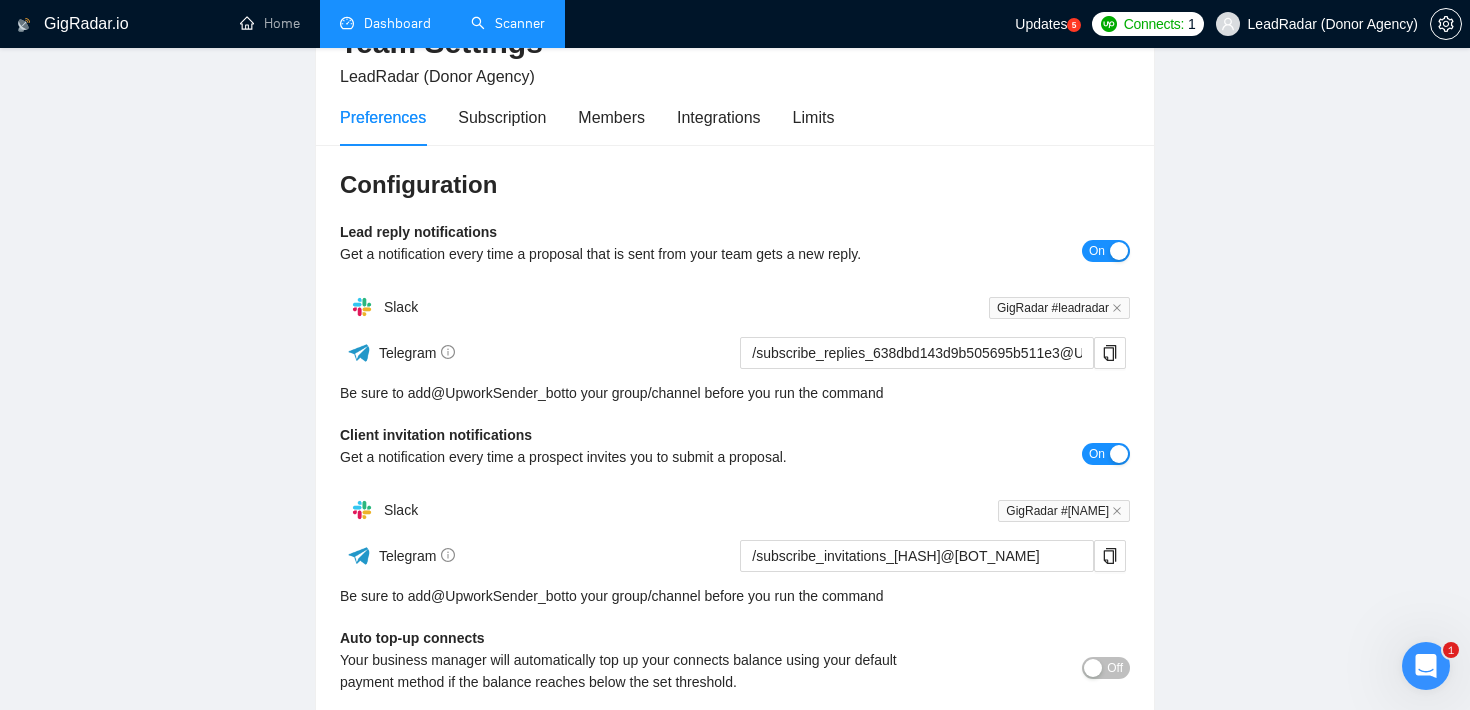 click on "Scanner" at bounding box center [508, 23] 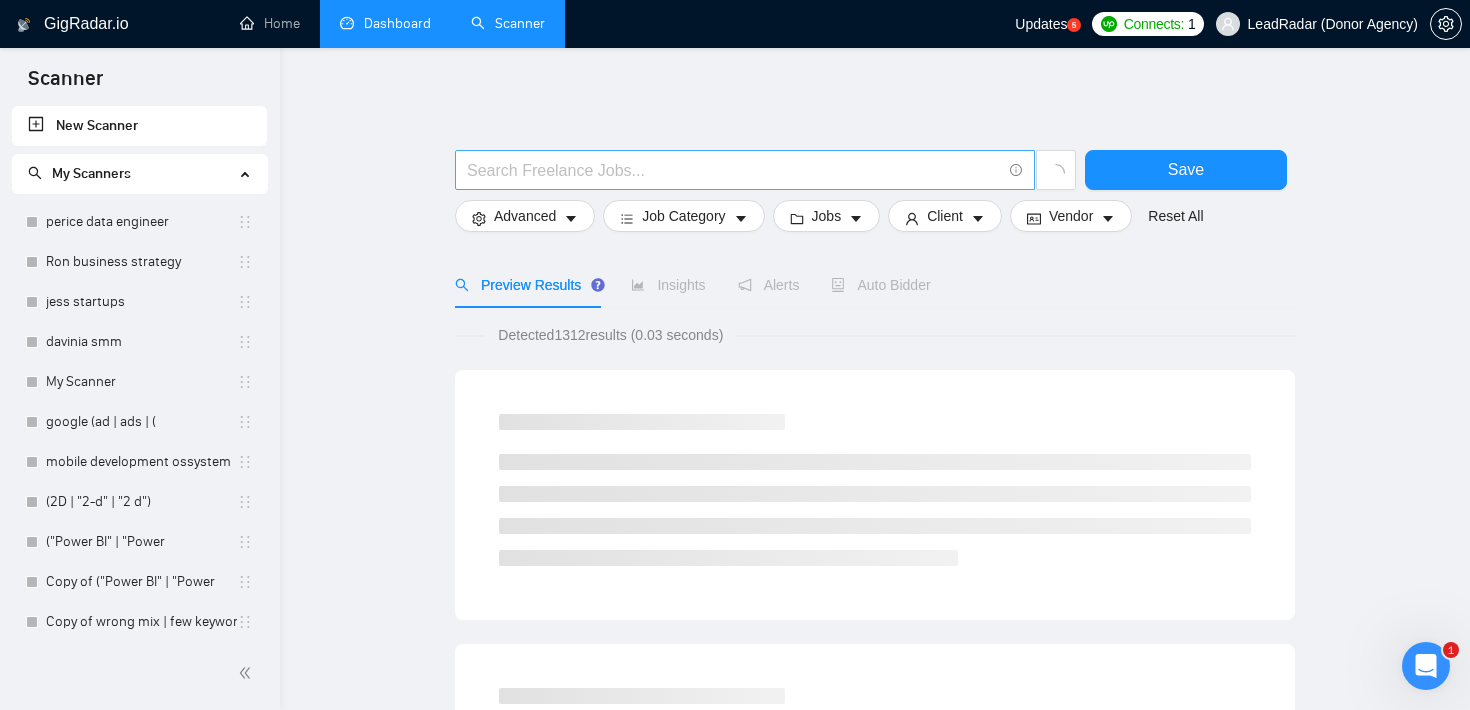 click at bounding box center (734, 170) 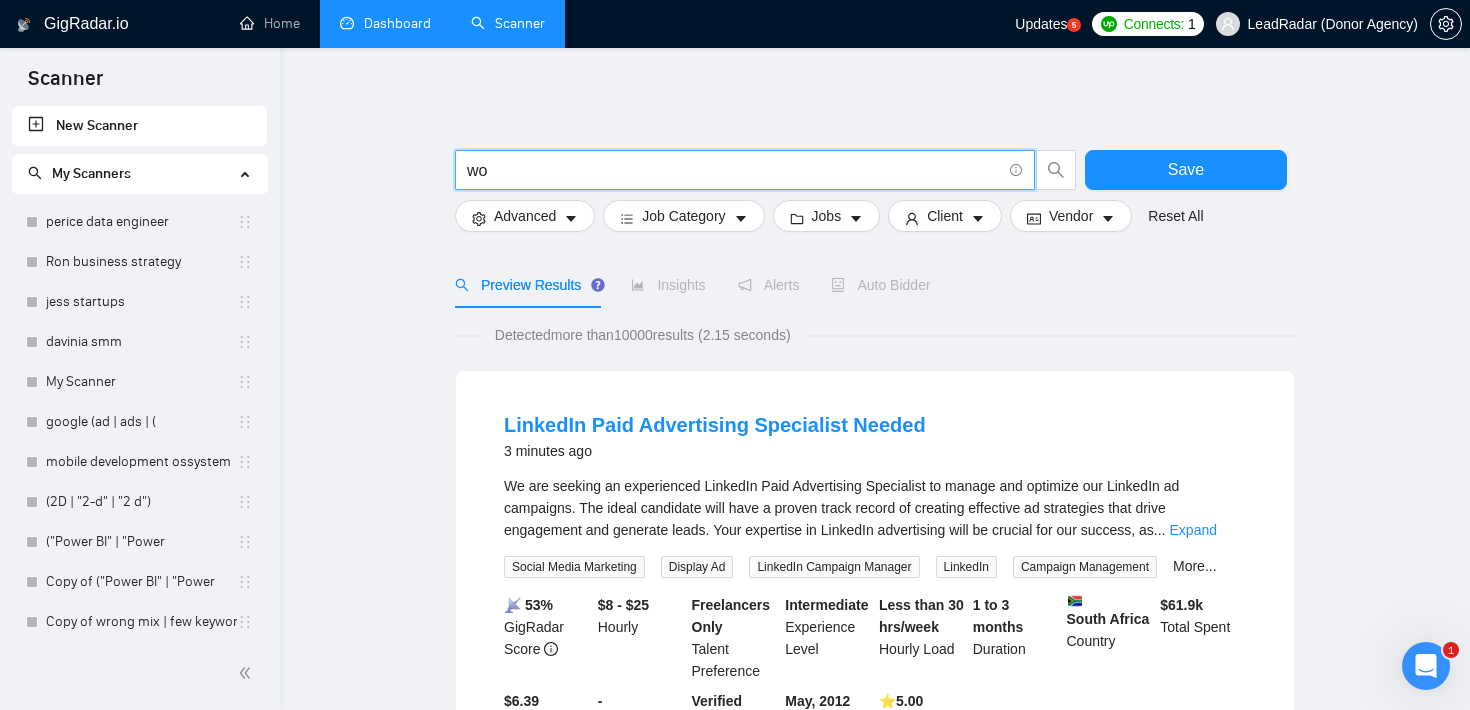 type on "wordpress | WP | "Word Press" | WPEngine | Elementor | divi | woocomerce | "woo commerce"" 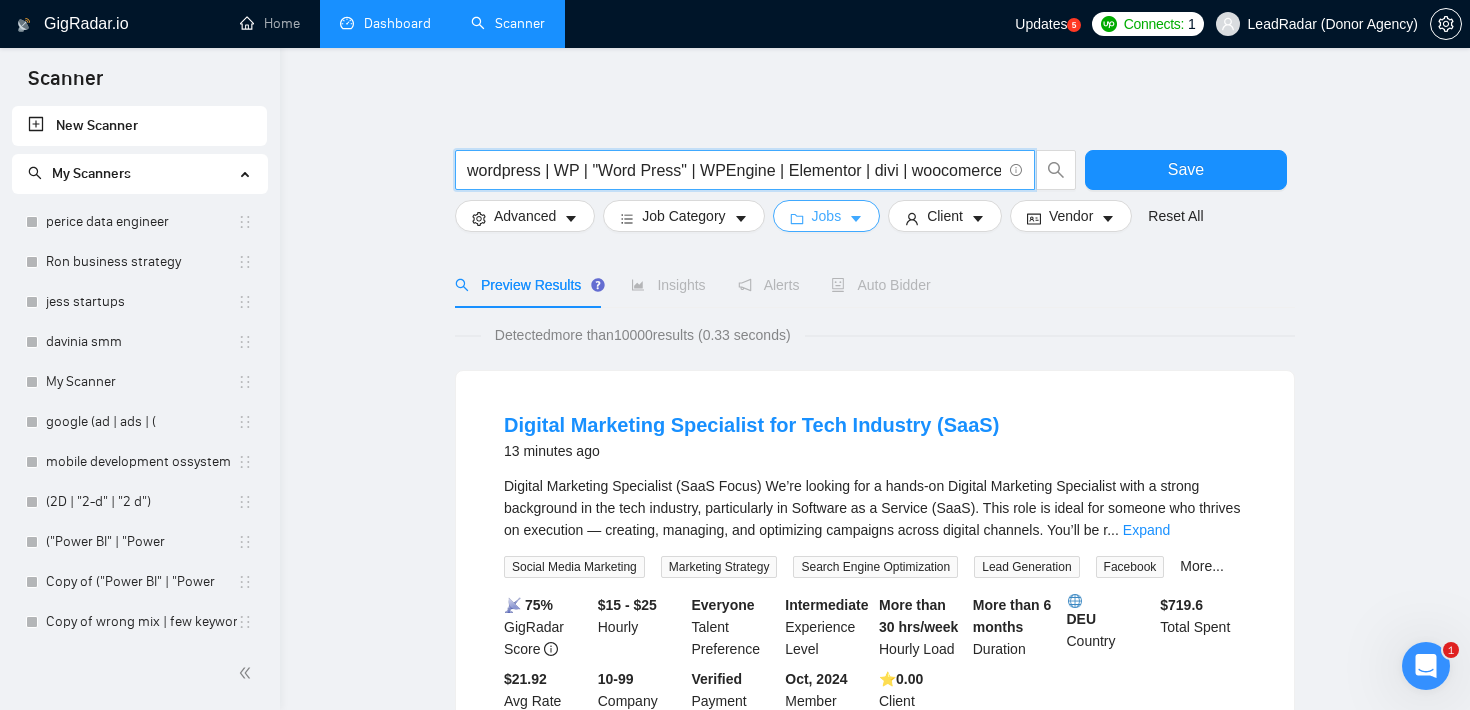 click on "Jobs" at bounding box center (827, 216) 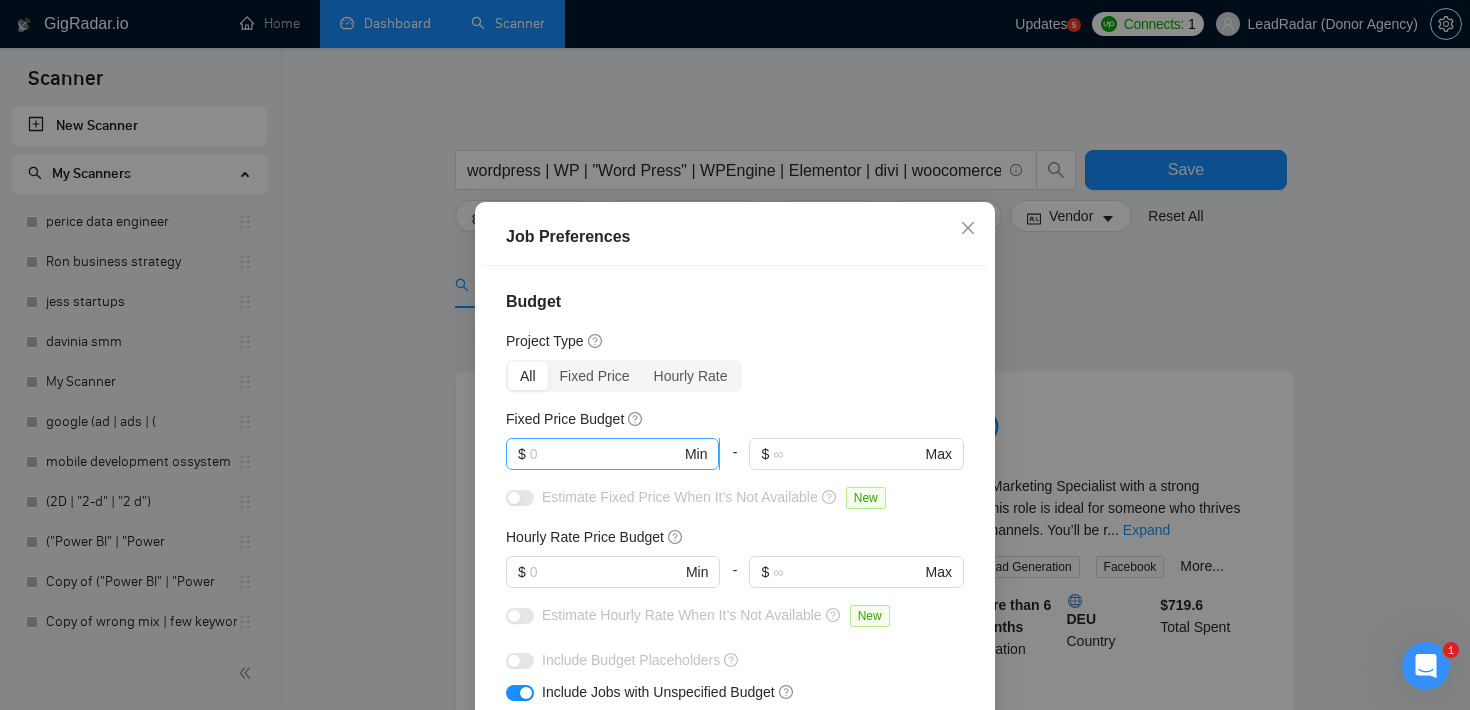click at bounding box center (605, 454) 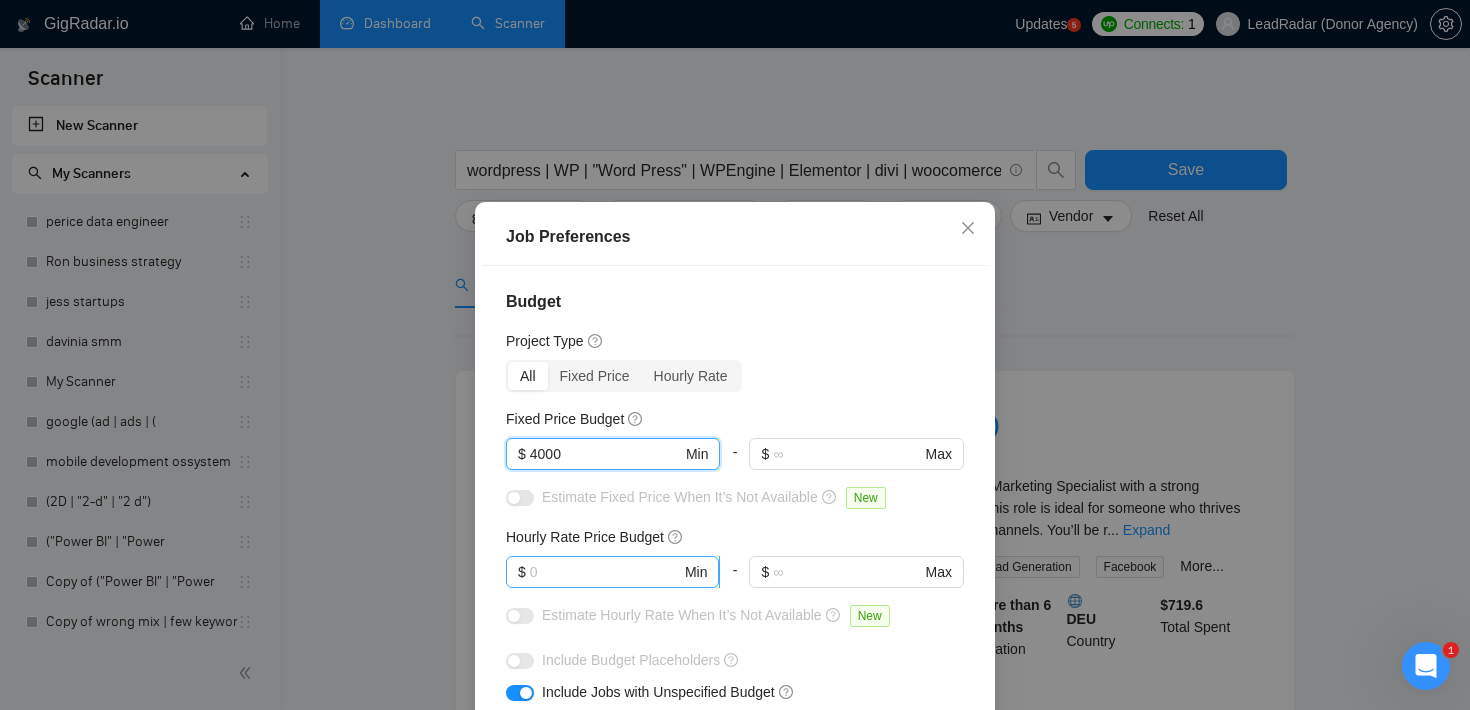 type on "4000" 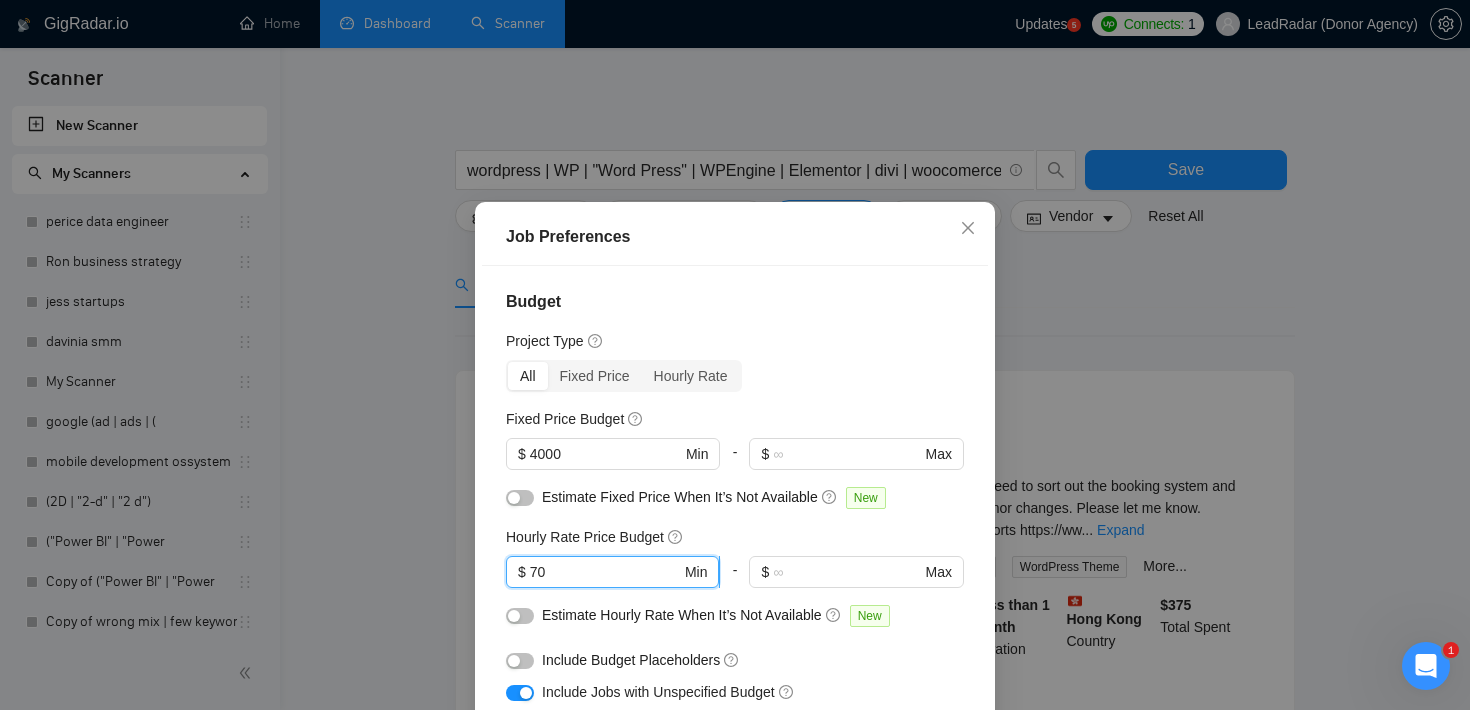 scroll, scrollTop: 65, scrollLeft: 0, axis: vertical 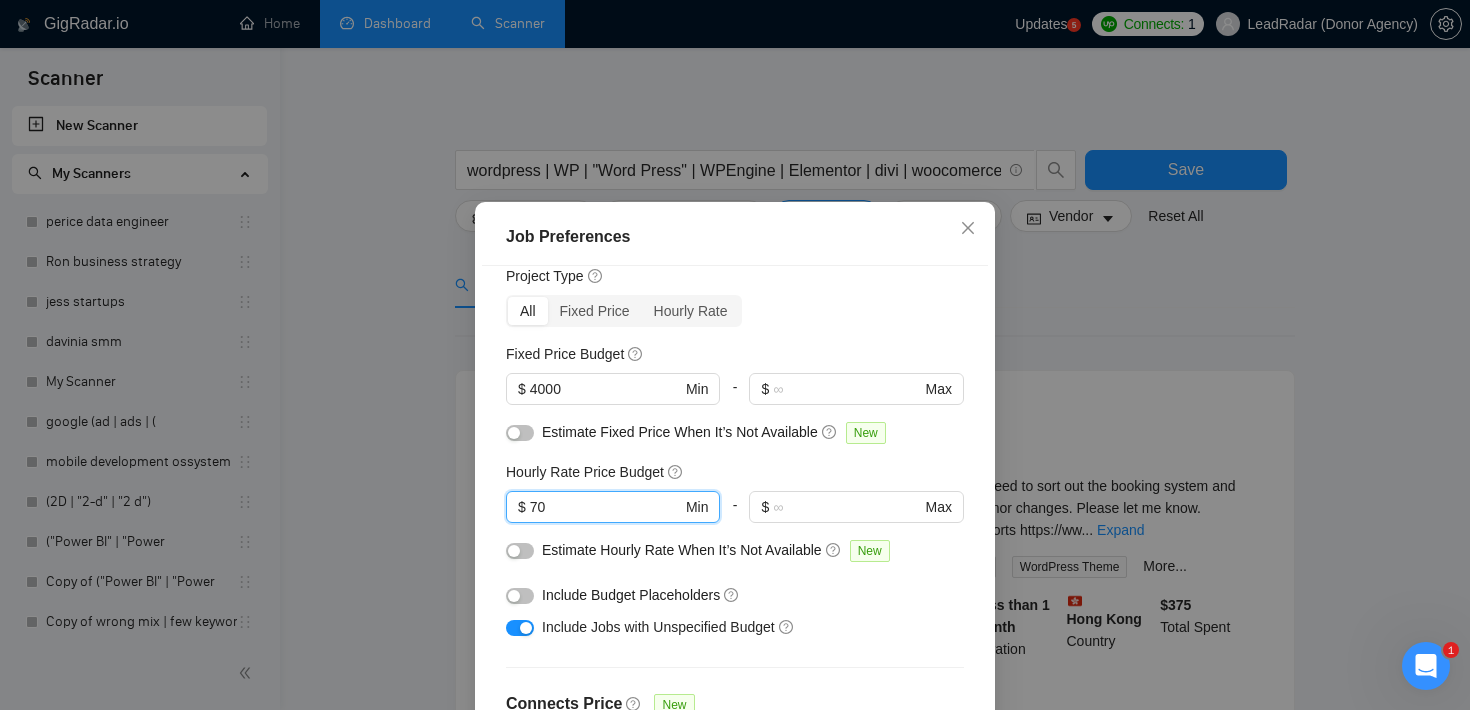 type on "70" 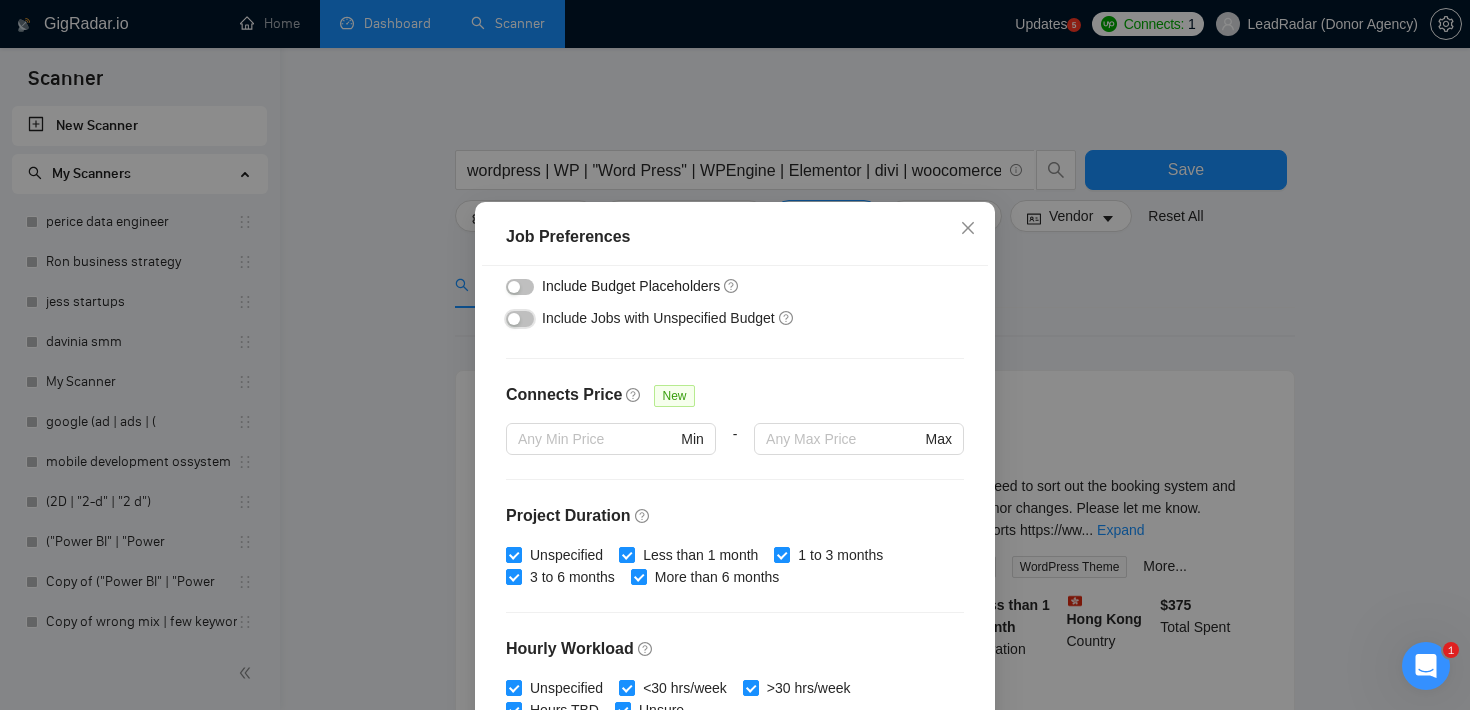 scroll, scrollTop: 630, scrollLeft: 0, axis: vertical 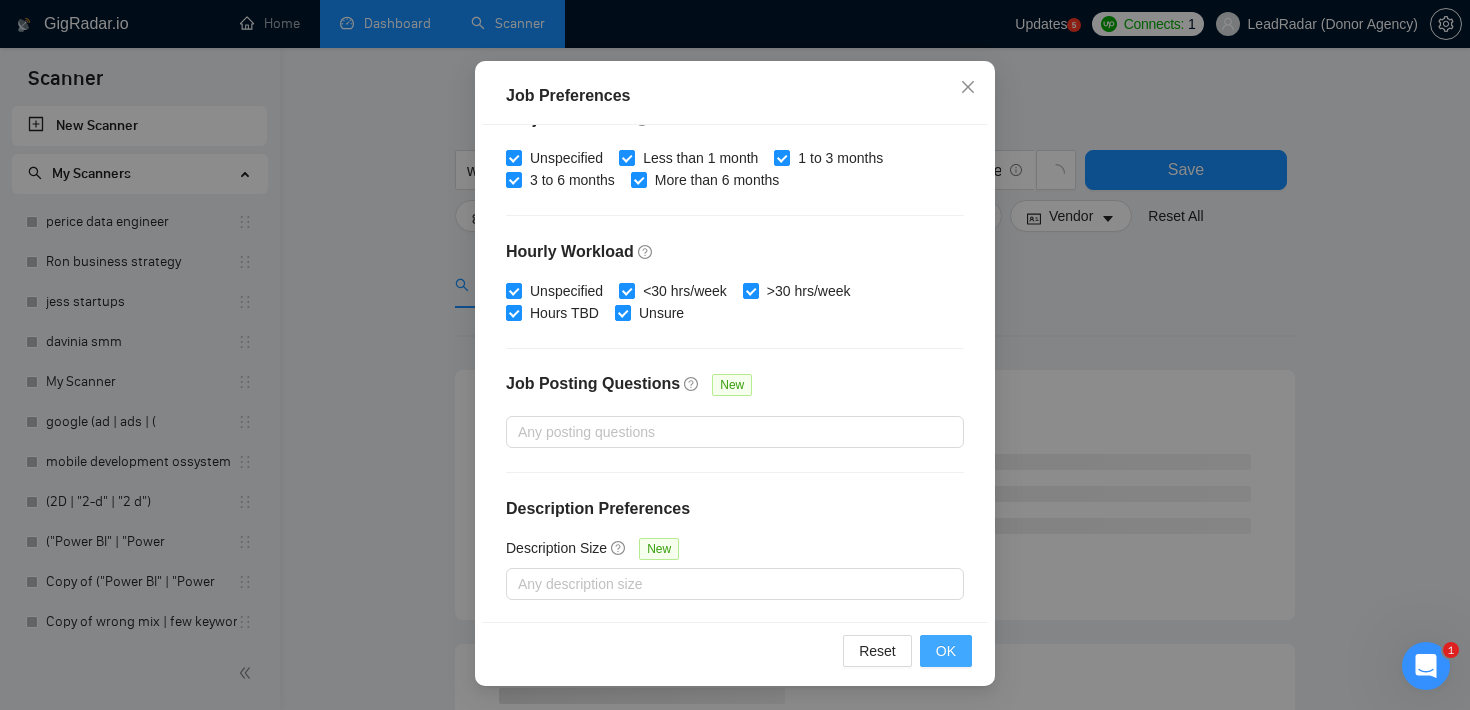 click on "OK" at bounding box center (946, 651) 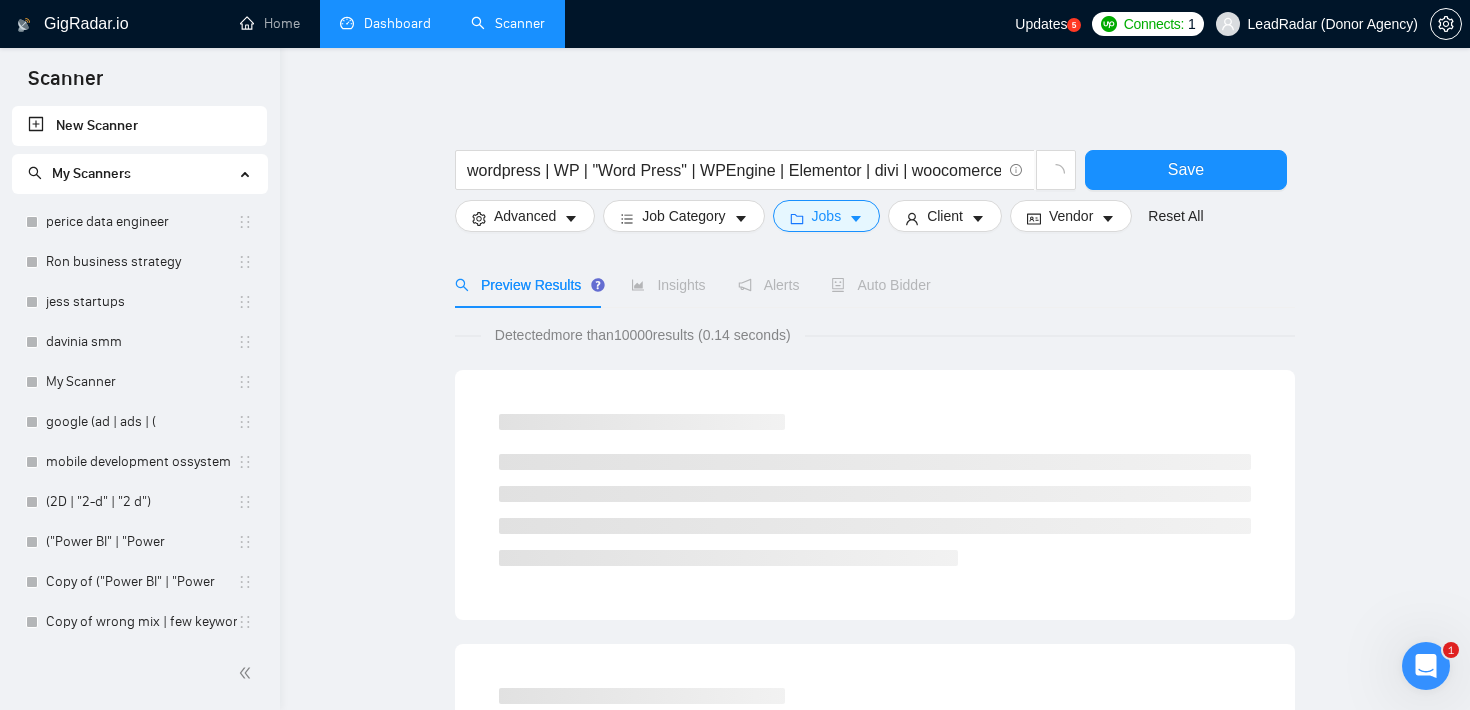 scroll, scrollTop: 59, scrollLeft: 0, axis: vertical 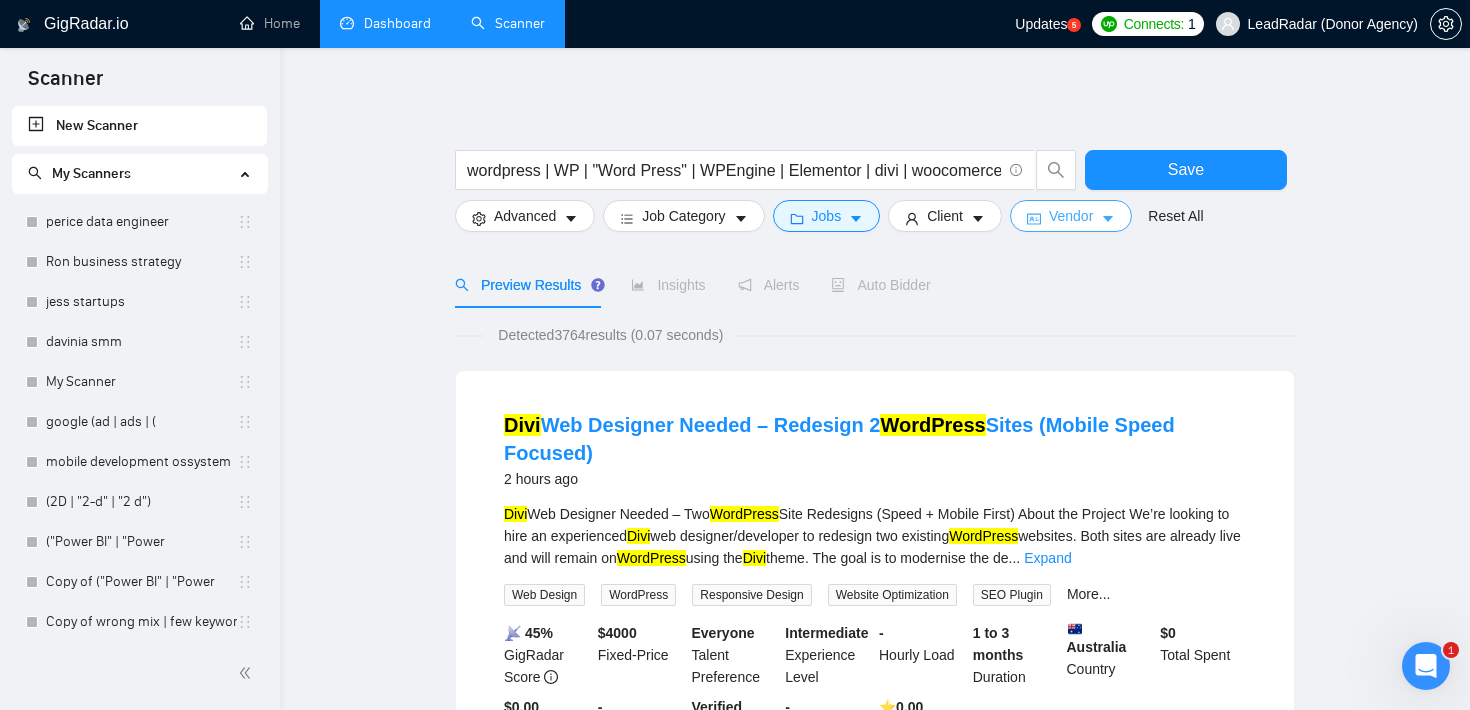 click on "Vendor" at bounding box center [1071, 216] 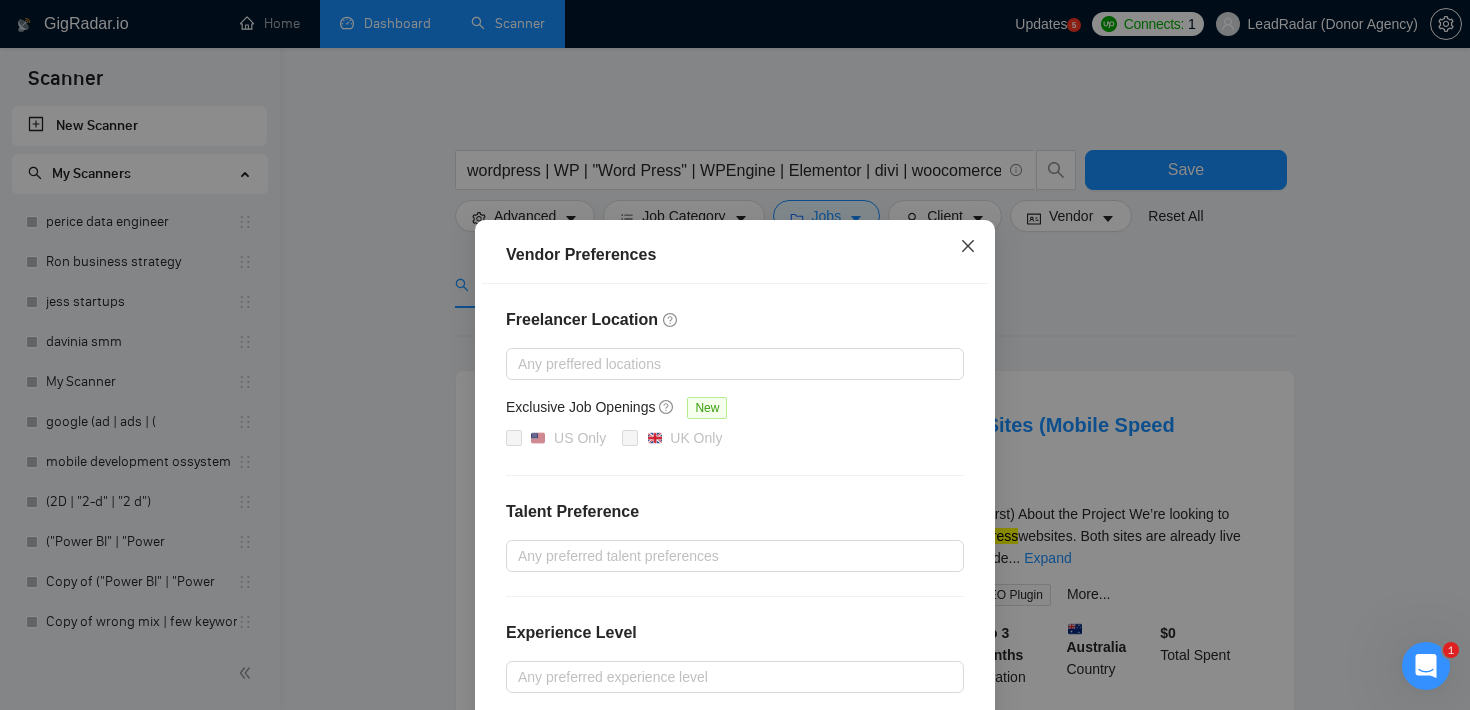click at bounding box center (968, 247) 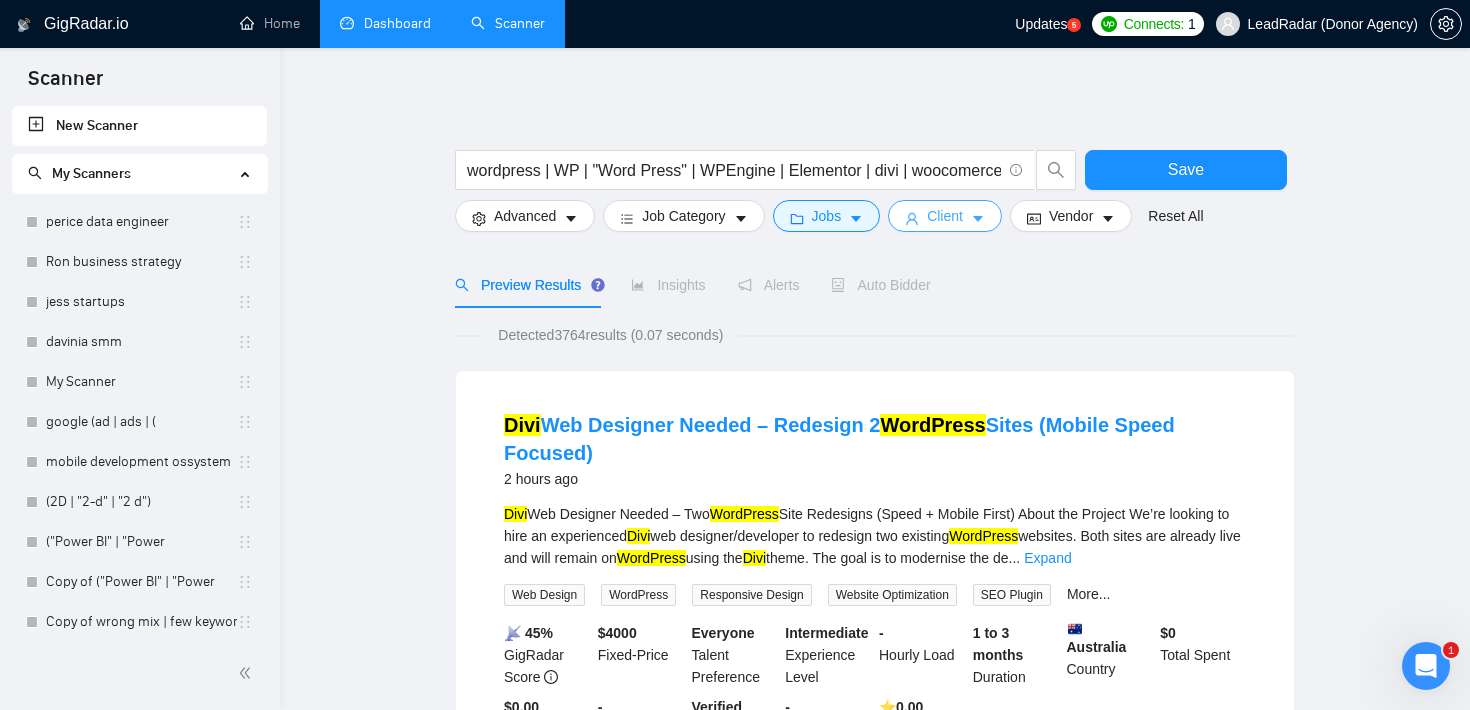 click on "Client" at bounding box center (945, 216) 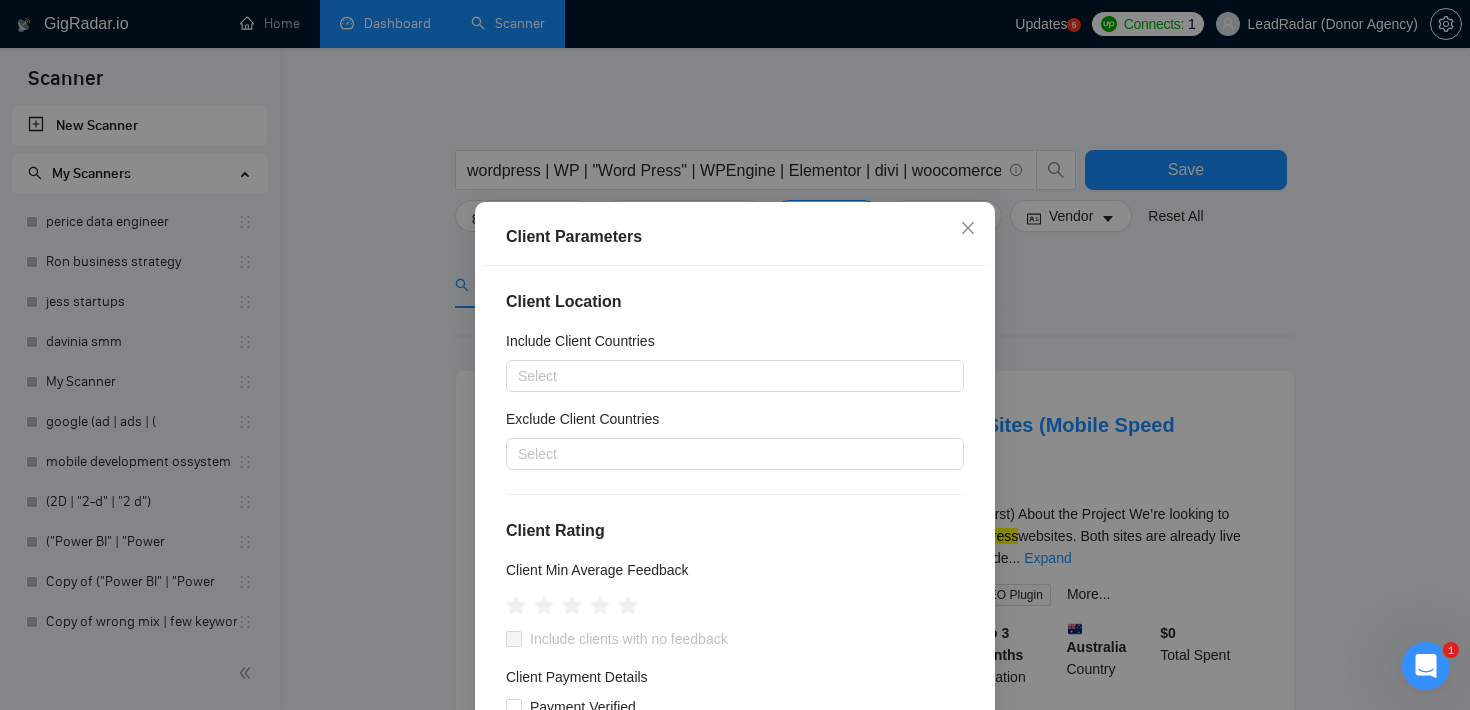 click on "Client Parameters Client Location Include Client Countries   Select Exclude Client Countries   Select Client Rating Client Min Average Feedback Include clients with no feedback Client Payment Details Payment Verified Hire Rate Stats   Client Total Spent $ Min - $ Max Client Hire Rate New   Any hire rate   Avg Hourly Rate Paid New $ Min - $ Max Include Clients without Sufficient History Client Profile Client Industry New   Any industry Client Company Size   Any company size Enterprise Clients New   Any clients Reset OK" at bounding box center (735, 355) 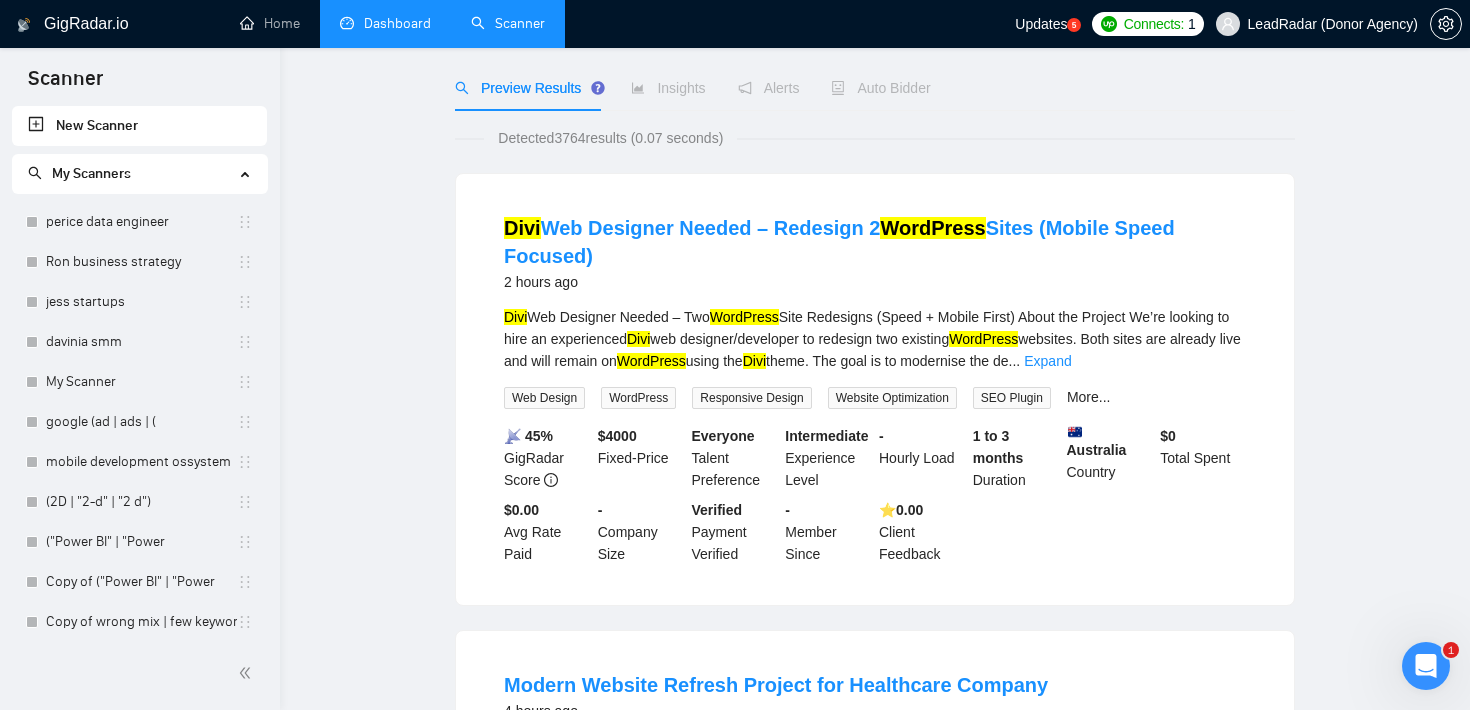 scroll, scrollTop: 0, scrollLeft: 0, axis: both 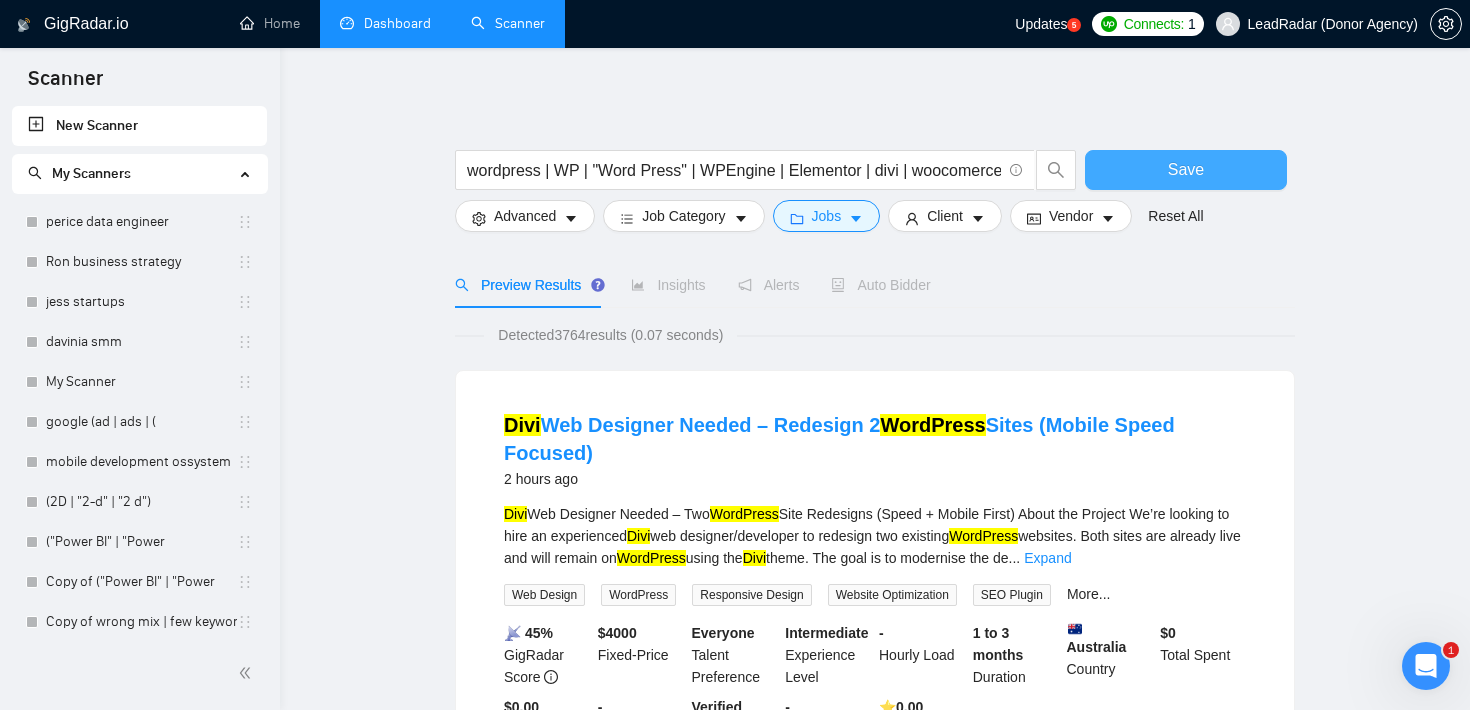 click on "Save" at bounding box center [1186, 170] 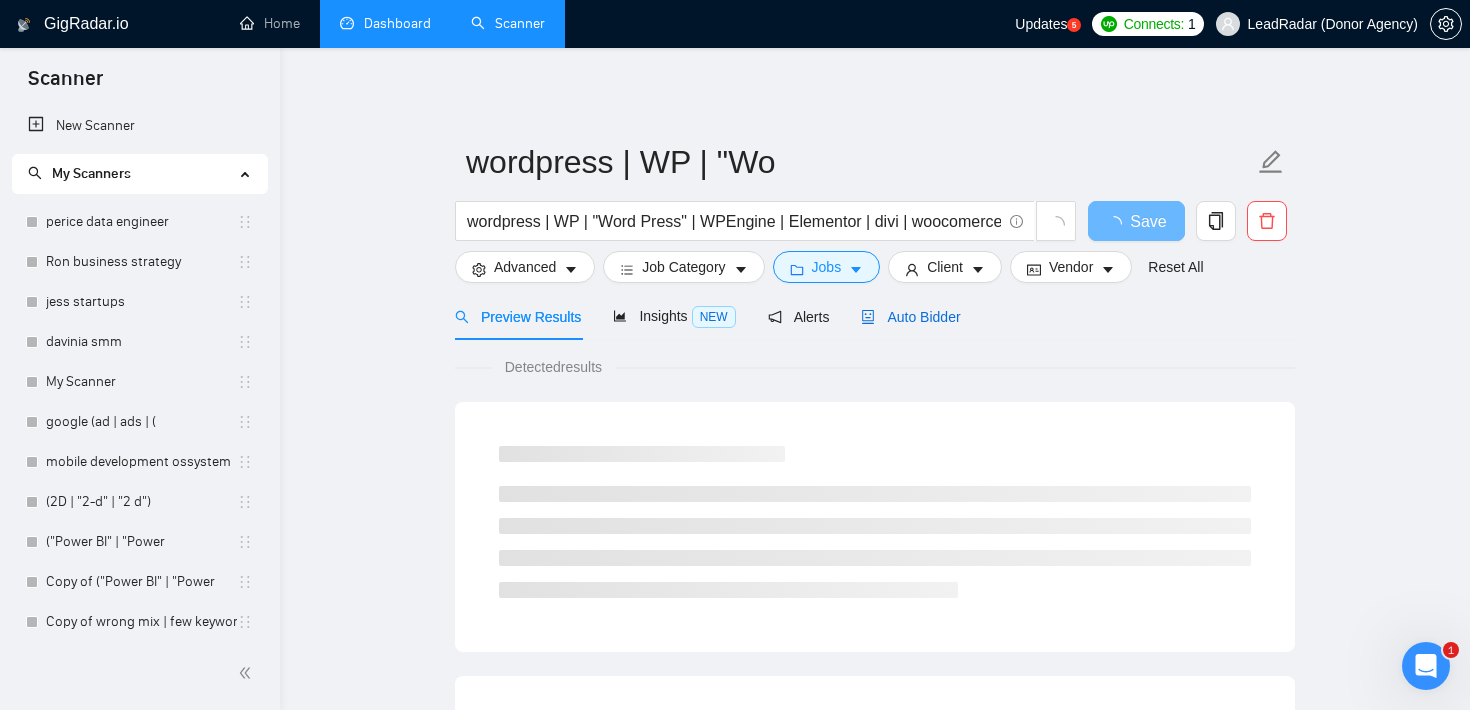 click on "Auto Bidder" at bounding box center [910, 317] 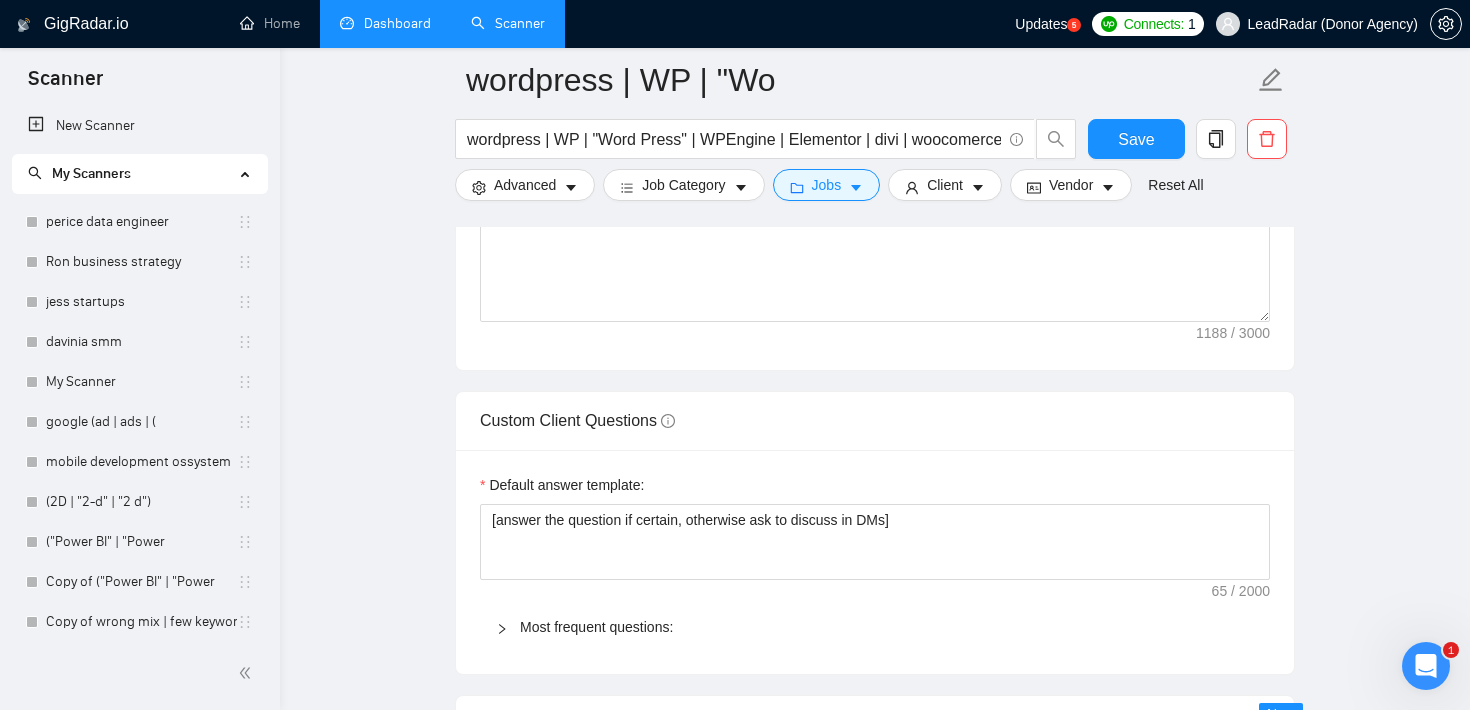 type 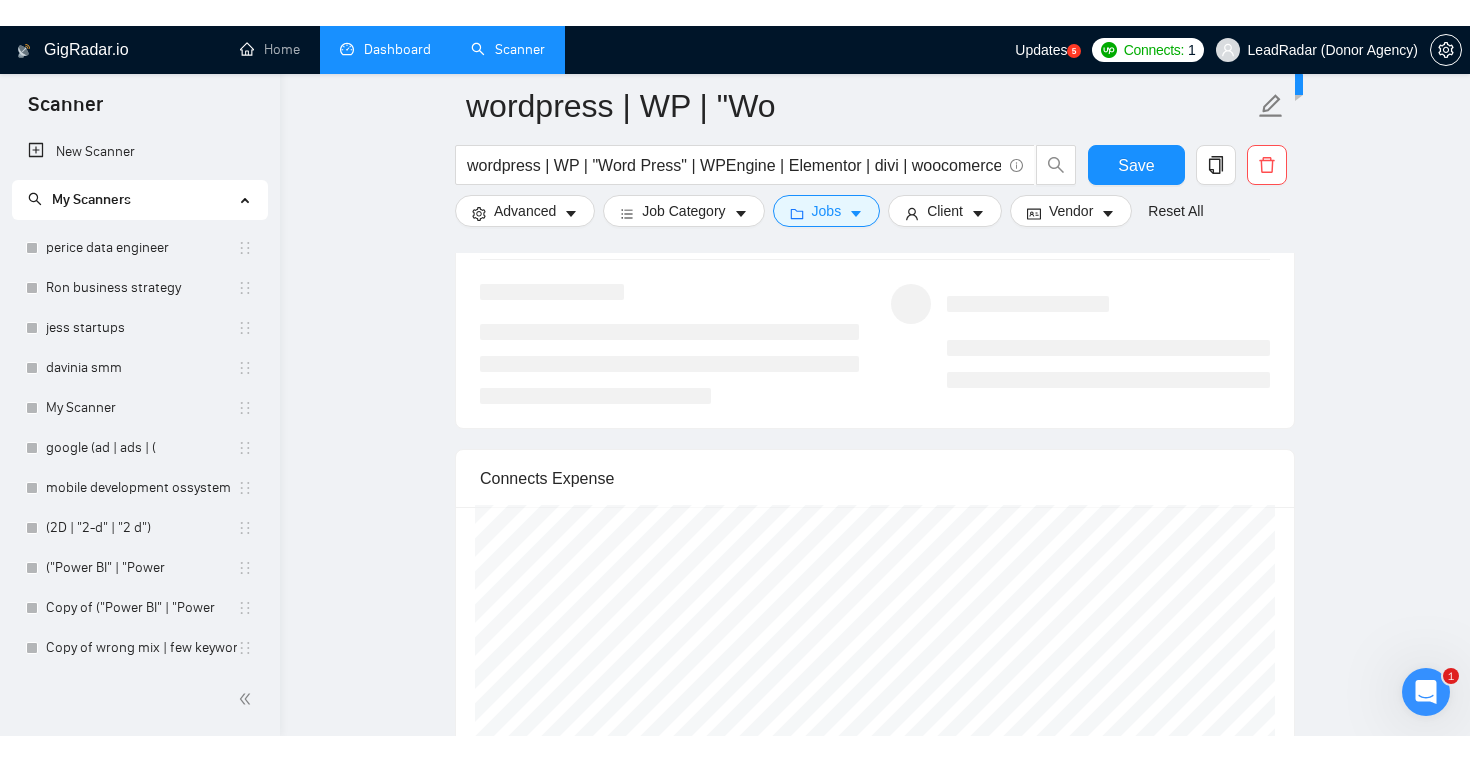 scroll, scrollTop: 4100, scrollLeft: 0, axis: vertical 